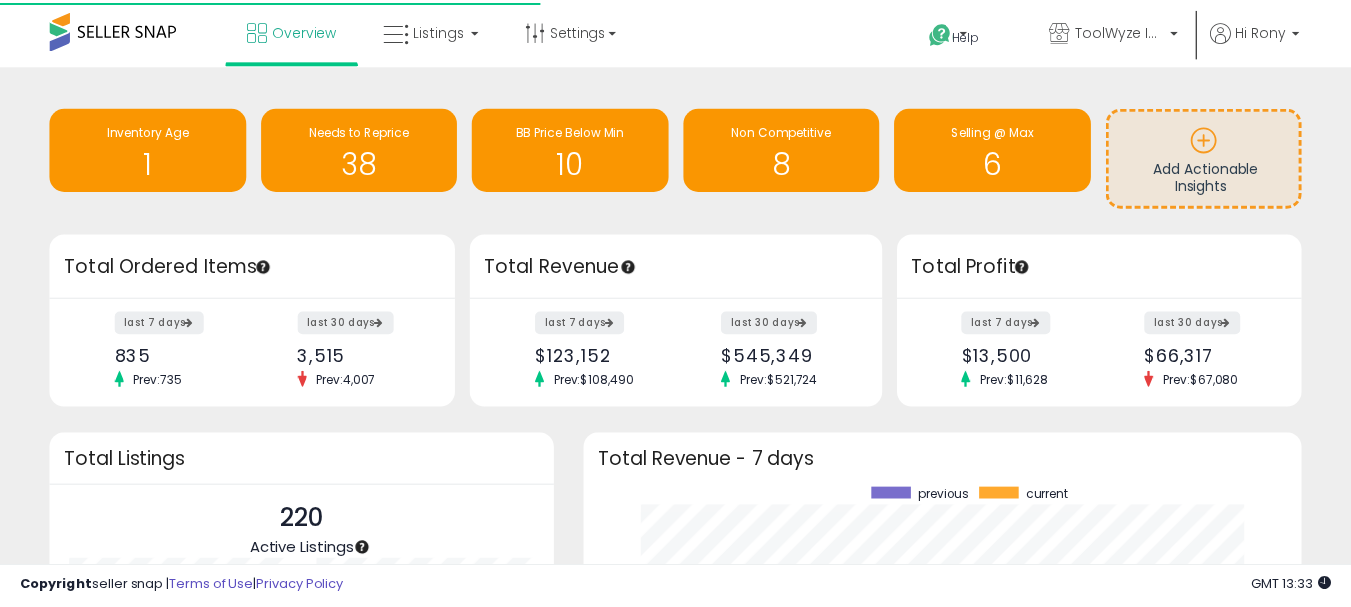 scroll, scrollTop: 0, scrollLeft: 0, axis: both 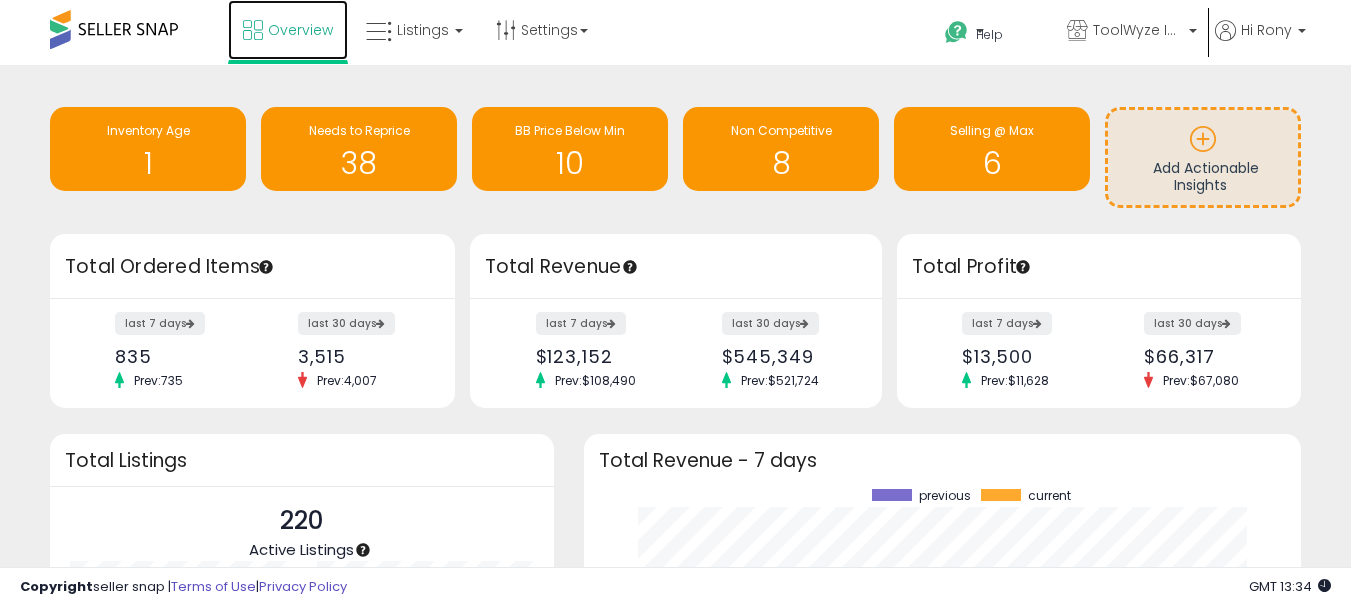 click on "Overview" at bounding box center (288, 30) 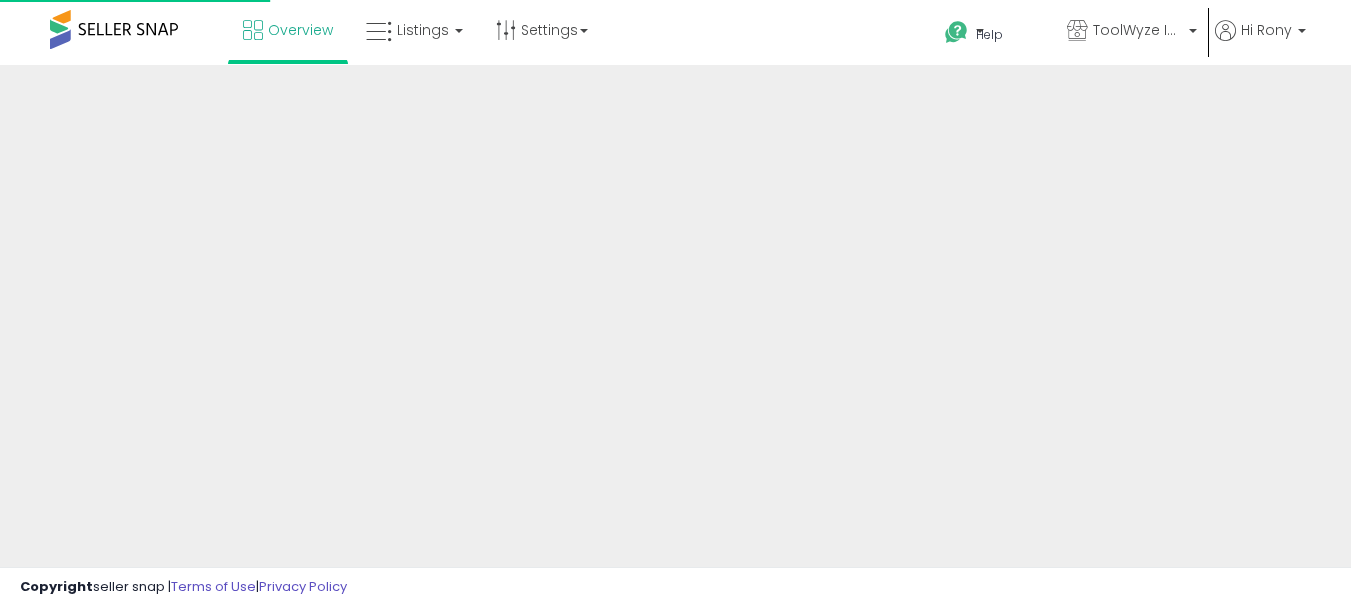 scroll, scrollTop: 0, scrollLeft: 0, axis: both 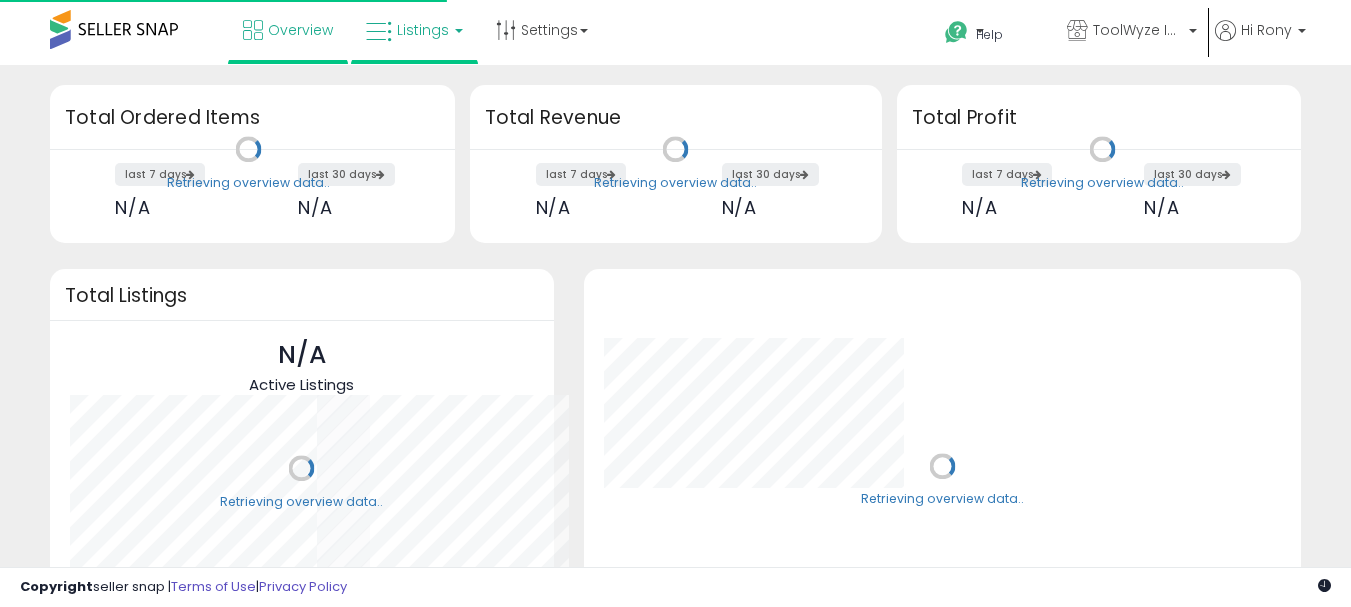 click on "Listings" at bounding box center [423, 30] 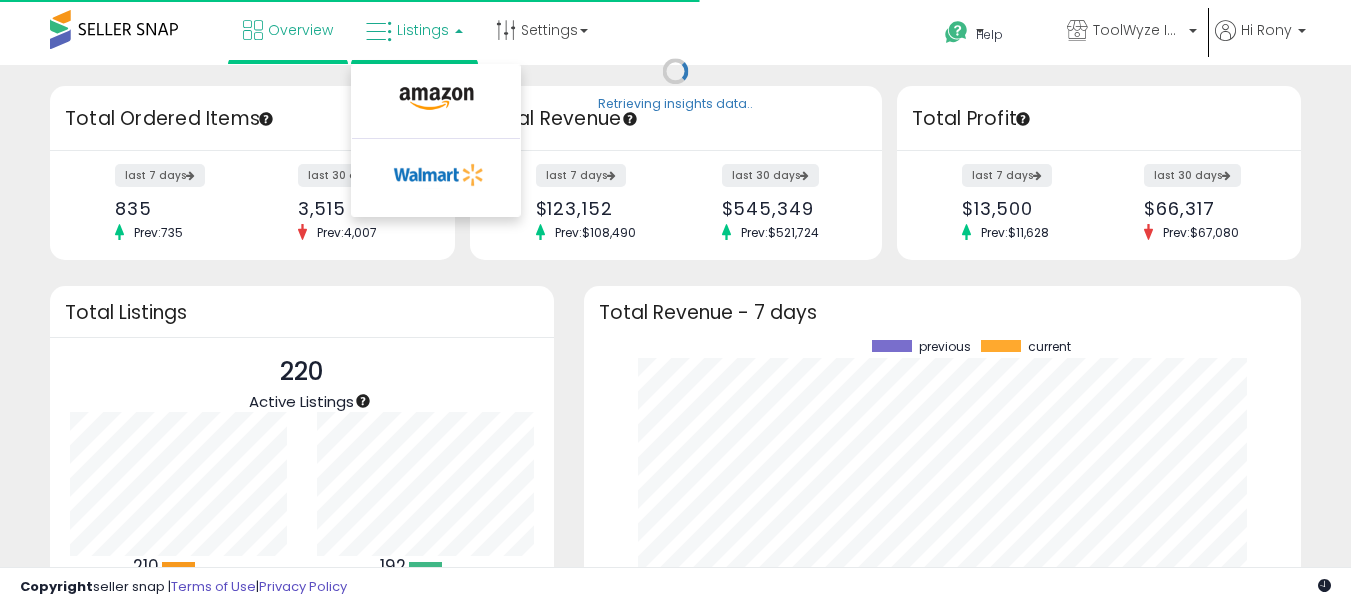 scroll, scrollTop: 999800, scrollLeft: 999753, axis: both 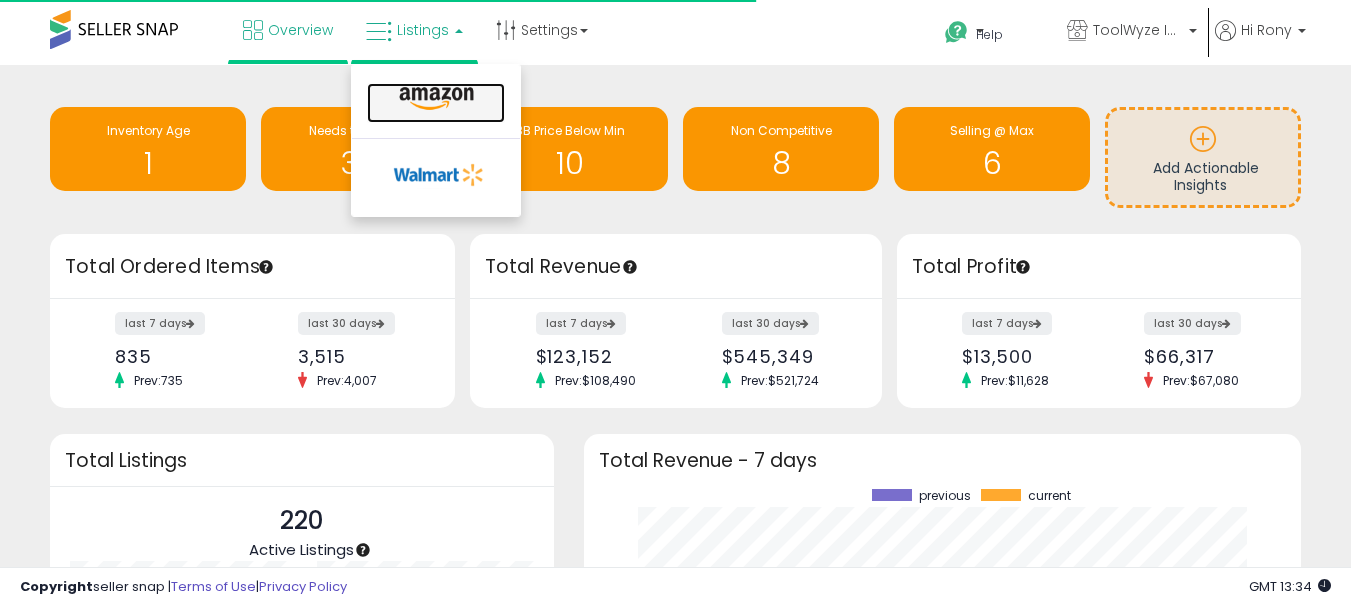 click at bounding box center (436, 99) 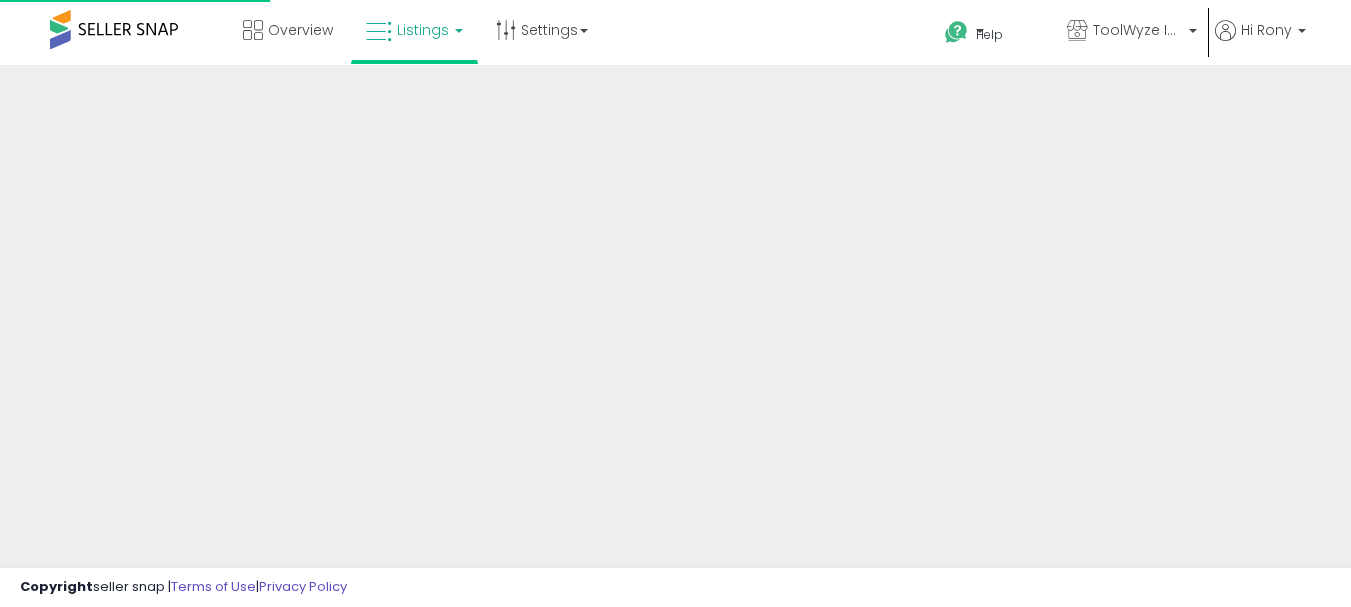 scroll, scrollTop: 0, scrollLeft: 0, axis: both 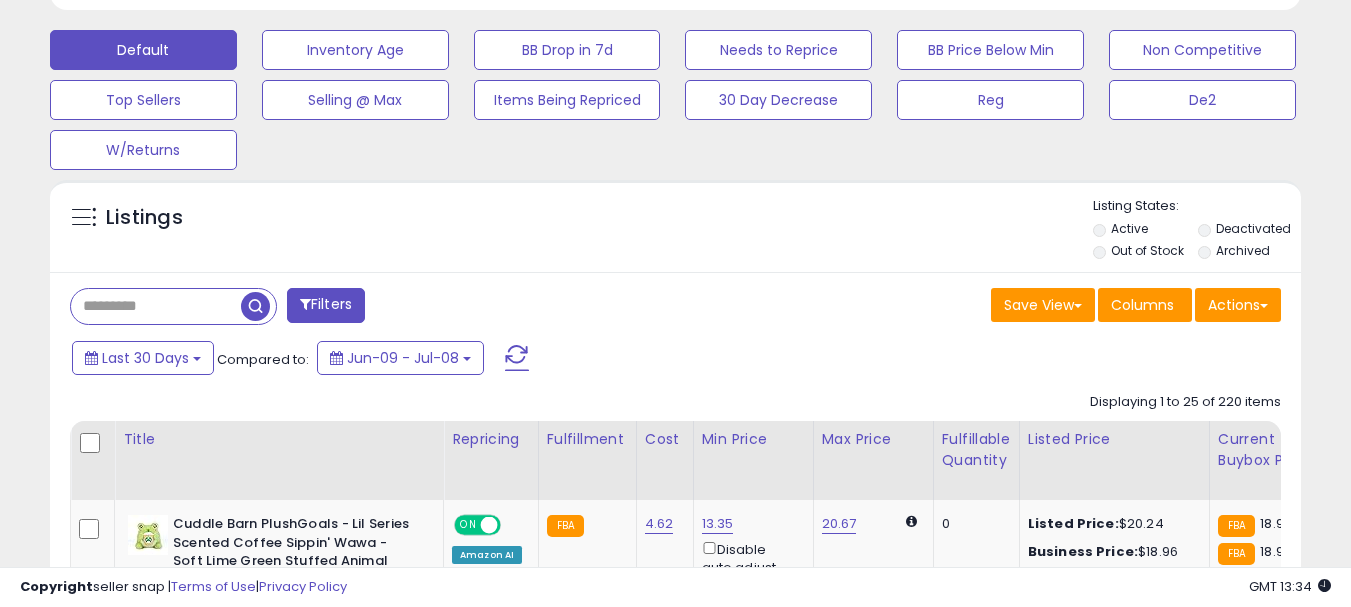click at bounding box center (156, 306) 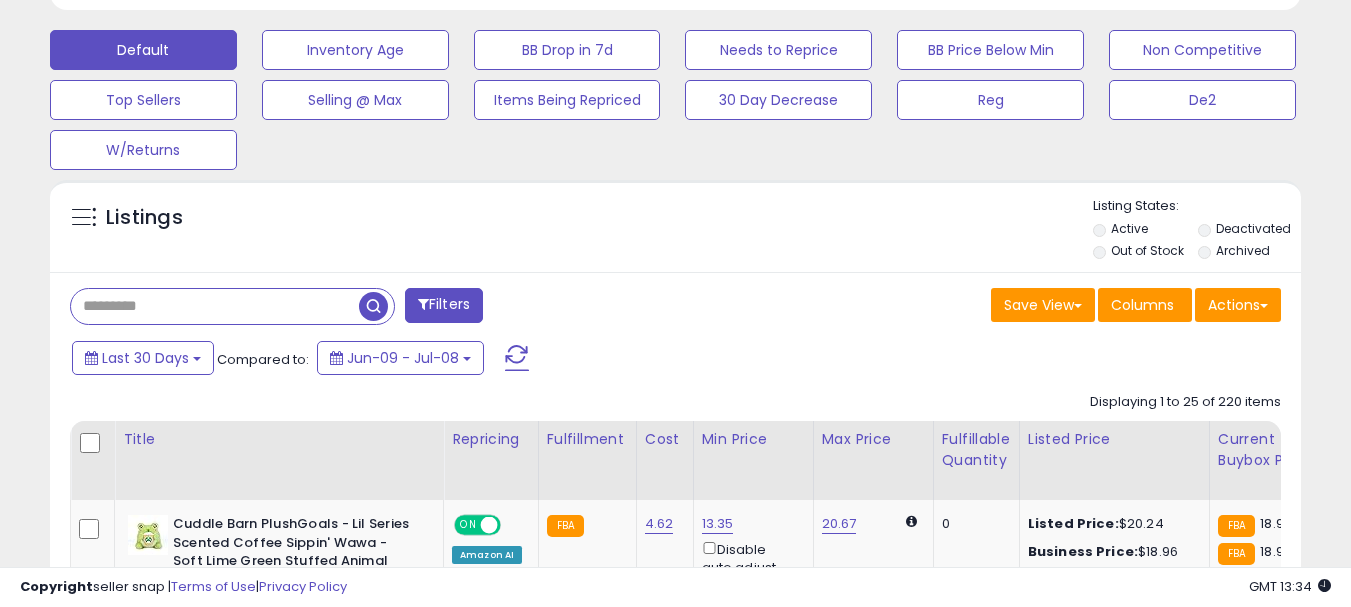 paste on "**********" 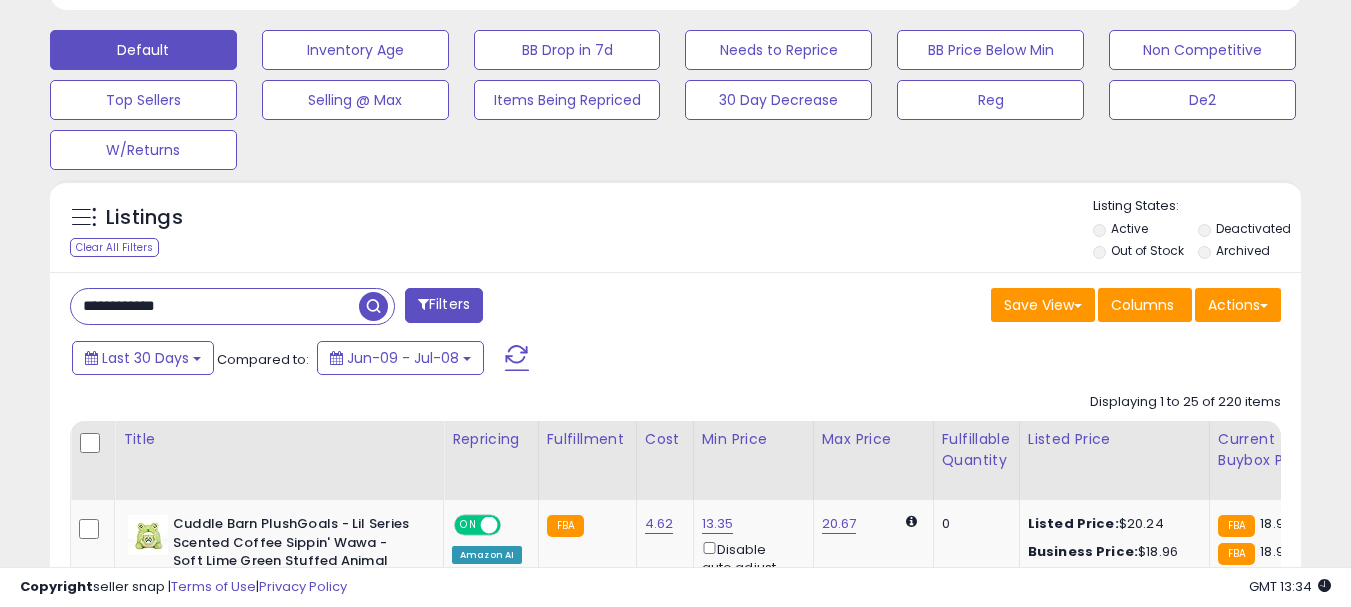 click at bounding box center (373, 306) 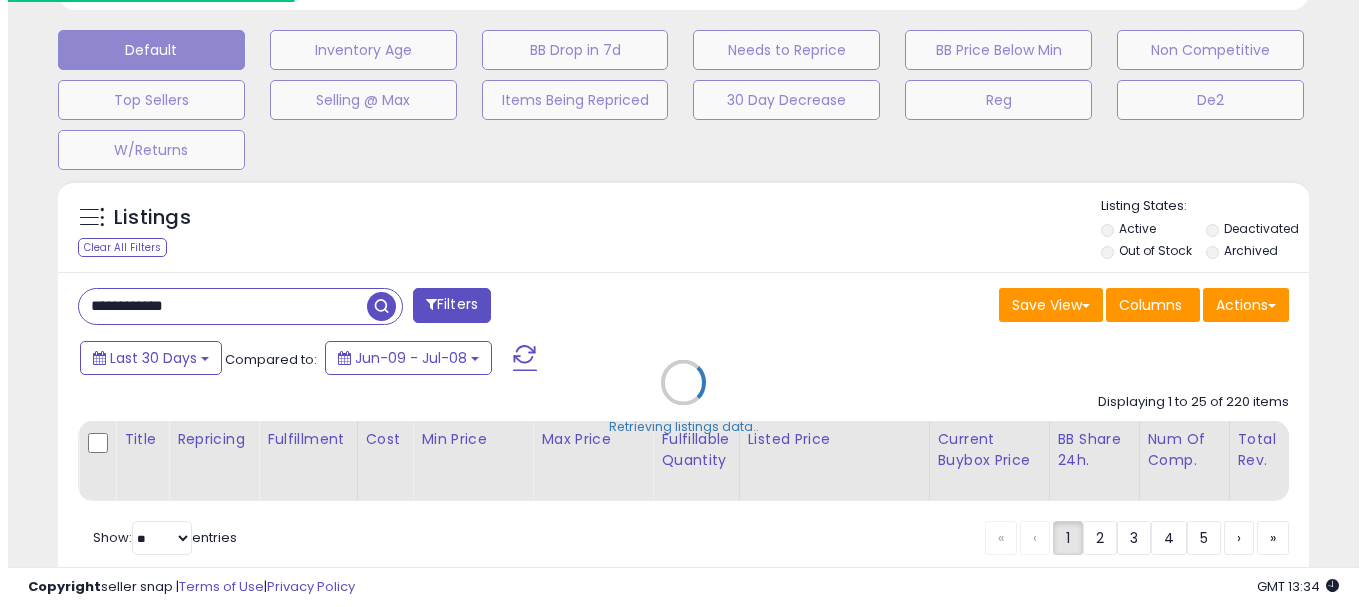 scroll, scrollTop: 999590, scrollLeft: 999267, axis: both 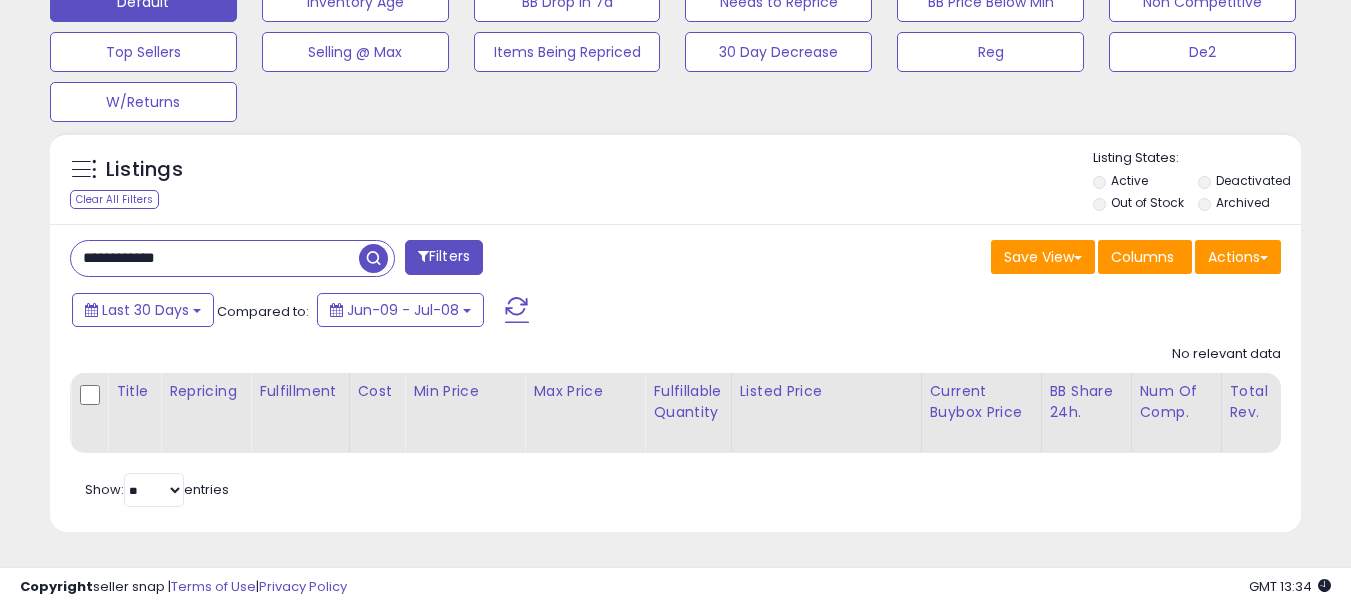 click at bounding box center [373, 258] 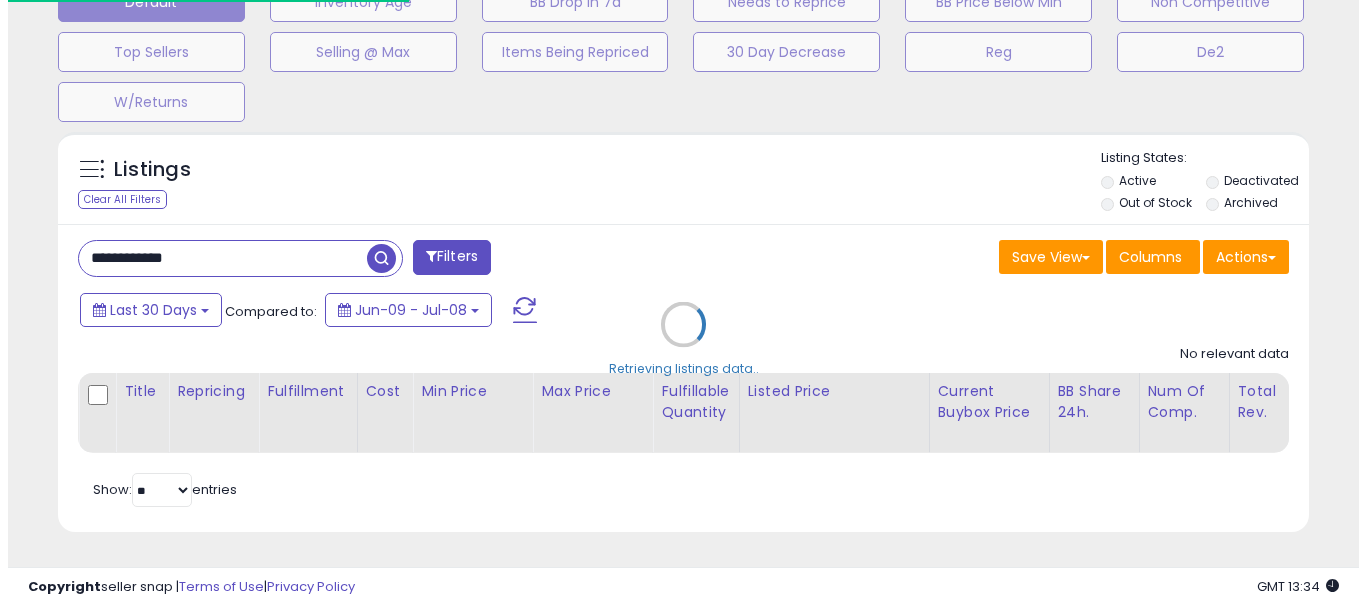 scroll, scrollTop: 999590, scrollLeft: 999267, axis: both 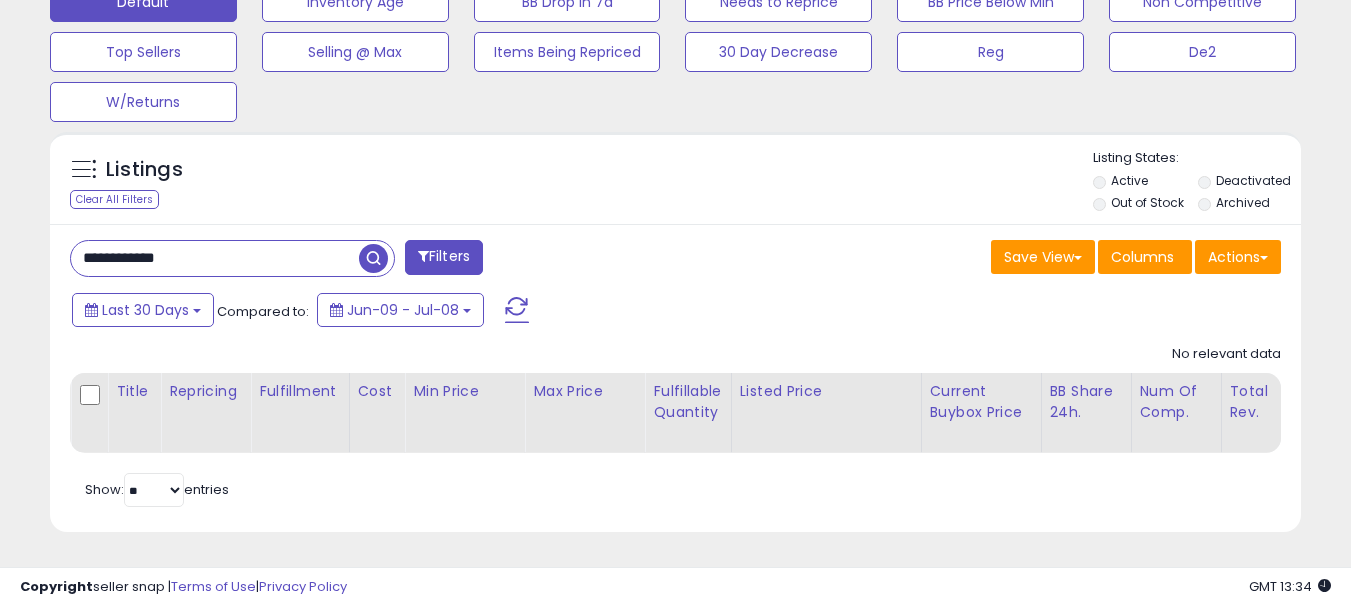 click on "**********" at bounding box center [232, 258] 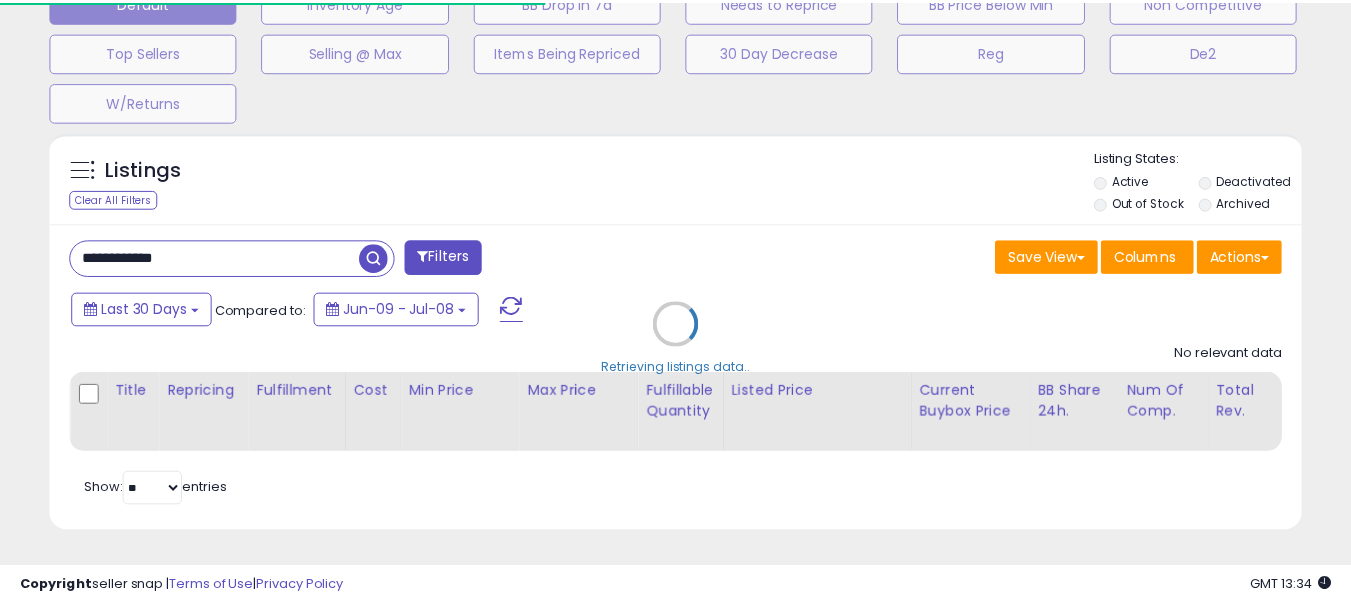 scroll, scrollTop: 410, scrollLeft: 724, axis: both 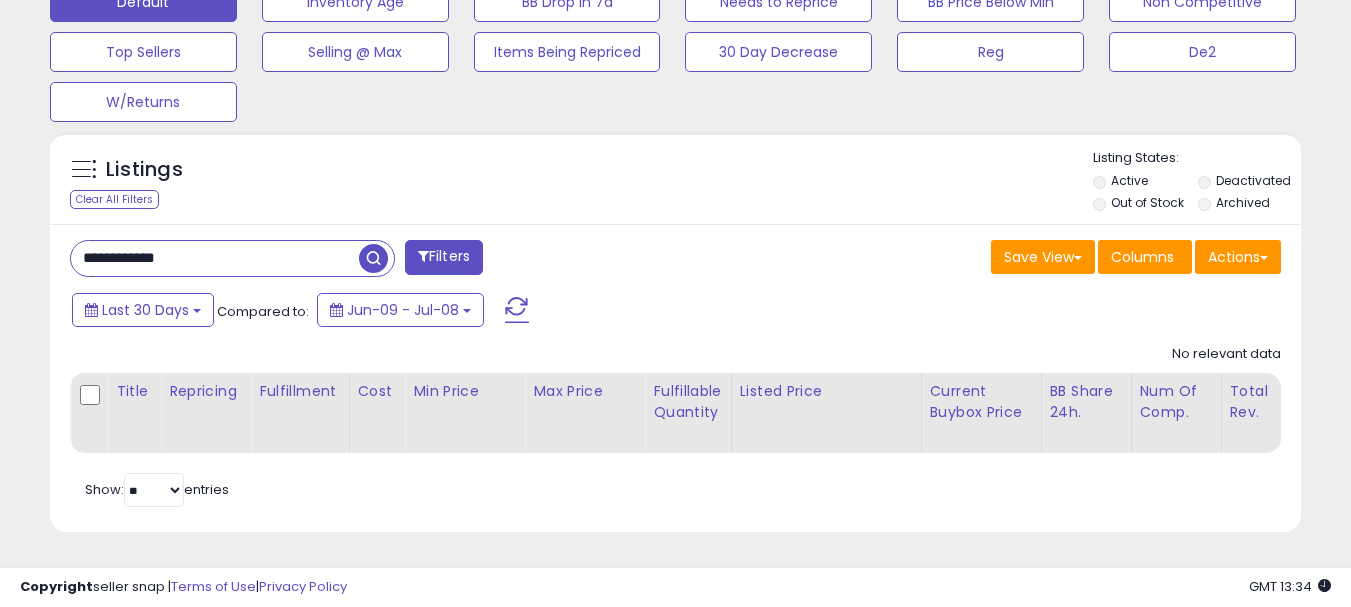 click at bounding box center (373, 258) 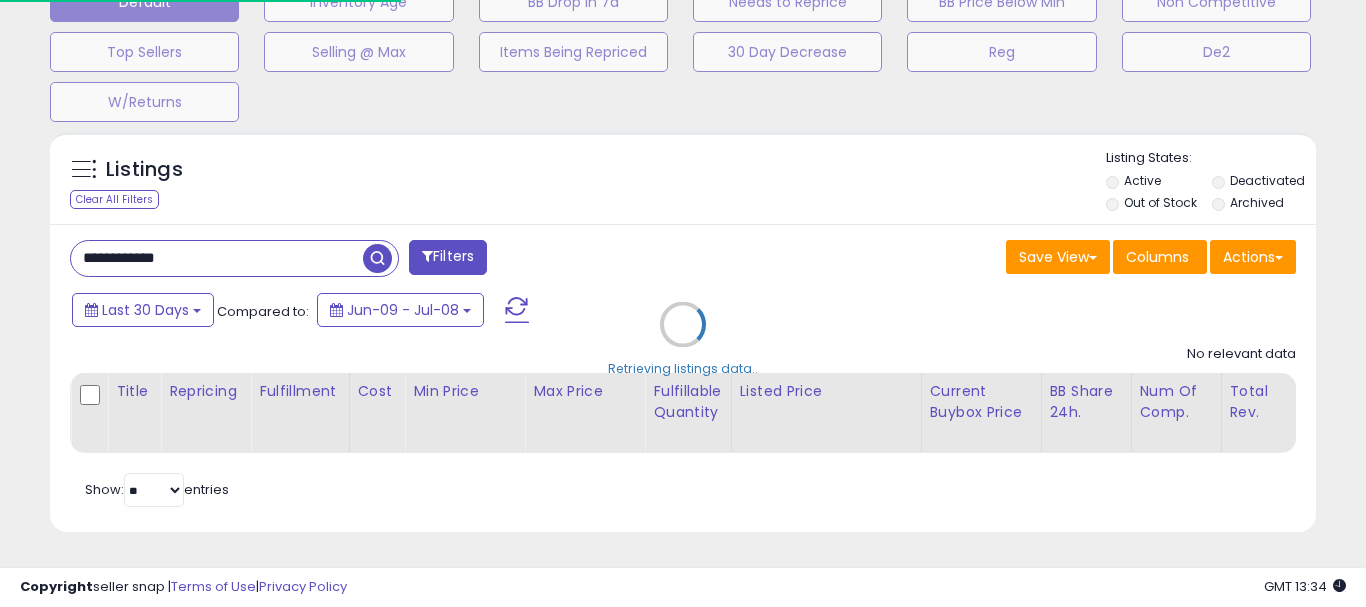 scroll, scrollTop: 999590, scrollLeft: 999267, axis: both 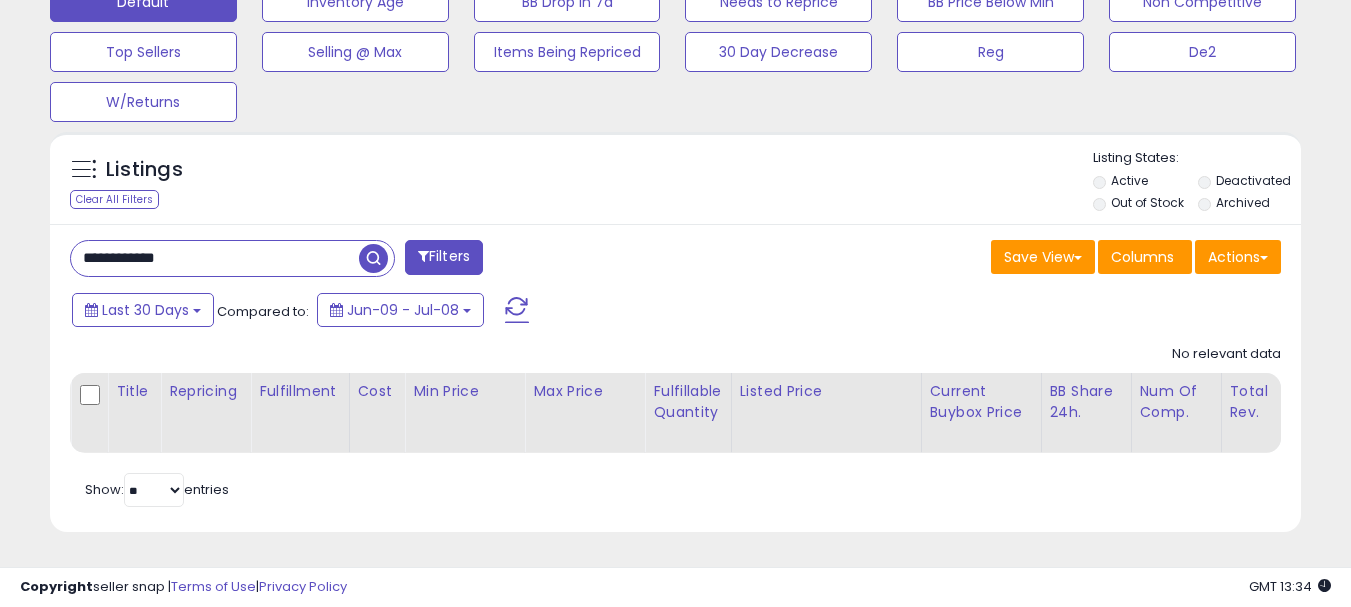 click on "**********" at bounding box center (215, 258) 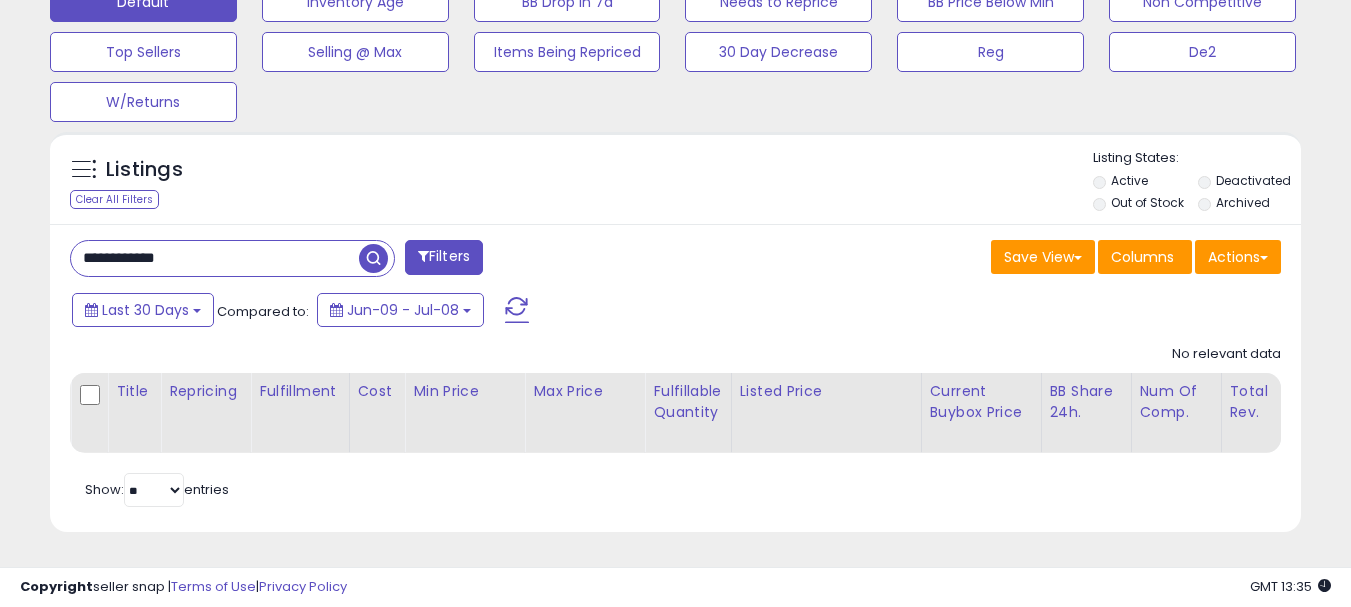 click at bounding box center [373, 258] 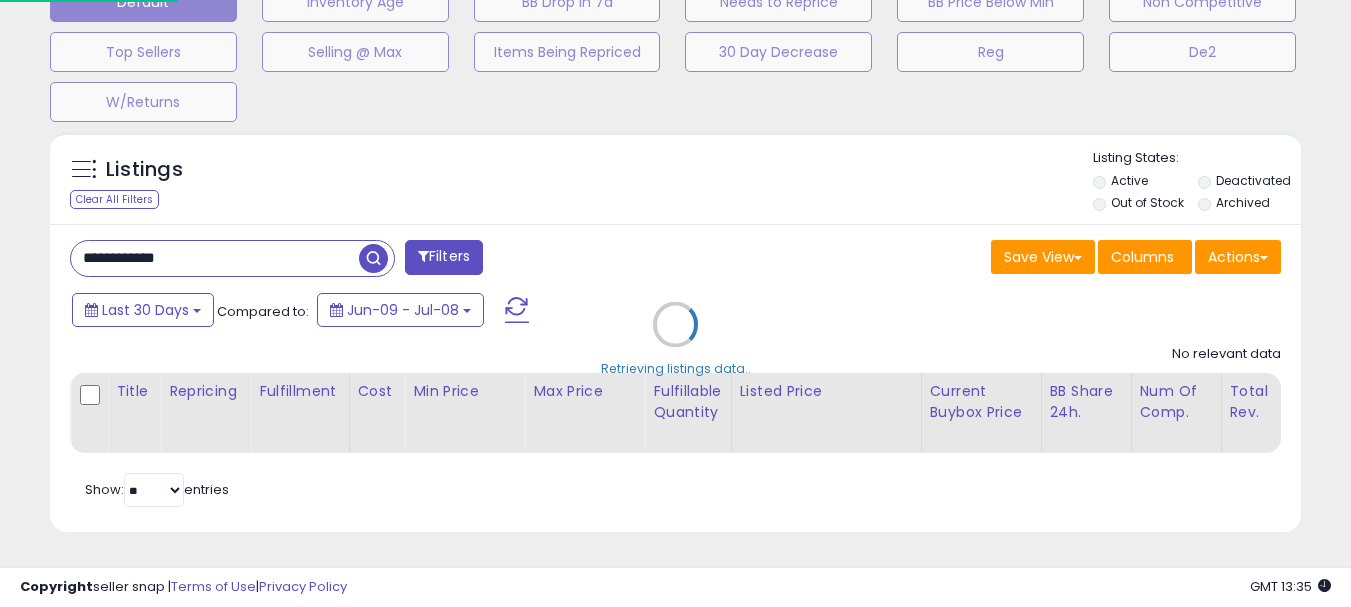 scroll, scrollTop: 999590, scrollLeft: 999267, axis: both 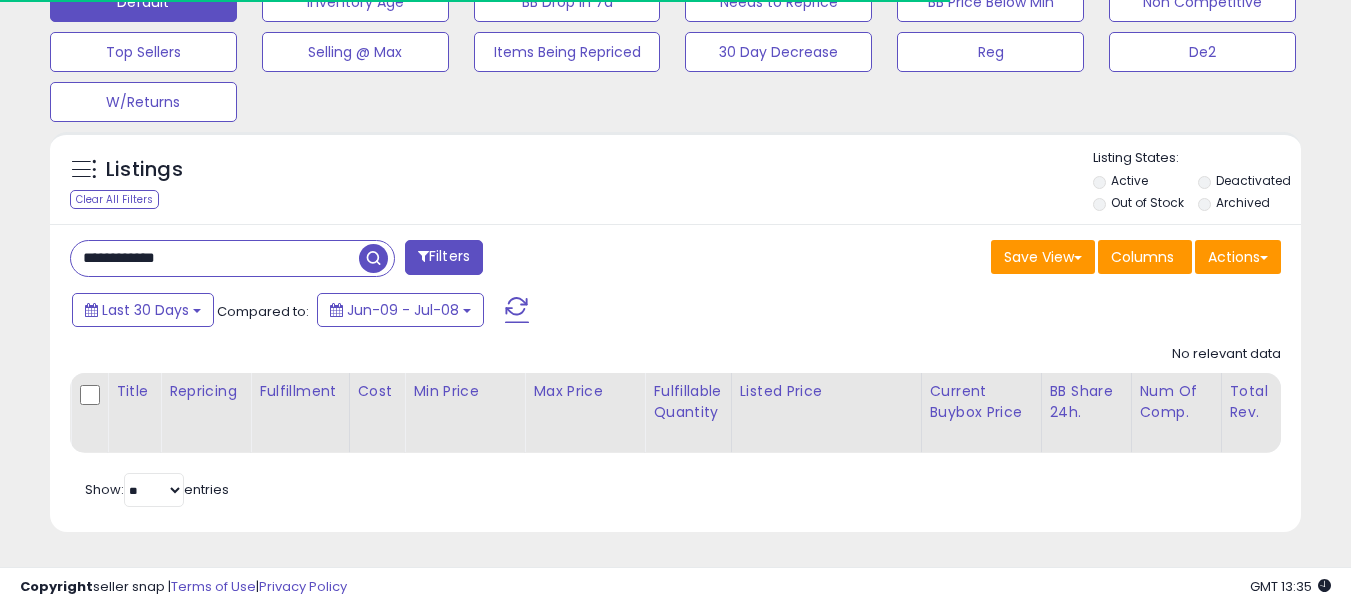 click at bounding box center (373, 258) 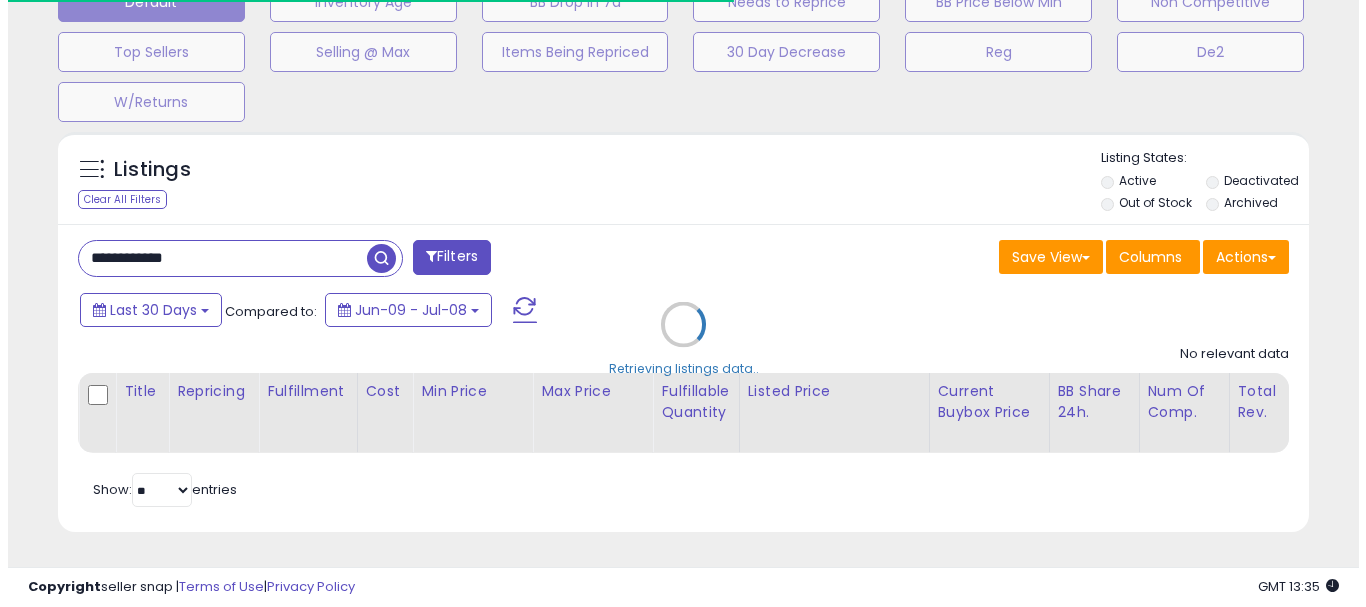 scroll 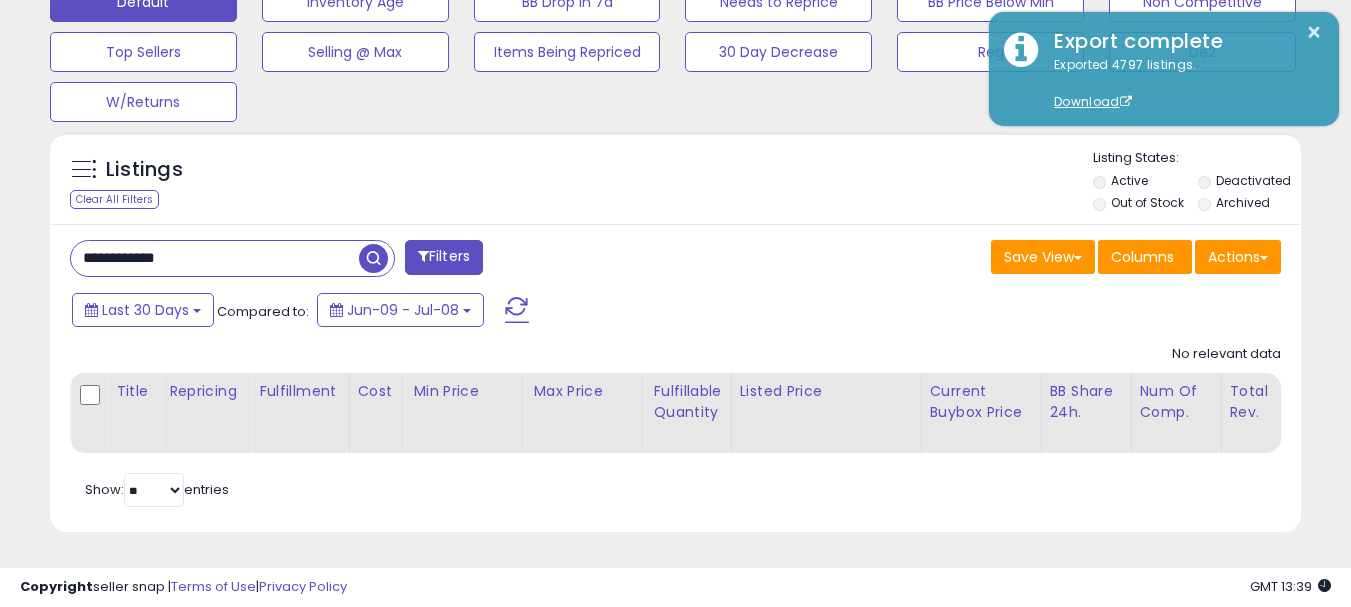 click on "**********" at bounding box center (215, 258) 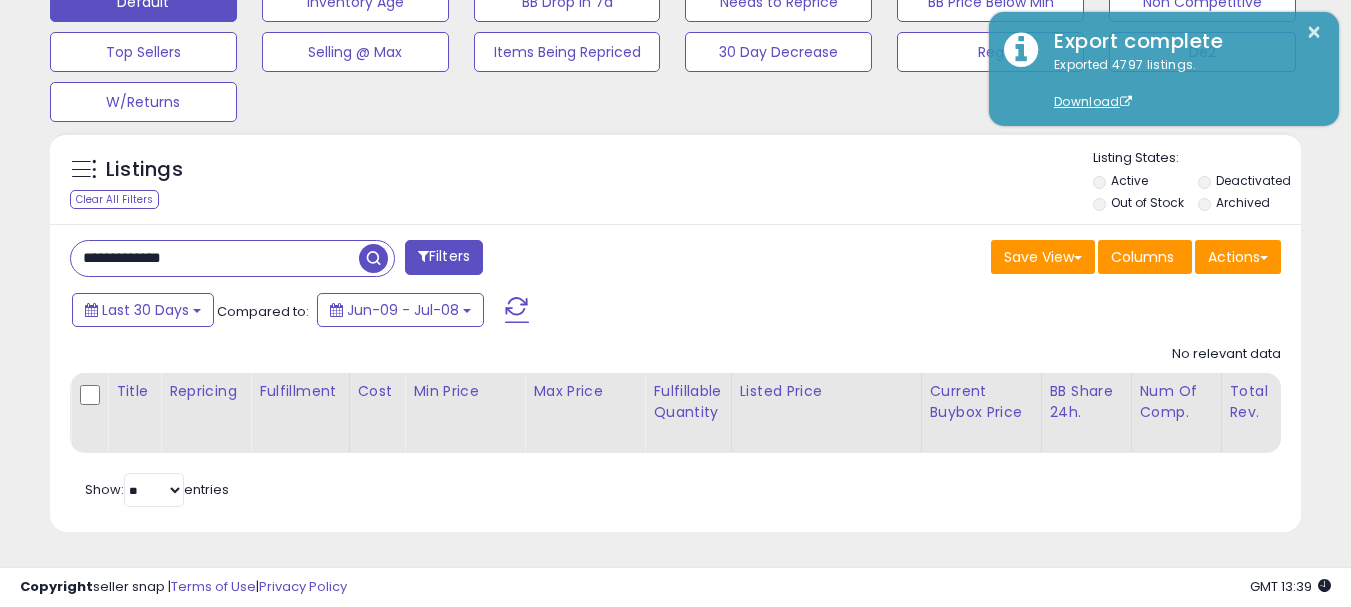 click at bounding box center [373, 258] 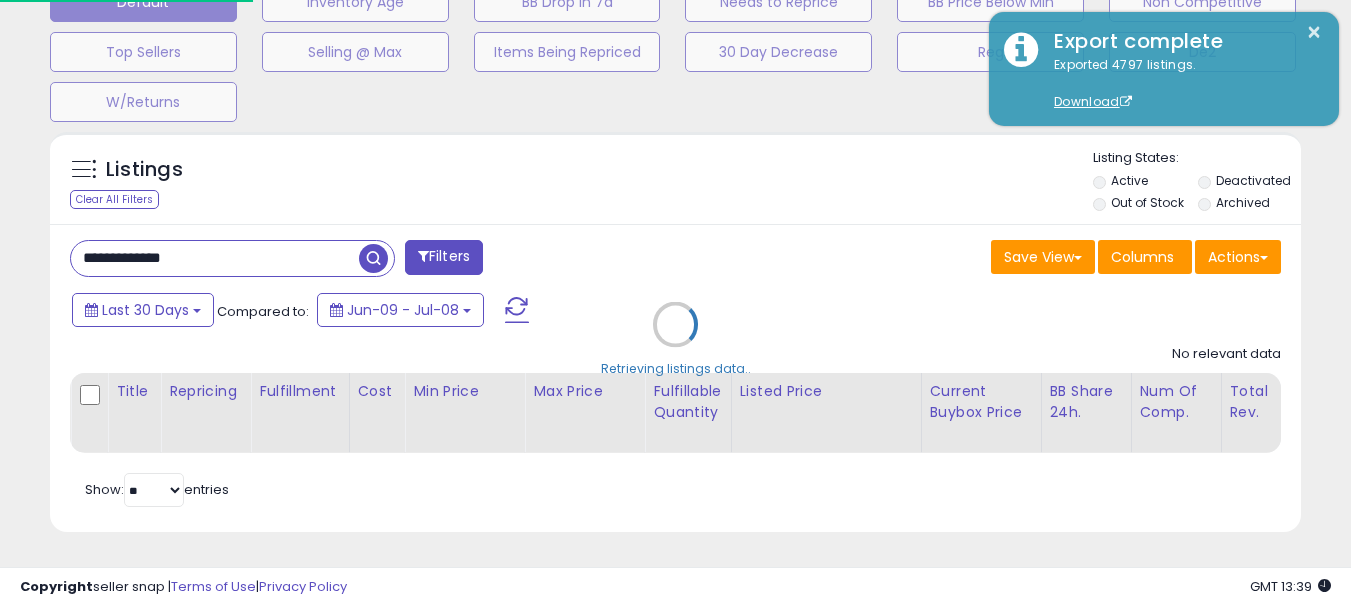 scroll, scrollTop: 999590, scrollLeft: 999267, axis: both 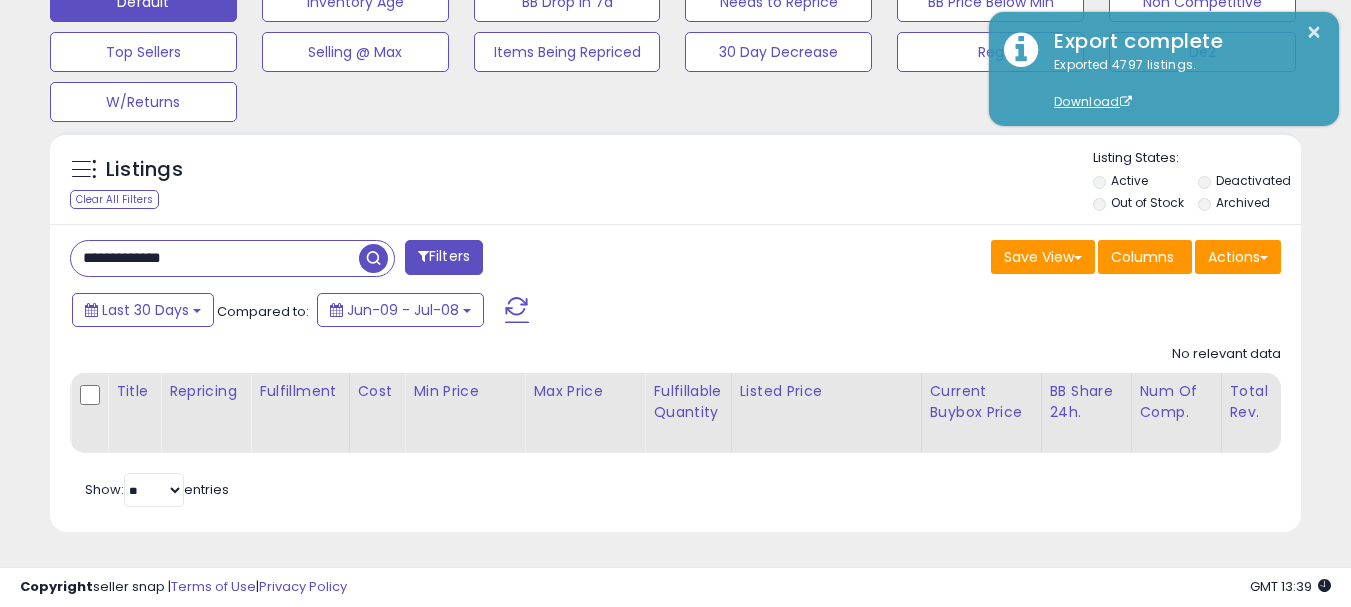 click on "**********" at bounding box center [215, 258] 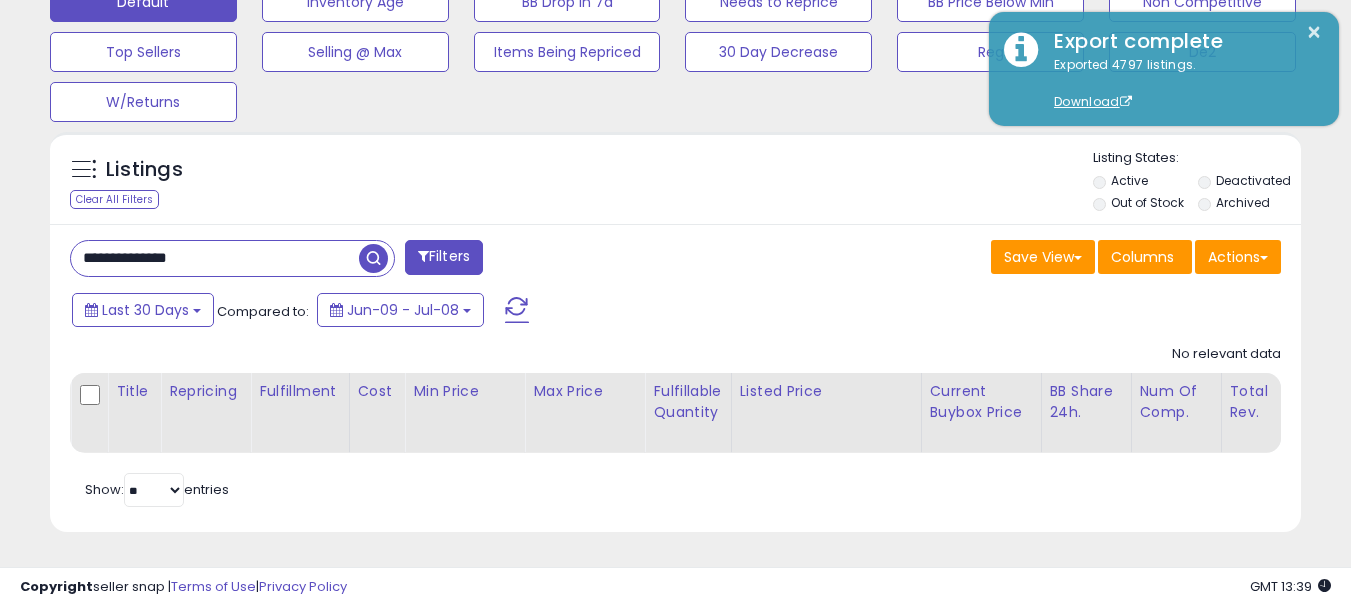 click at bounding box center [373, 258] 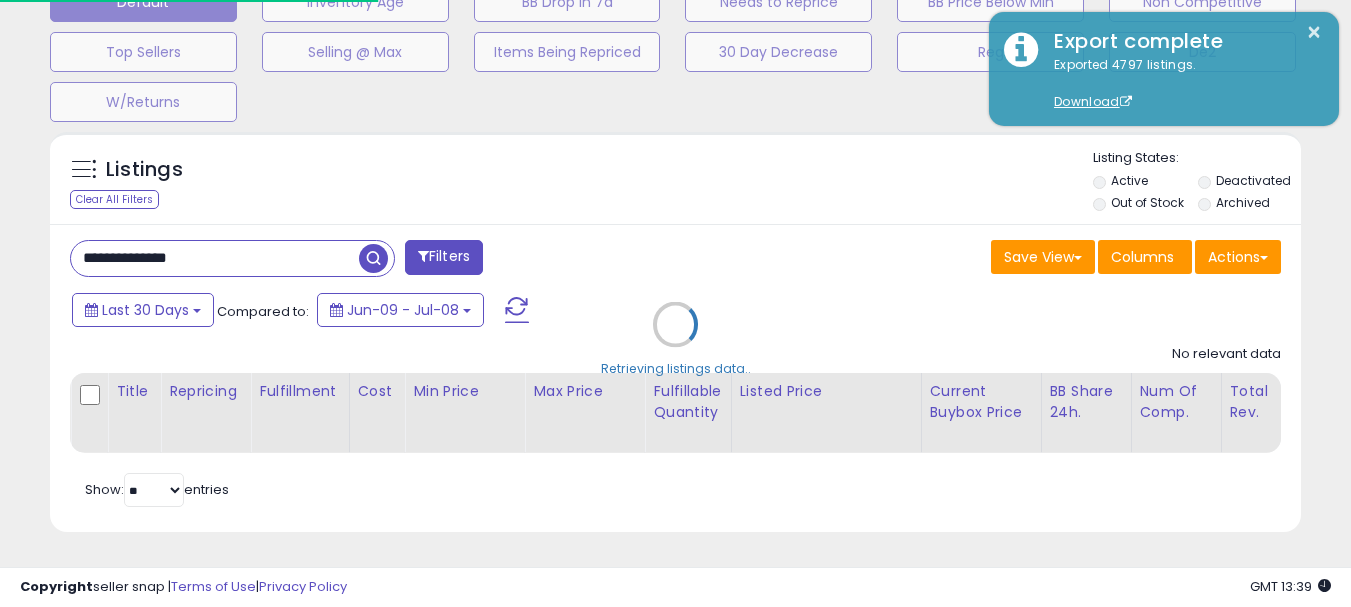 scroll, scrollTop: 999590, scrollLeft: 999267, axis: both 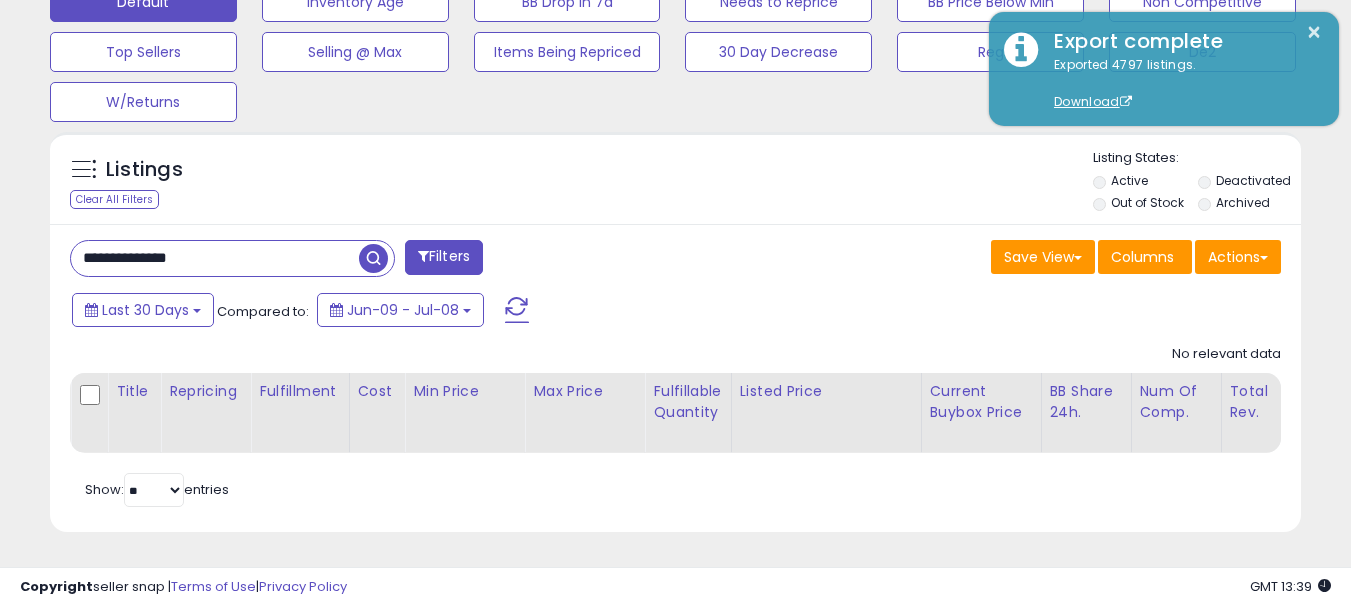 click on "**********" at bounding box center (215, 258) 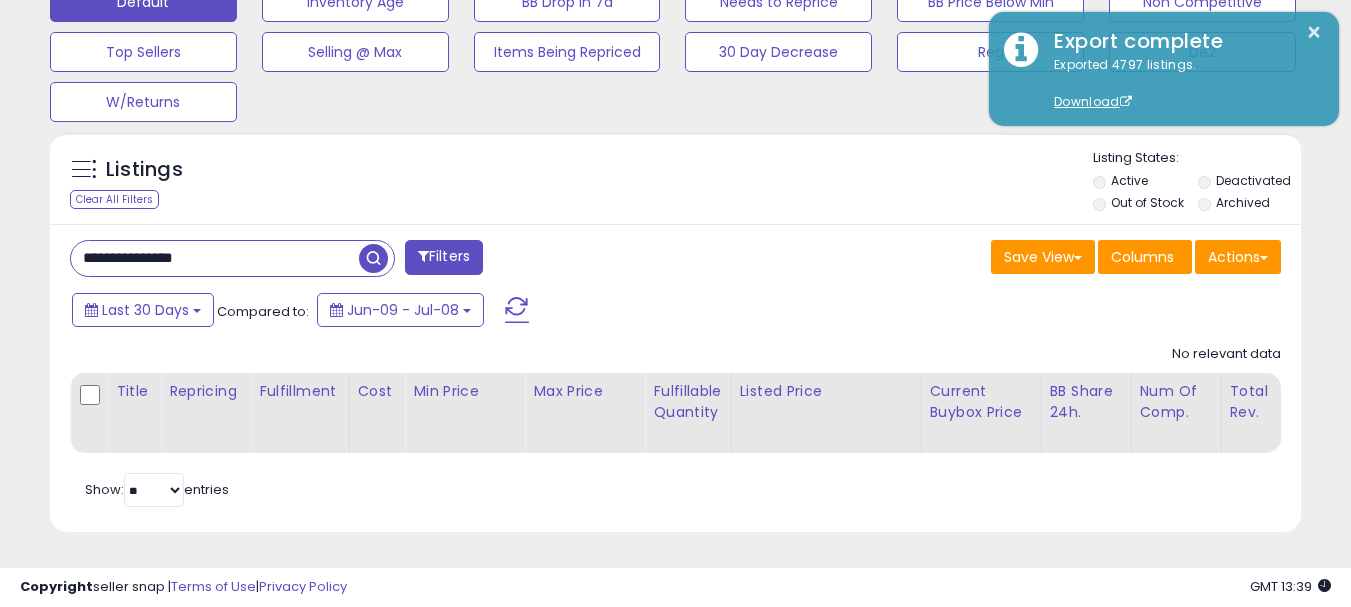 click at bounding box center (373, 258) 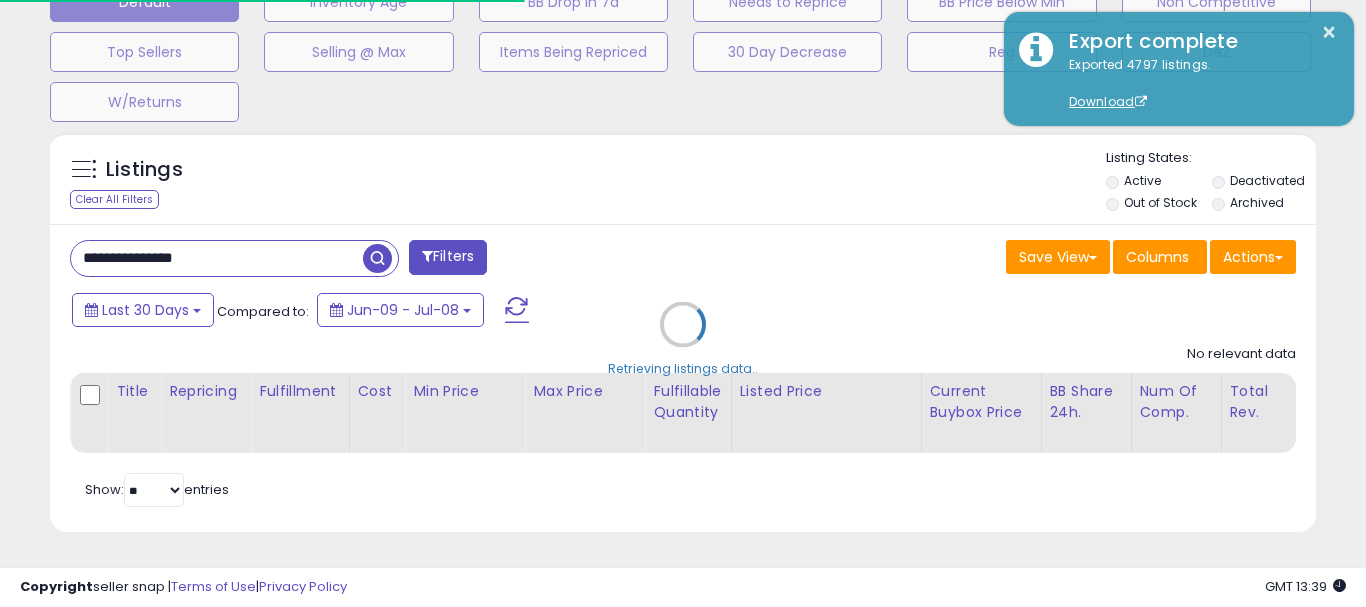 scroll, scrollTop: 999590, scrollLeft: 999267, axis: both 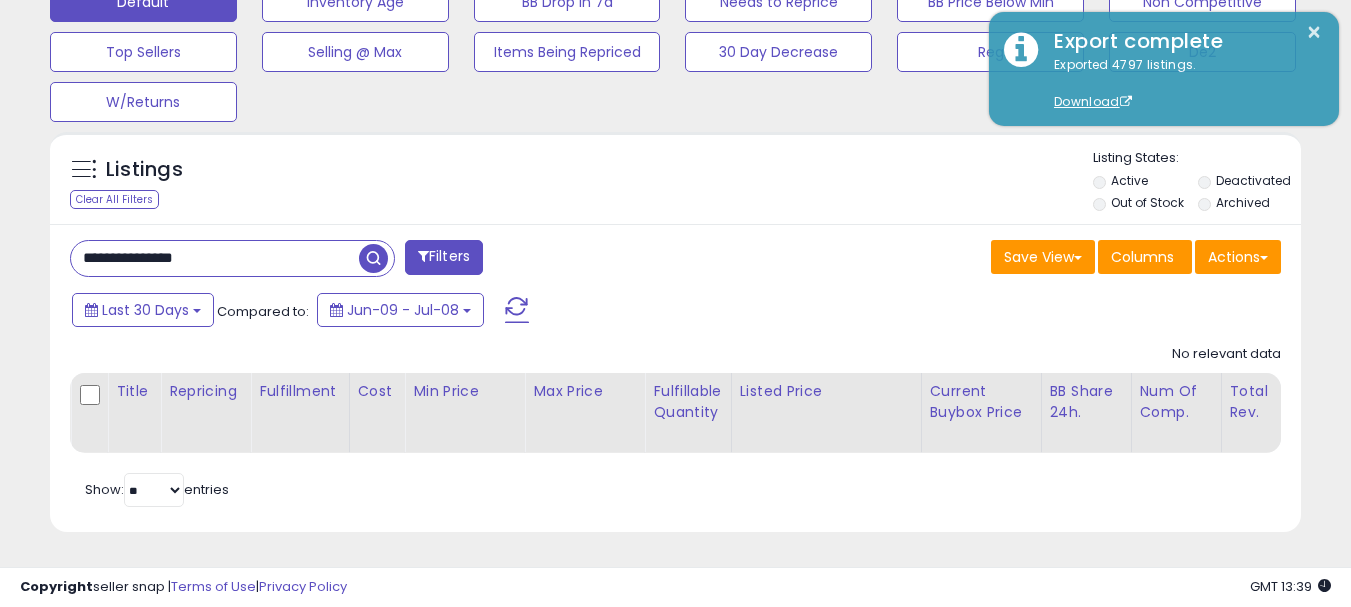 click on "**********" at bounding box center [215, 258] 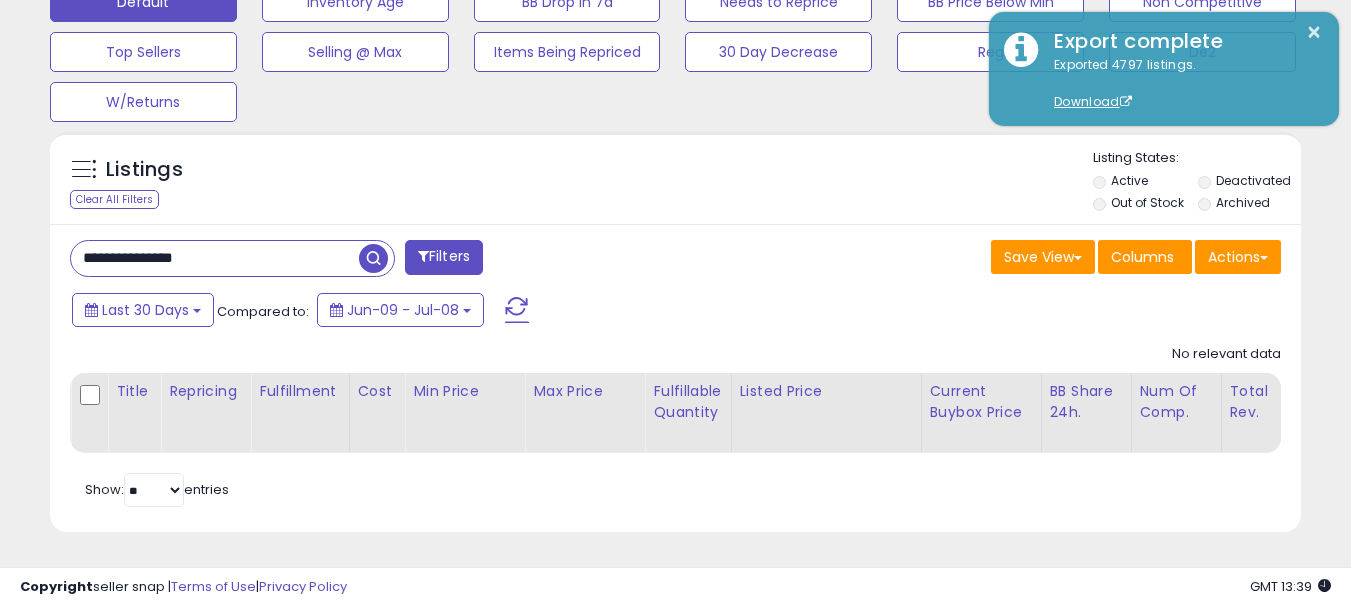 paste 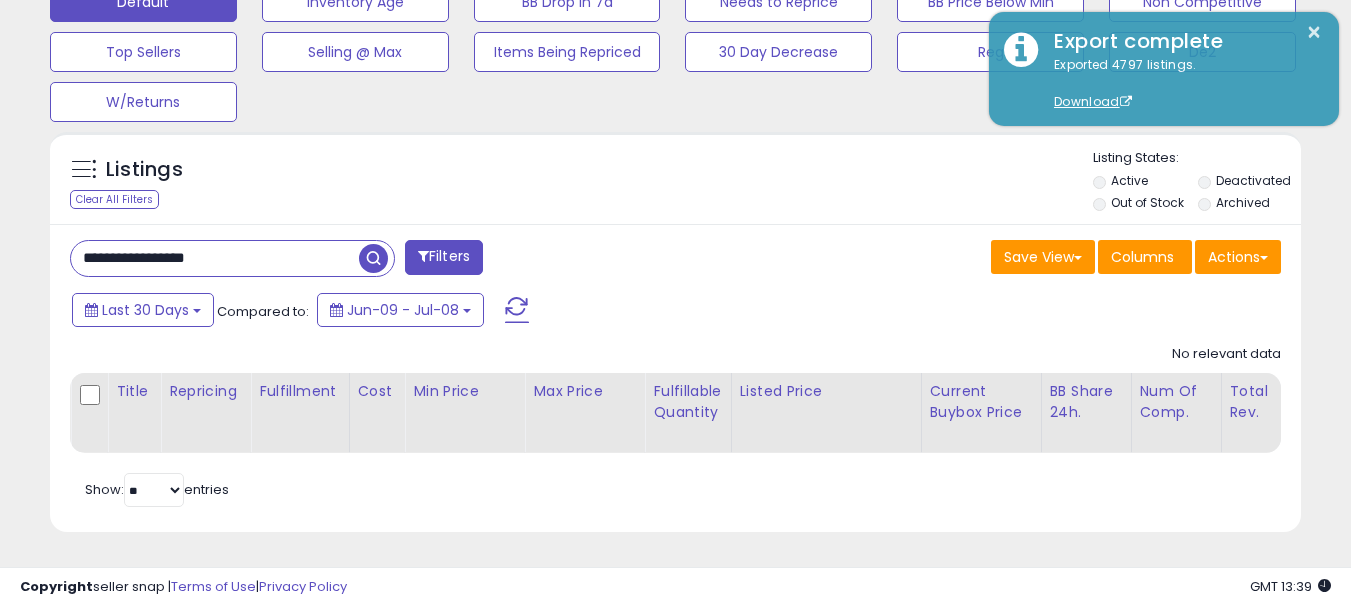click at bounding box center (373, 258) 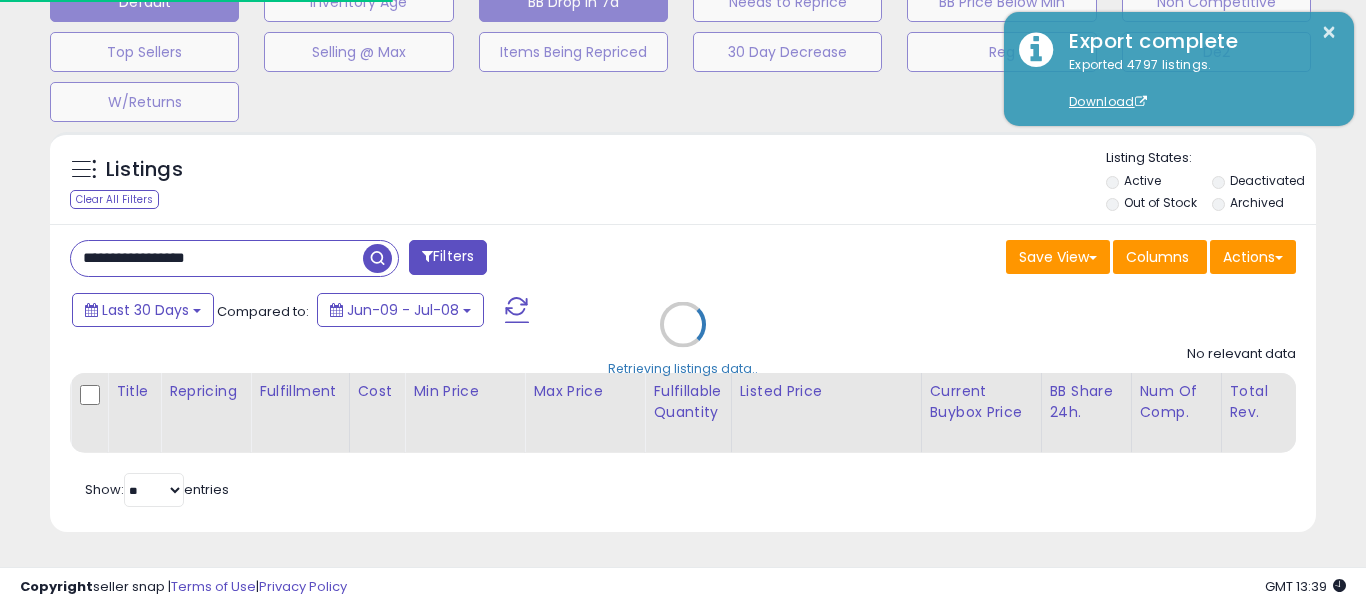 scroll, scrollTop: 999590, scrollLeft: 999276, axis: both 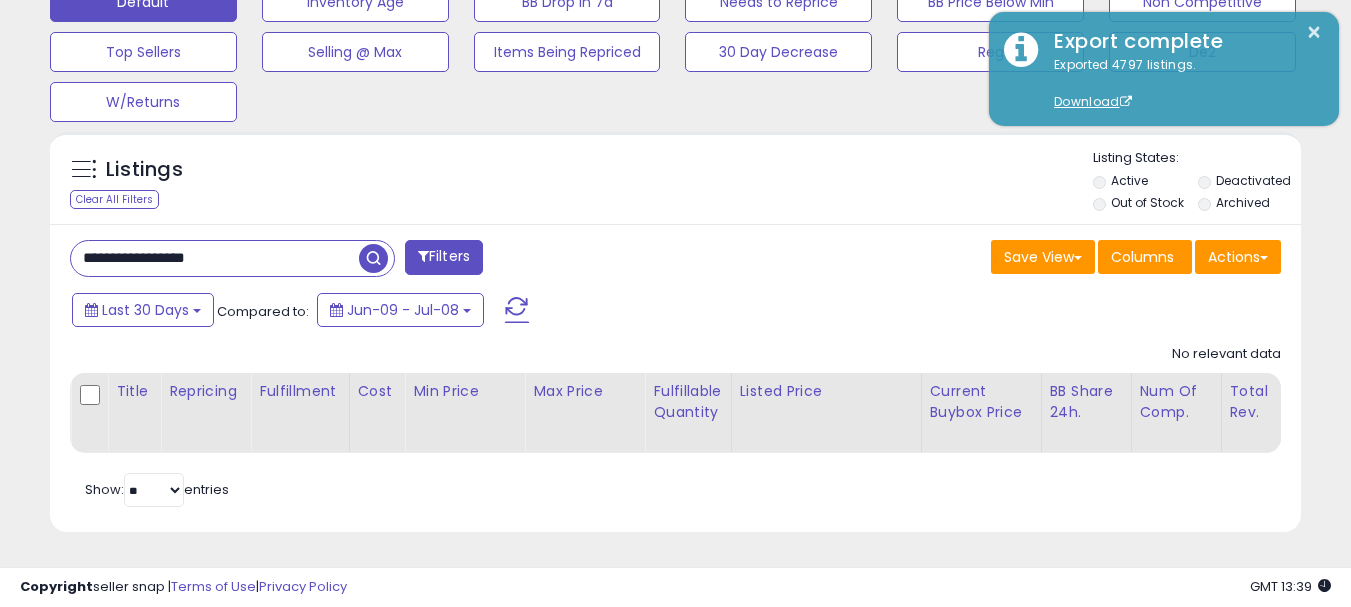click on "**********" at bounding box center (215, 258) 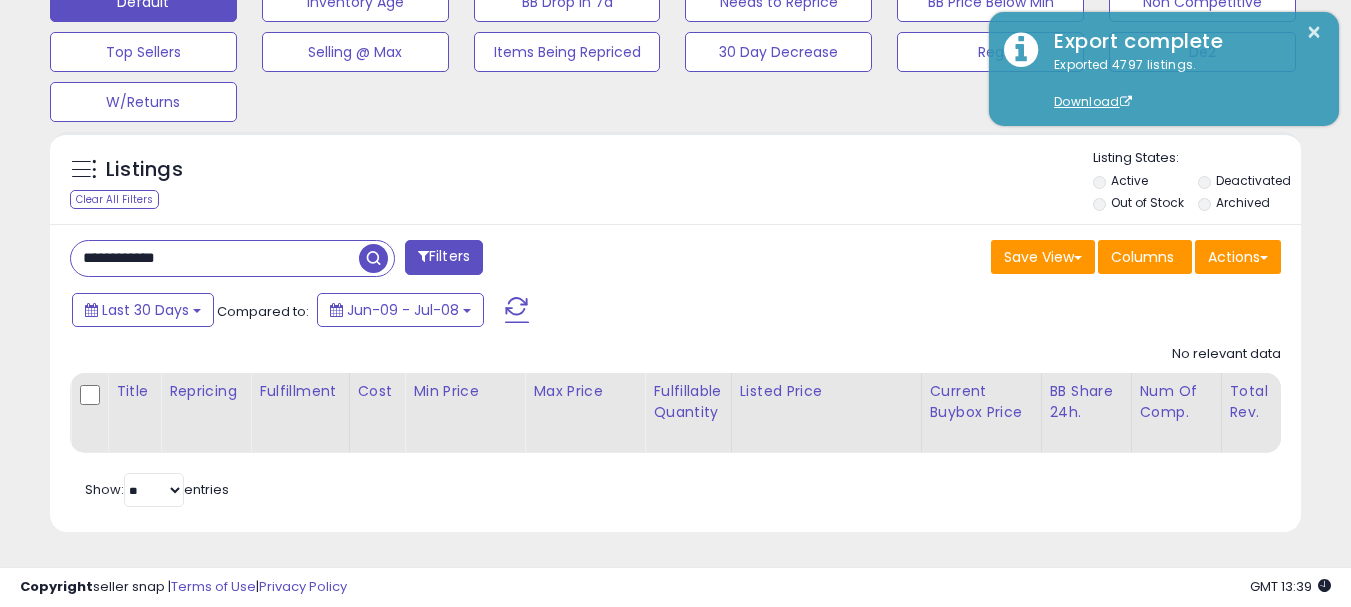 drag, startPoint x: 393, startPoint y: 241, endPoint x: 381, endPoint y: 240, distance: 12.0415945 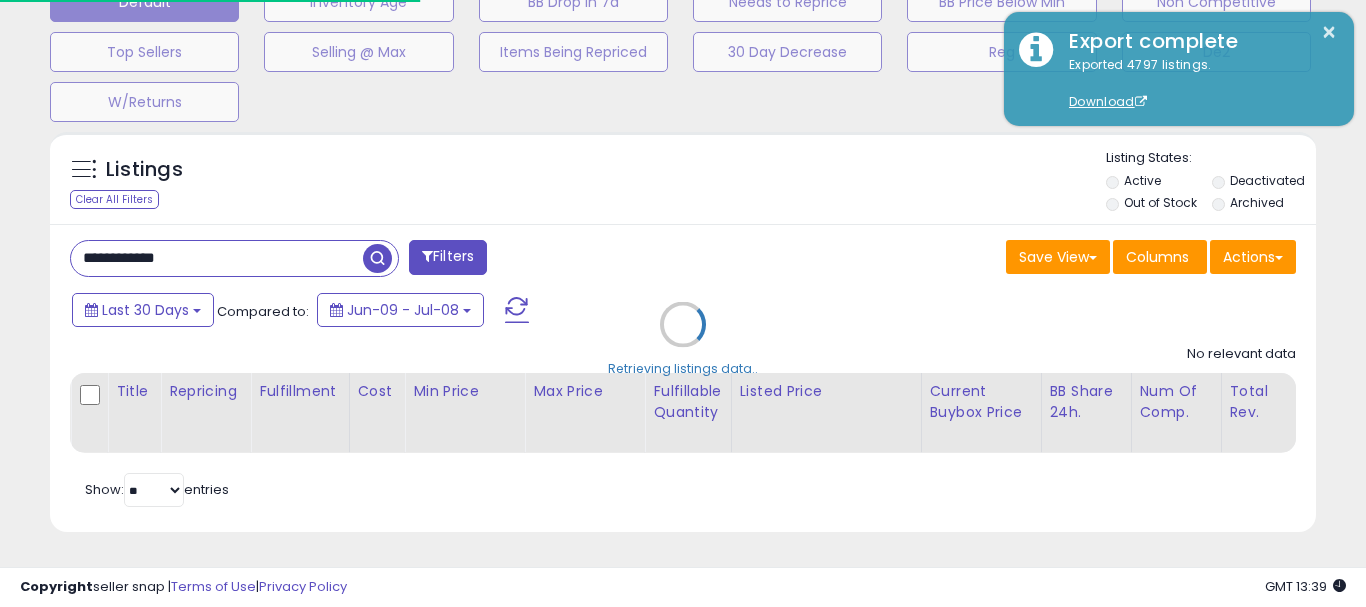 scroll, scrollTop: 999590, scrollLeft: 999267, axis: both 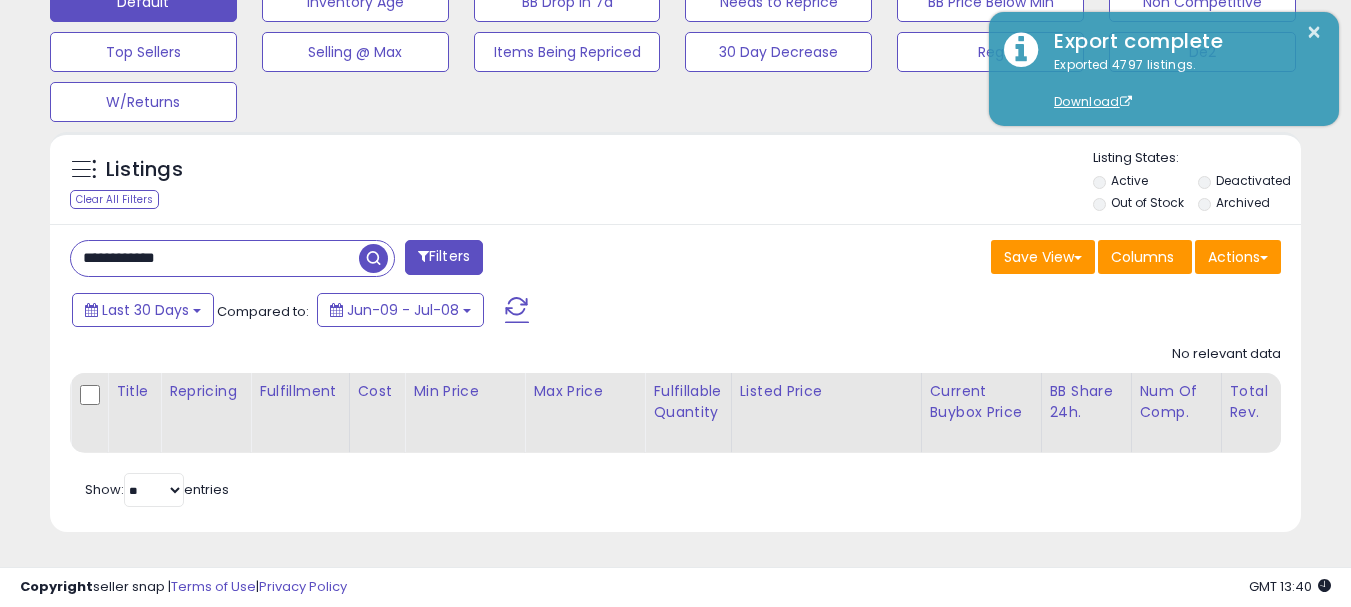 click on "**********" at bounding box center (215, 258) 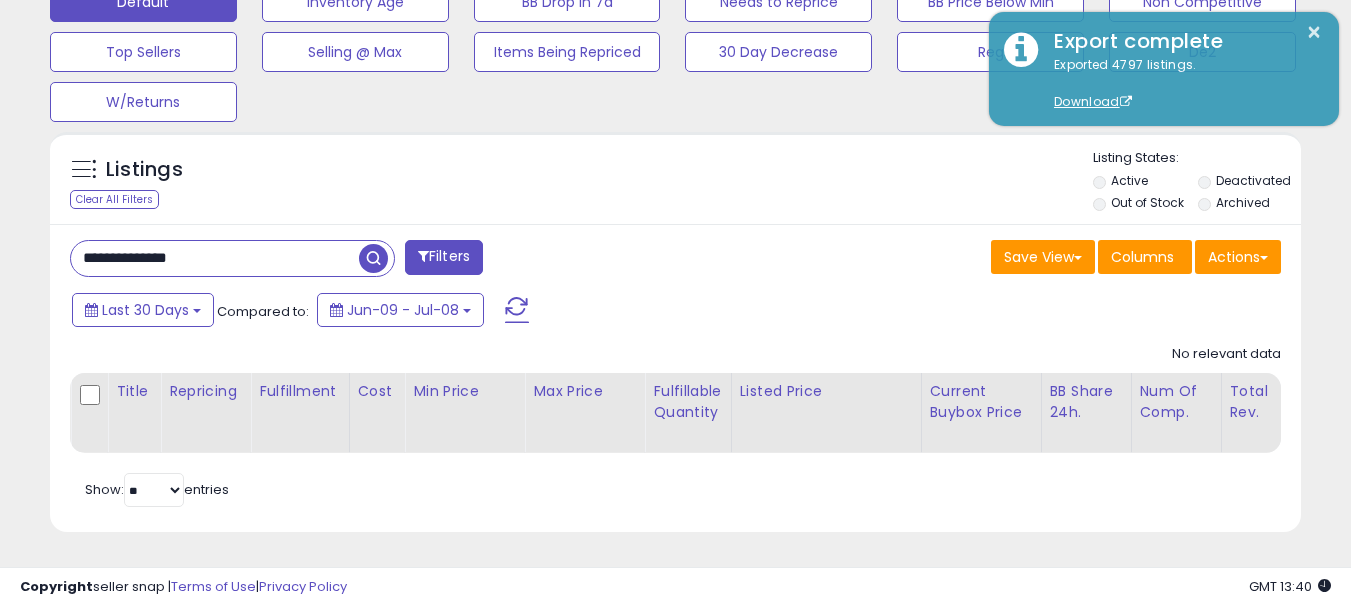 click at bounding box center (373, 258) 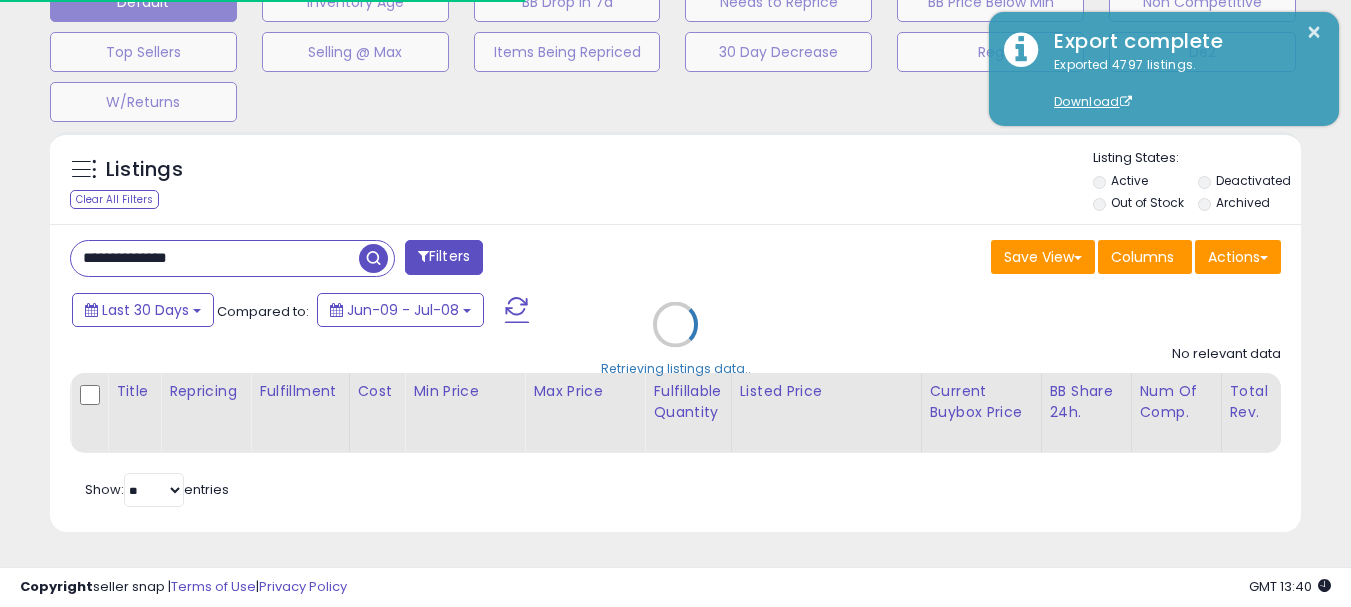 scroll, scrollTop: 999590, scrollLeft: 999267, axis: both 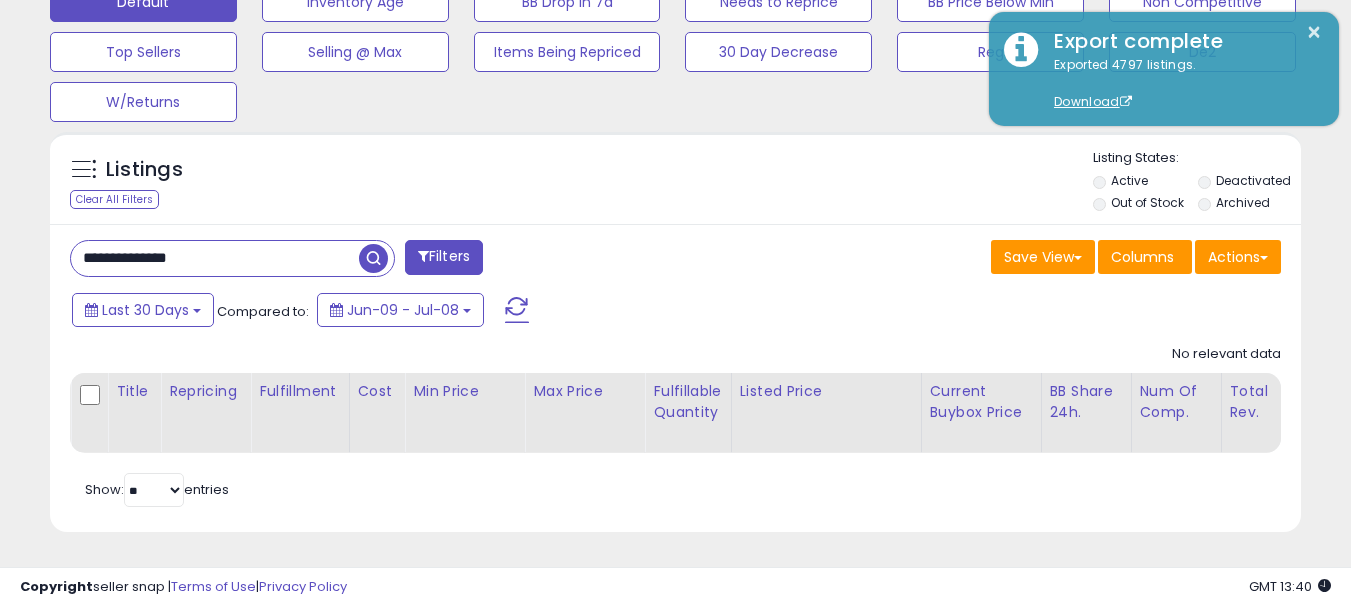 click on "**********" at bounding box center (215, 258) 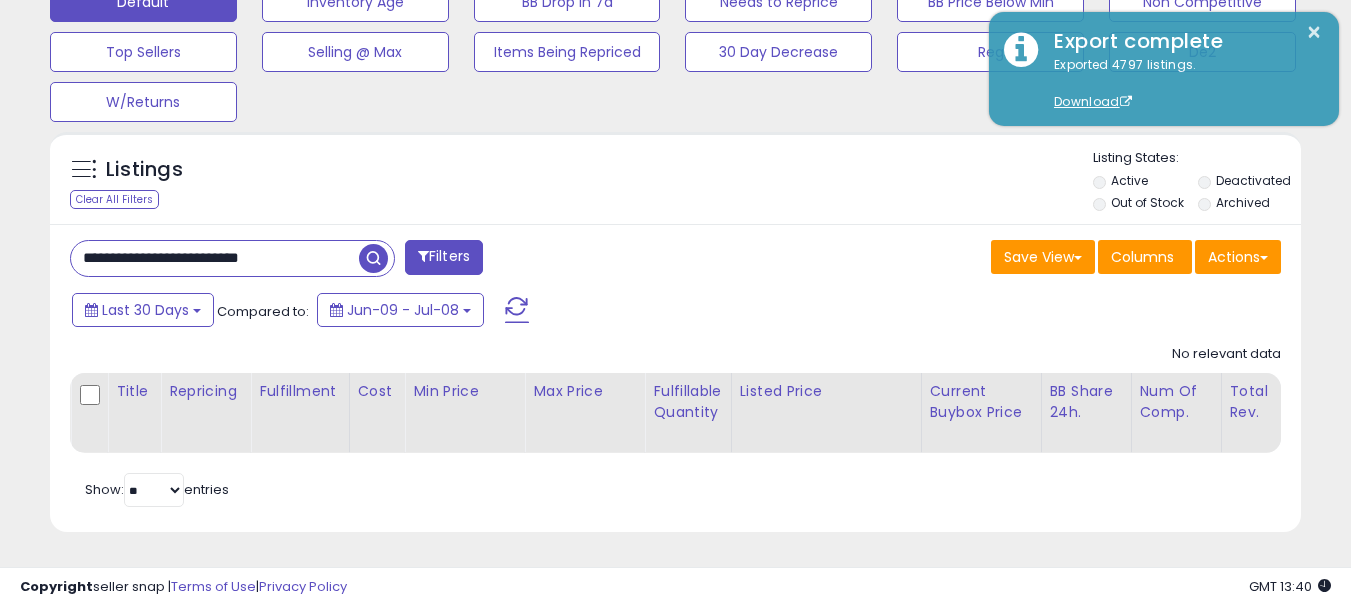 click on "**********" at bounding box center [215, 258] 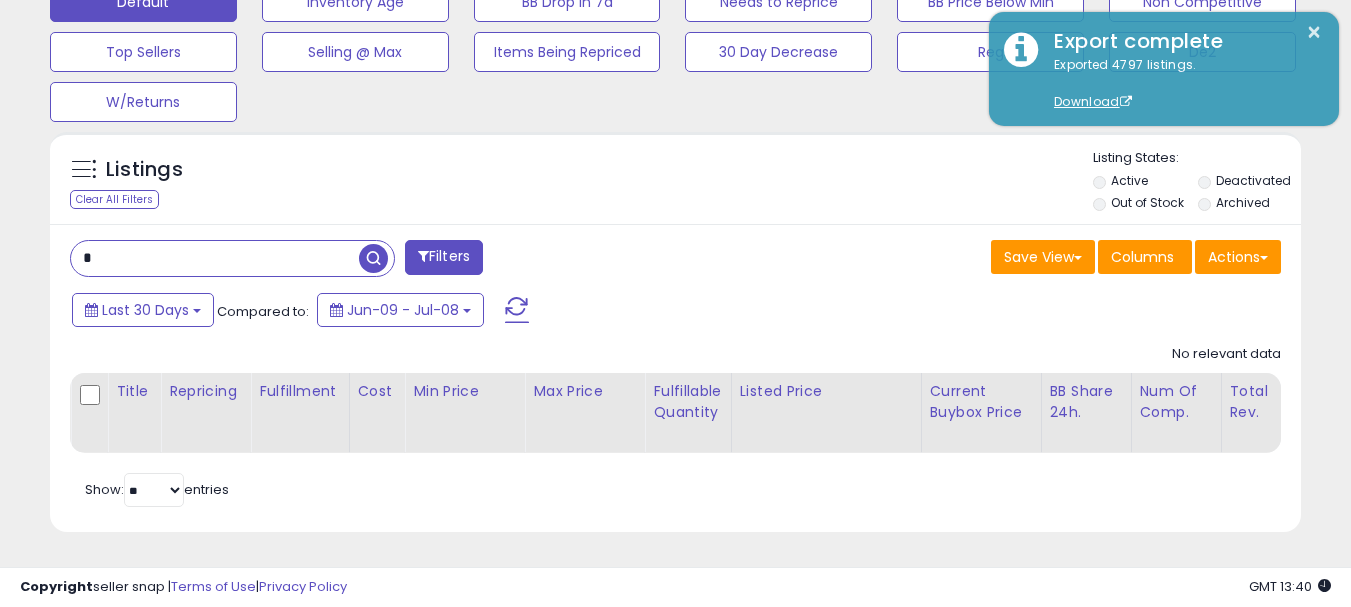 paste on "**********" 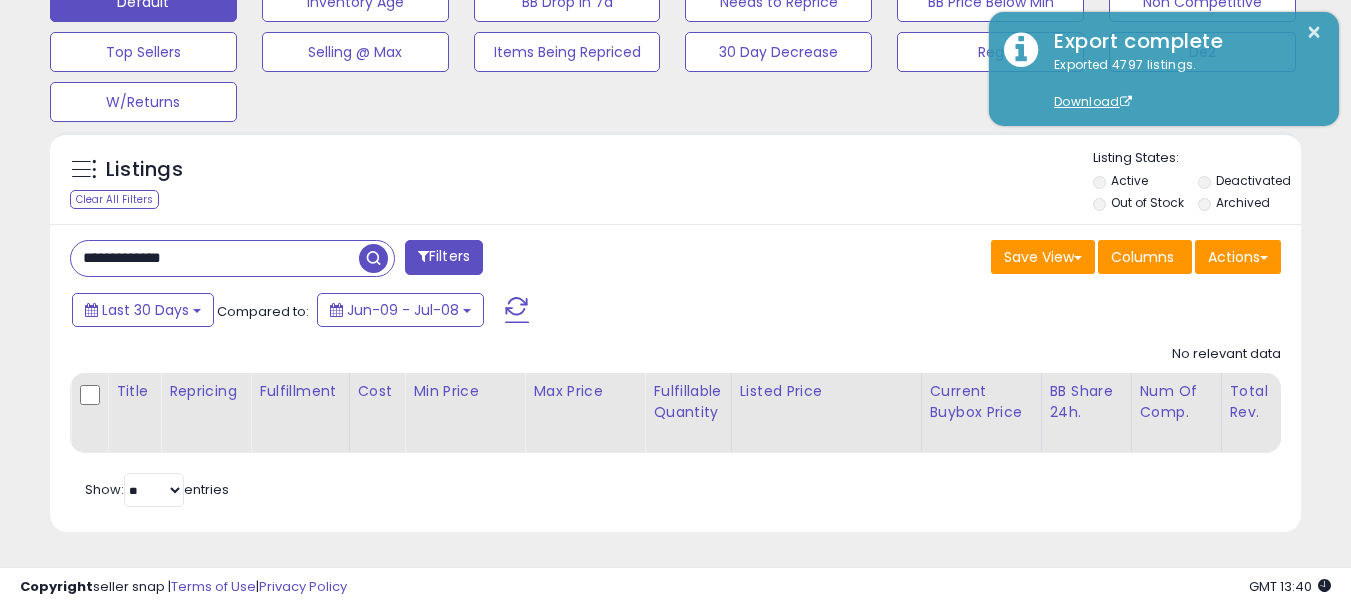 click at bounding box center [376, 256] 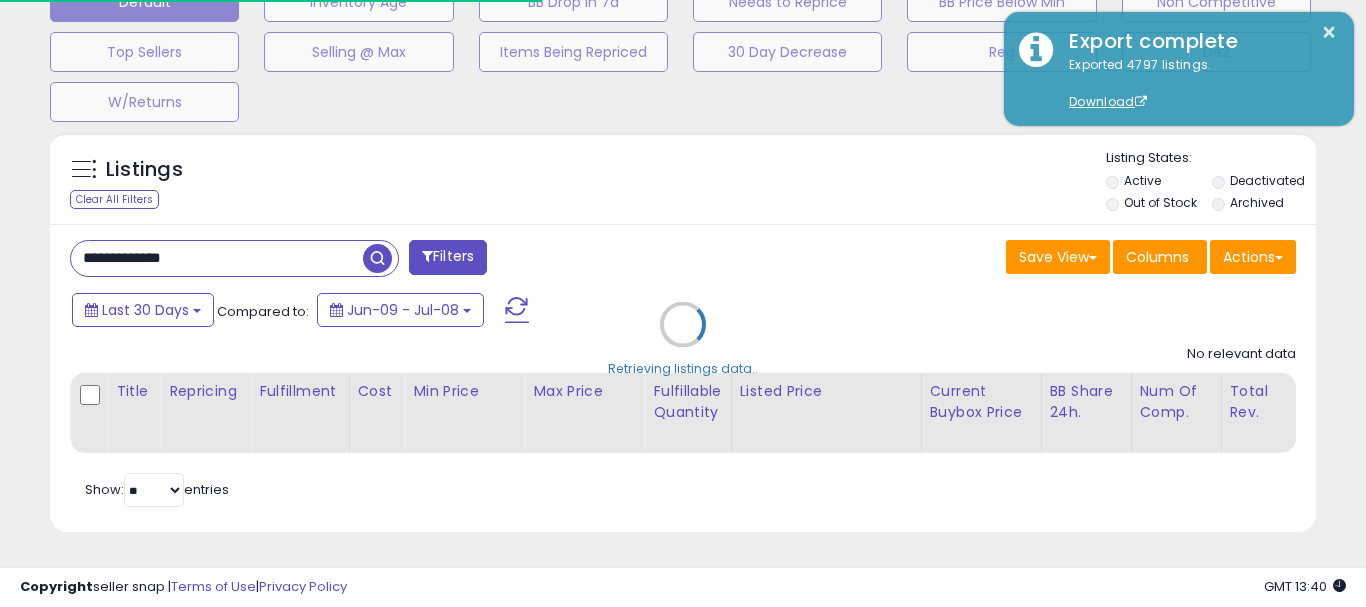 scroll, scrollTop: 999590, scrollLeft: 999267, axis: both 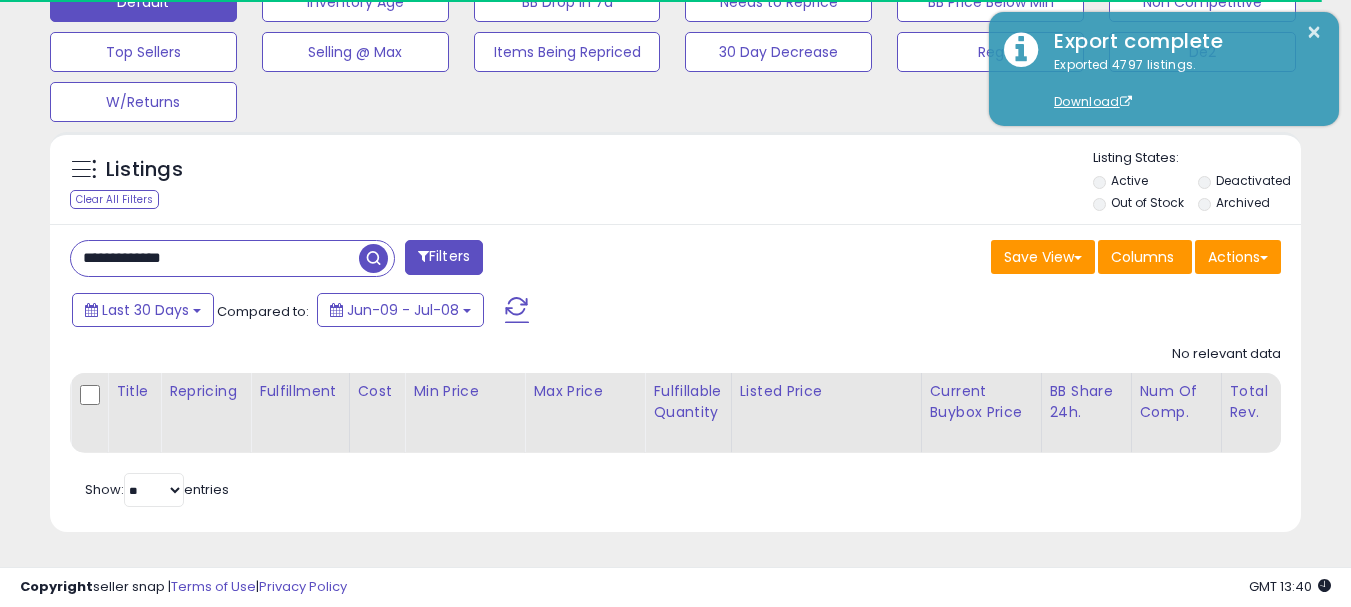 click on "**********" at bounding box center [215, 258] 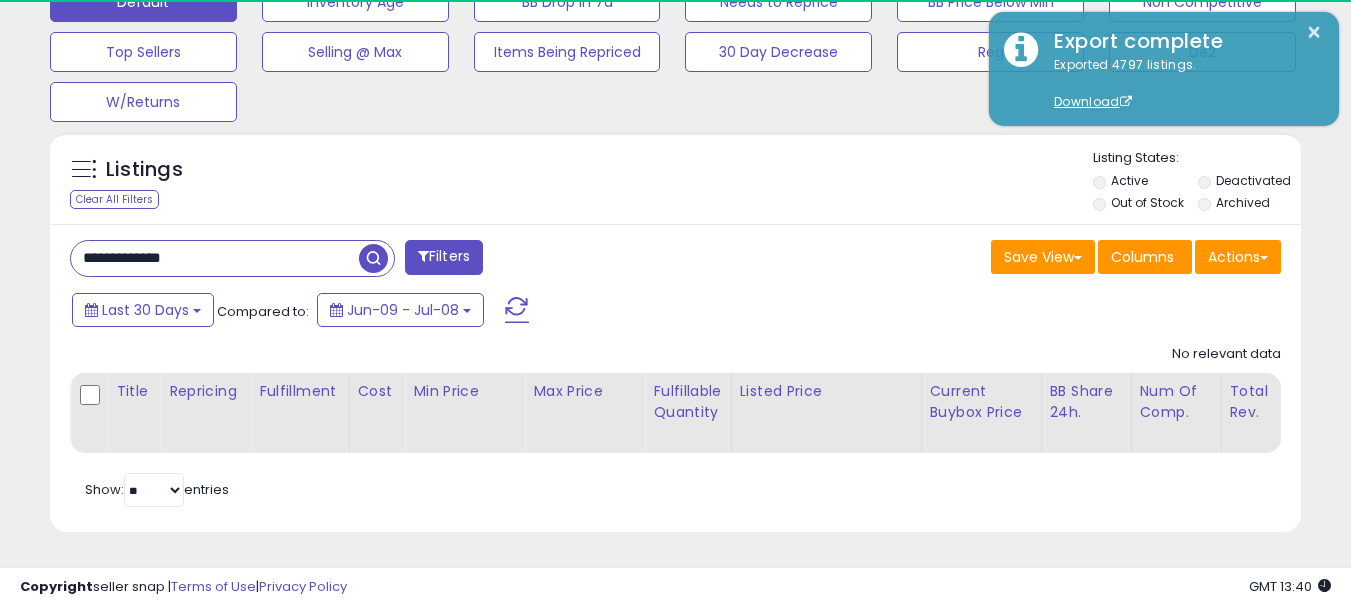 click on "**********" at bounding box center [215, 258] 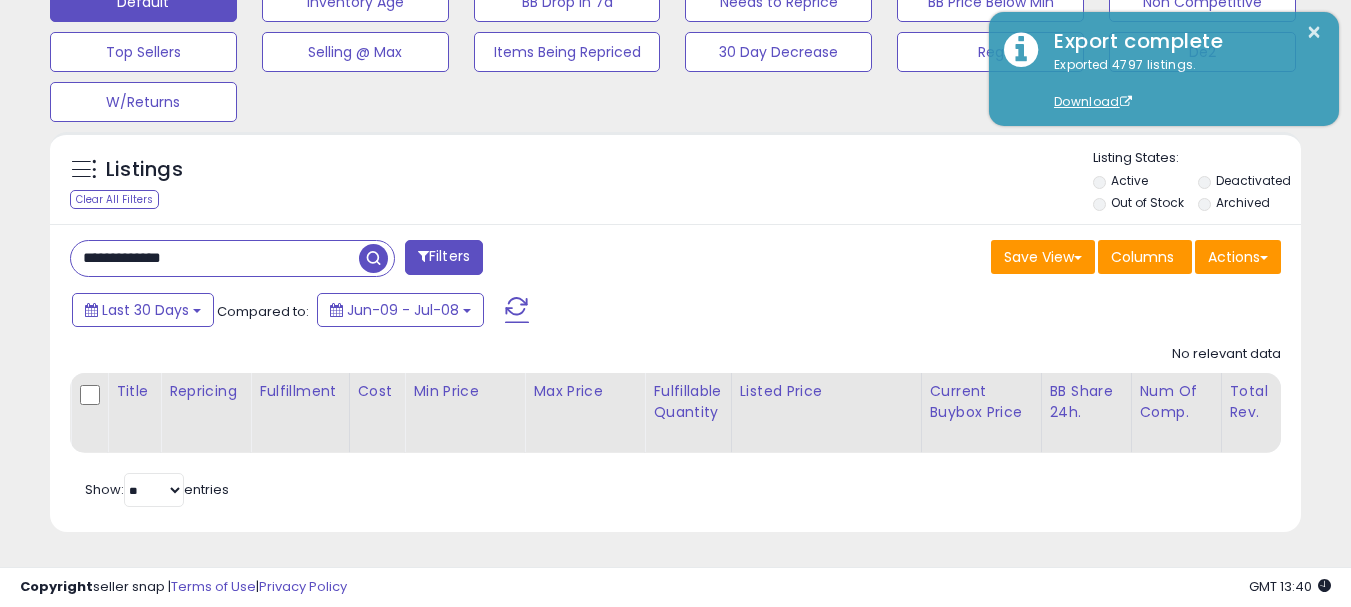 paste 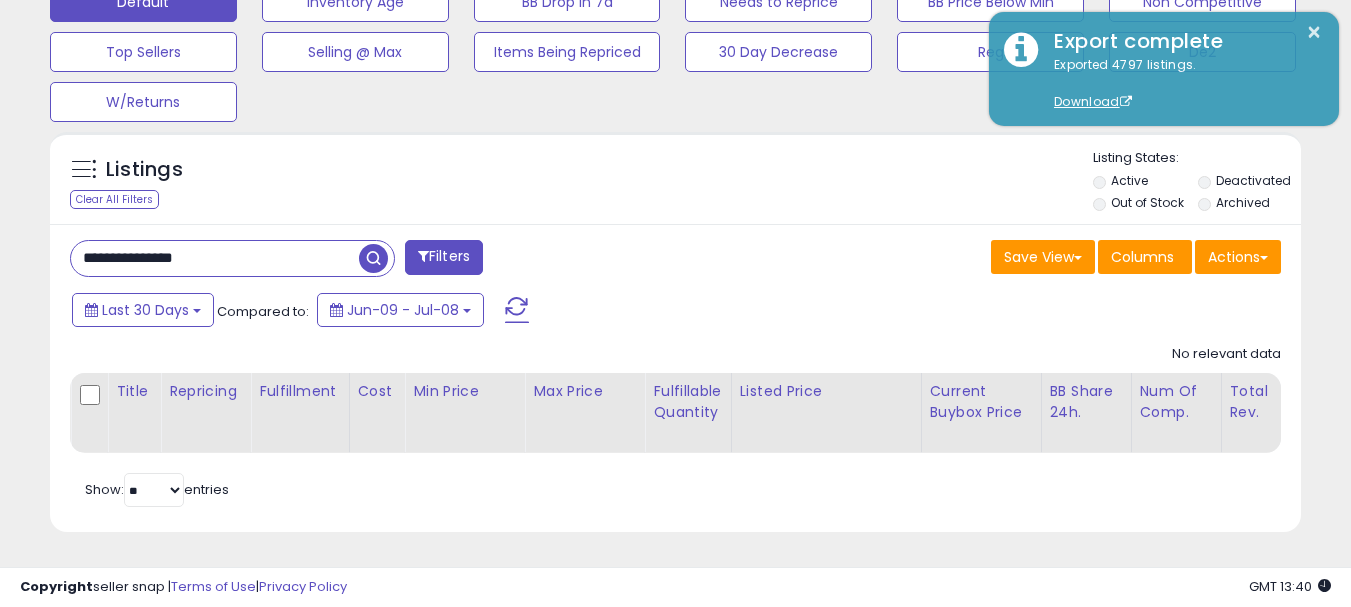click at bounding box center (373, 258) 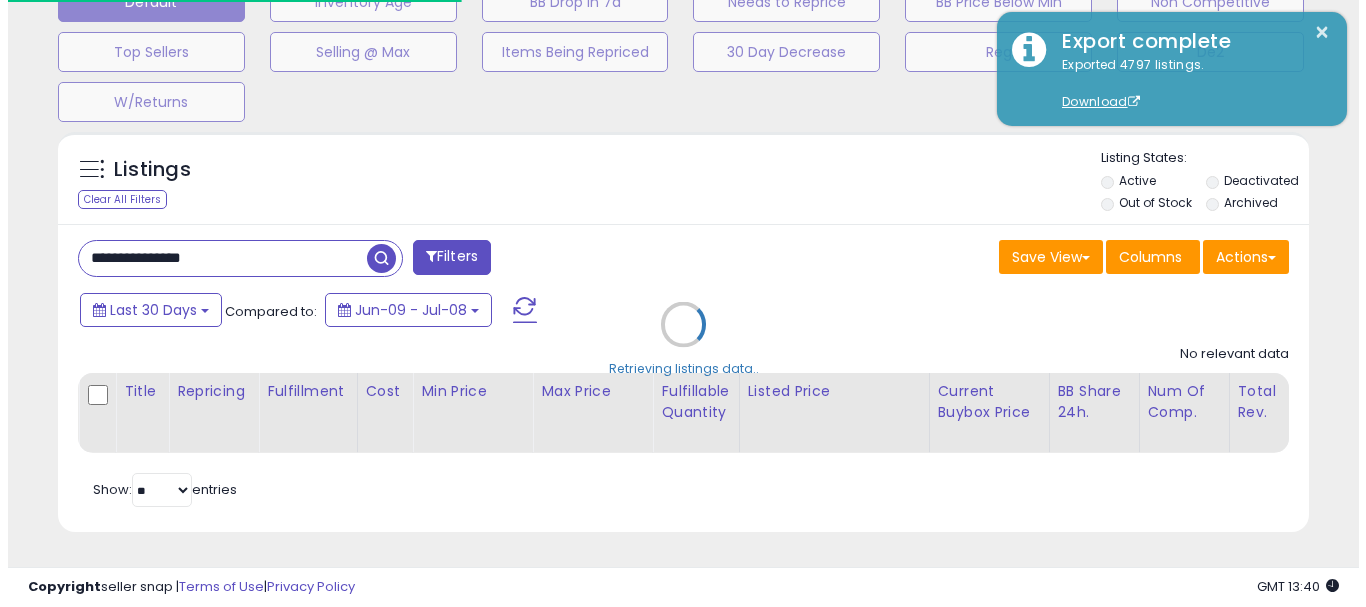 scroll, scrollTop: 999590, scrollLeft: 999267, axis: both 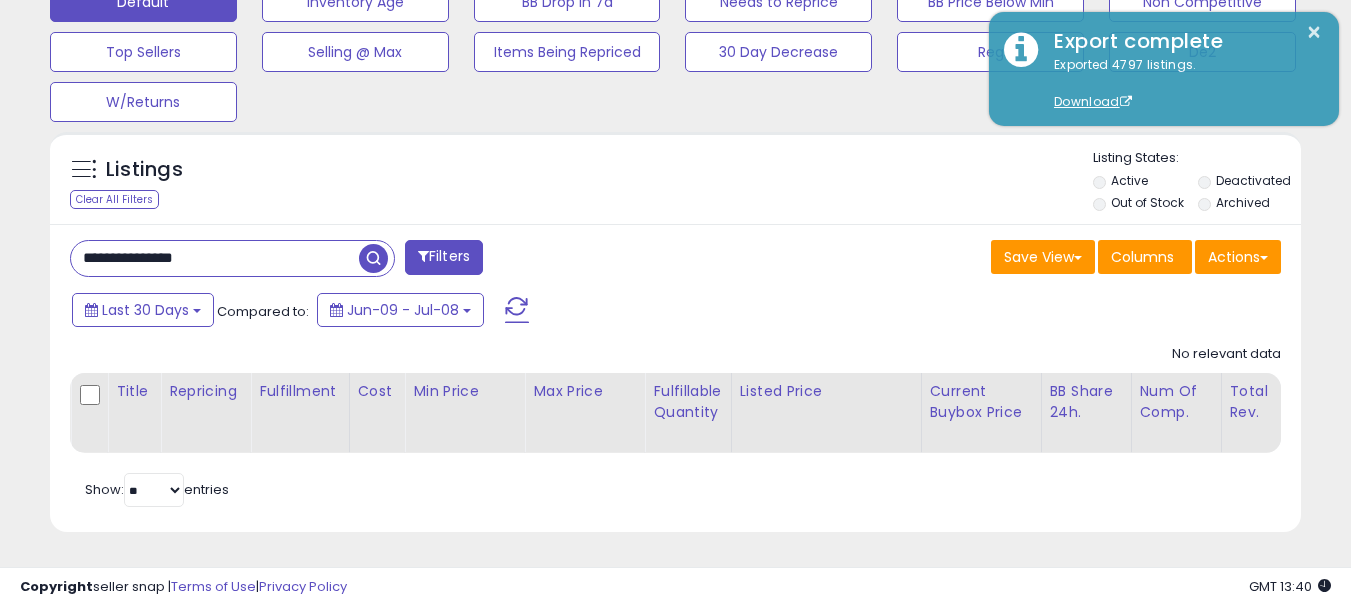 click on "**********" at bounding box center [215, 258] 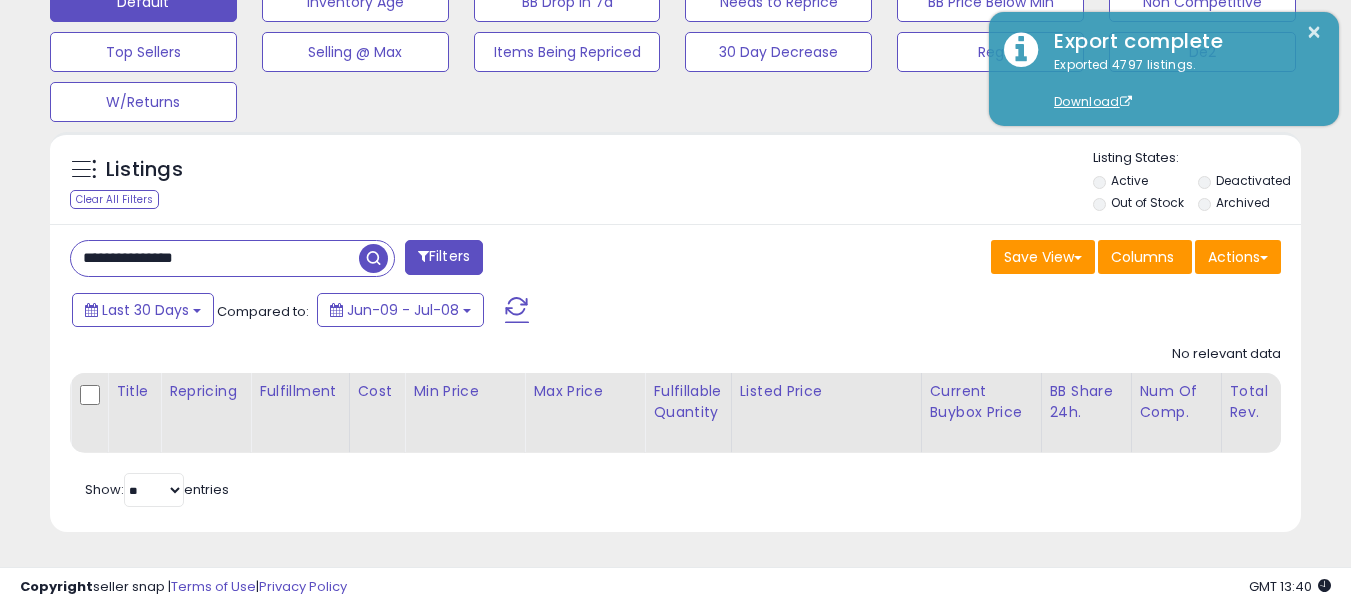 paste 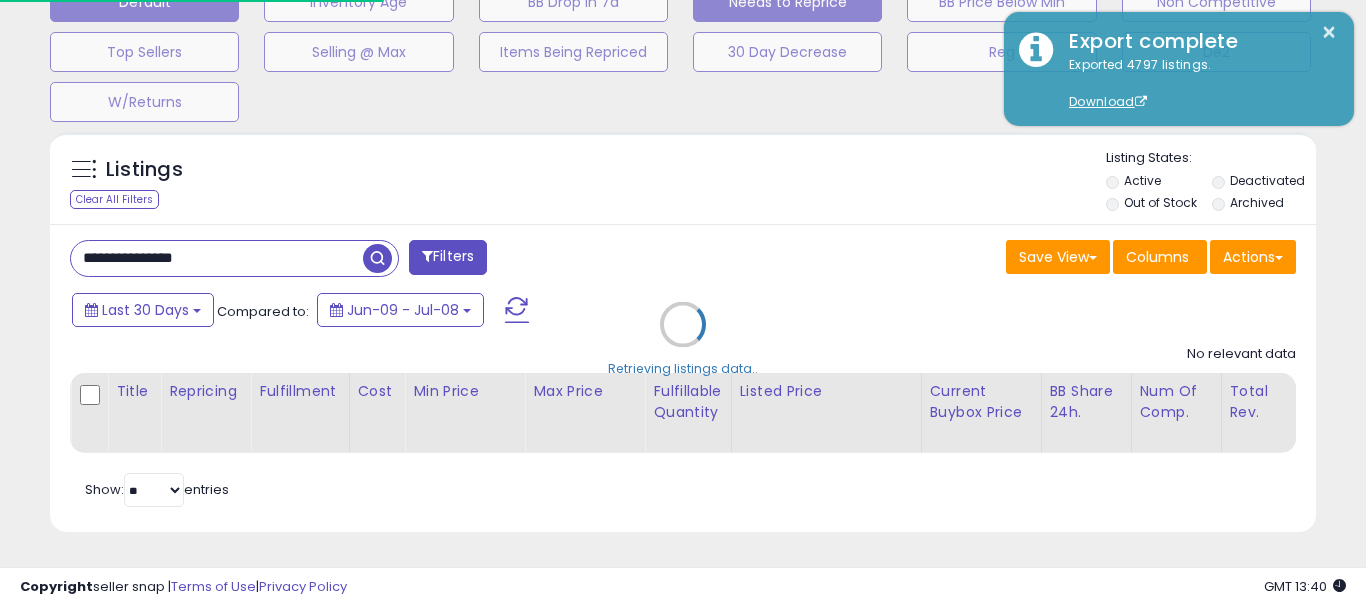 scroll, scrollTop: 999590, scrollLeft: 999267, axis: both 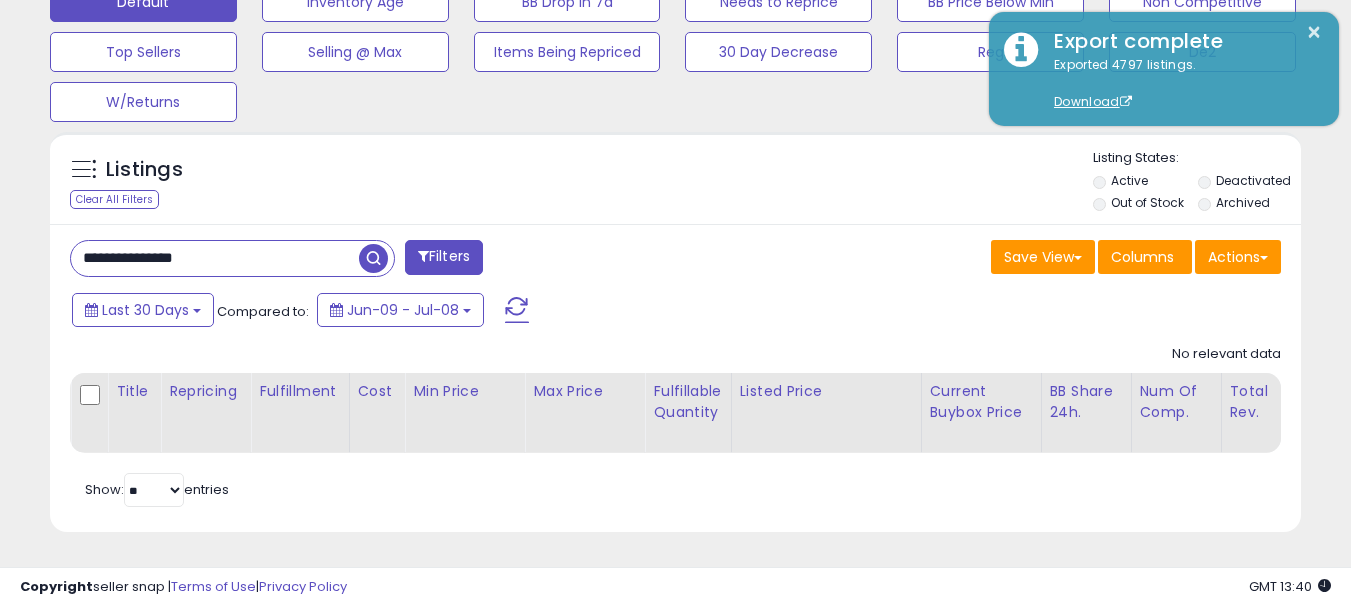 click on "**********" at bounding box center (215, 258) 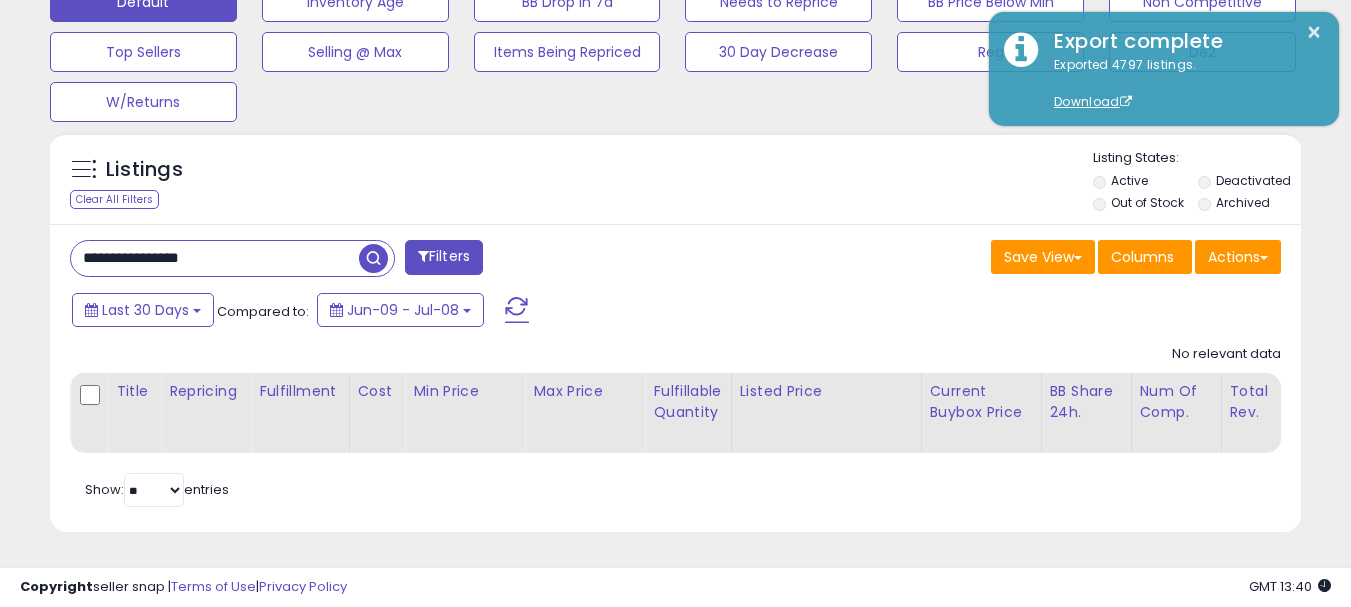 drag, startPoint x: 368, startPoint y: 245, endPoint x: 596, endPoint y: 0, distance: 334.67746 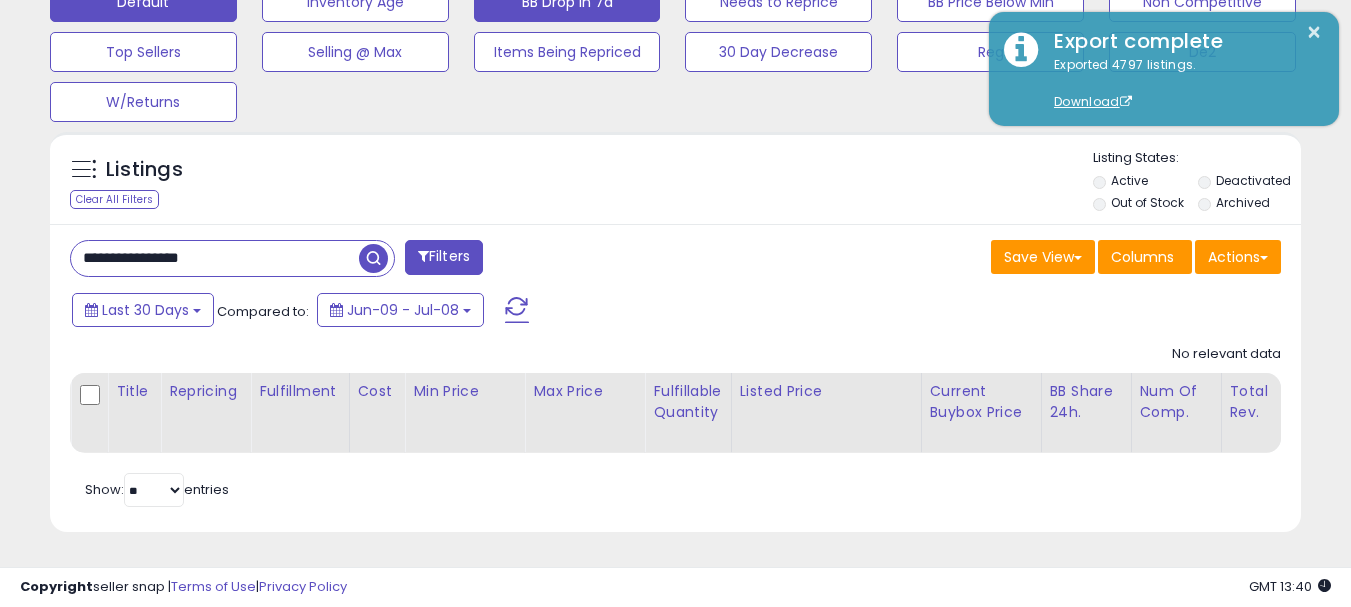 click at bounding box center (373, 258) 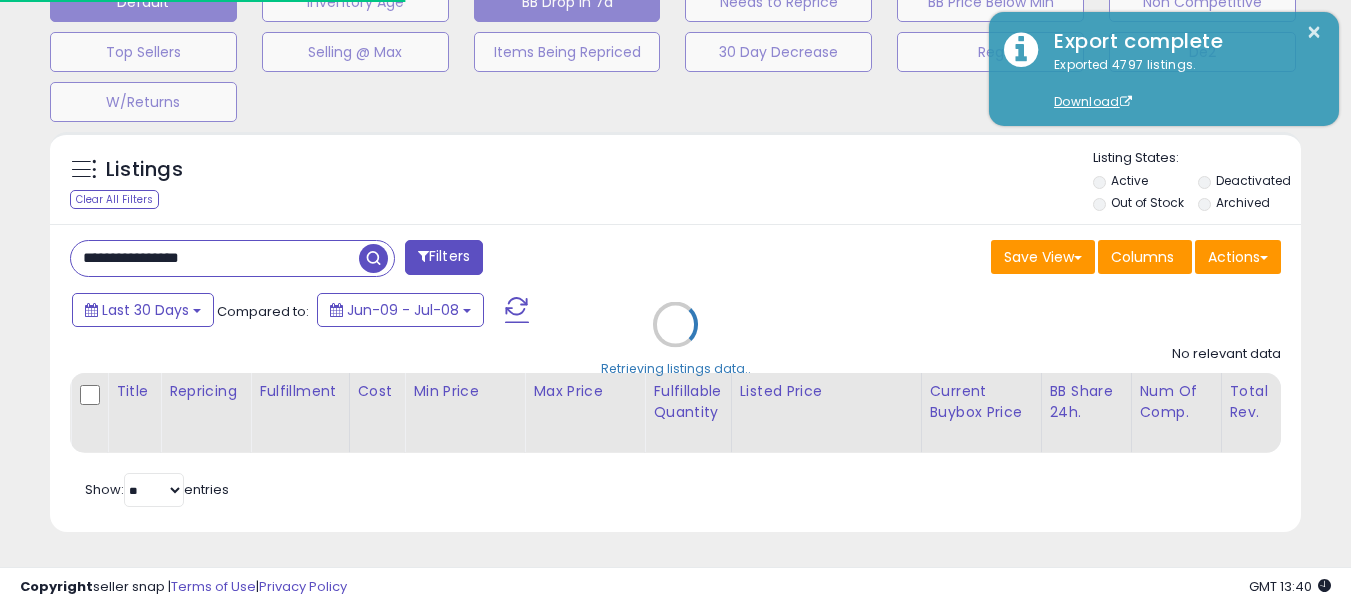 scroll, scrollTop: 999590, scrollLeft: 999267, axis: both 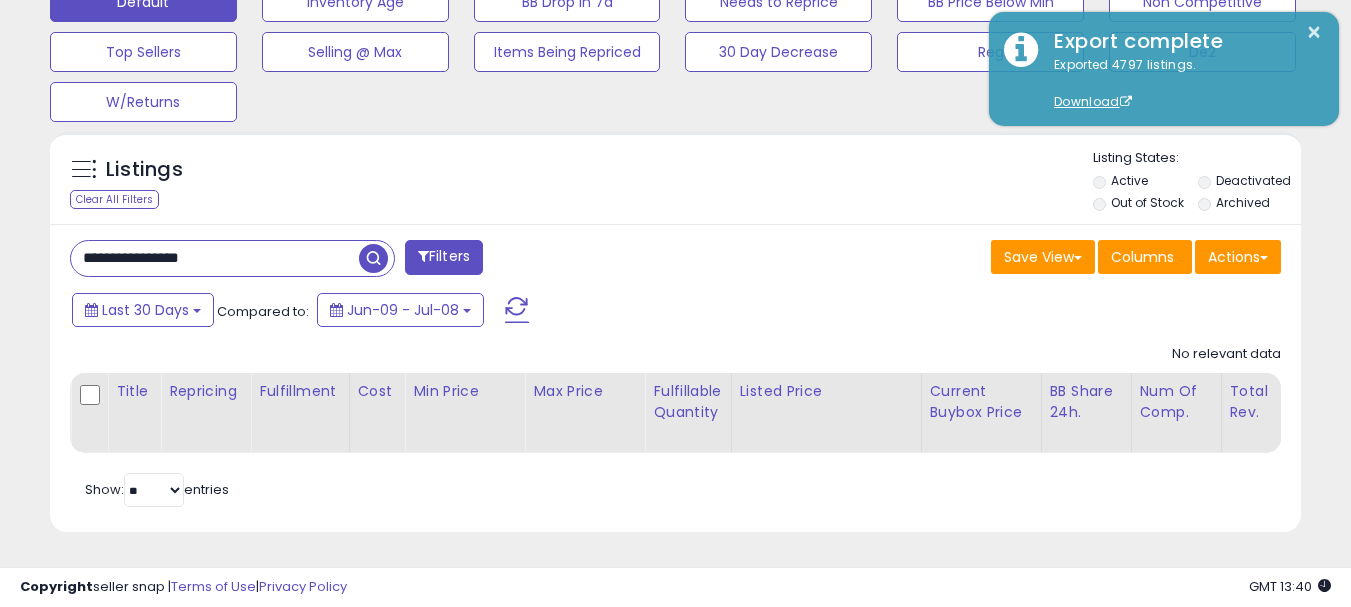 click on "**********" at bounding box center [215, 258] 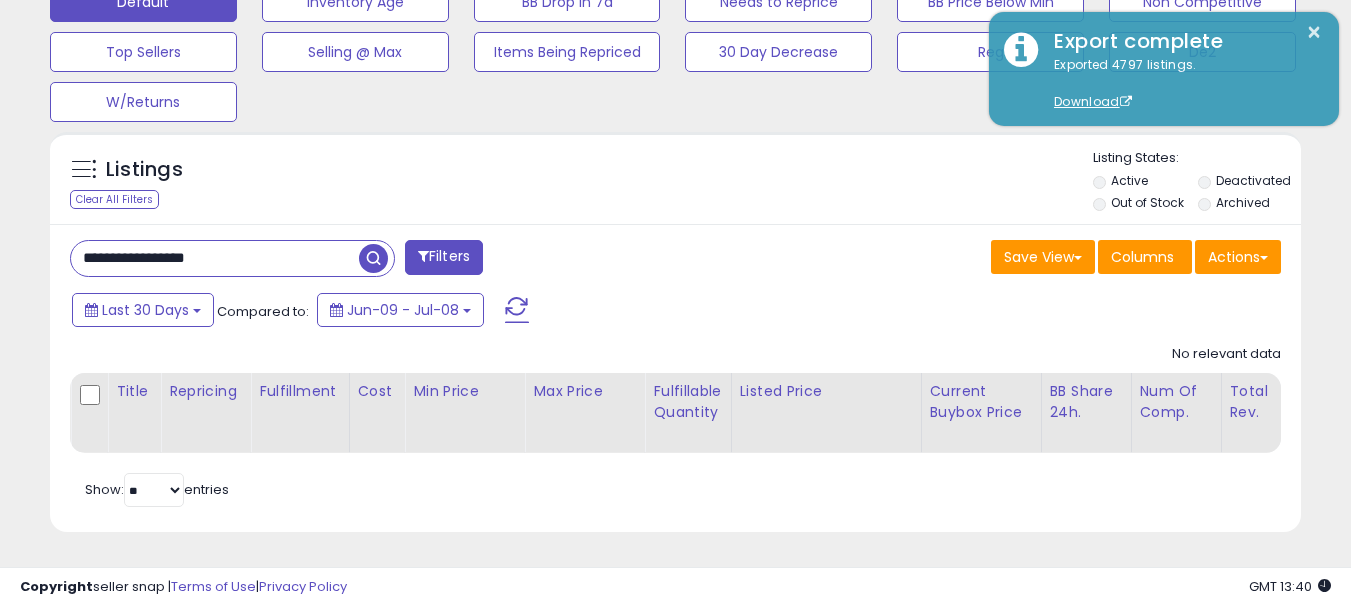 click at bounding box center (373, 258) 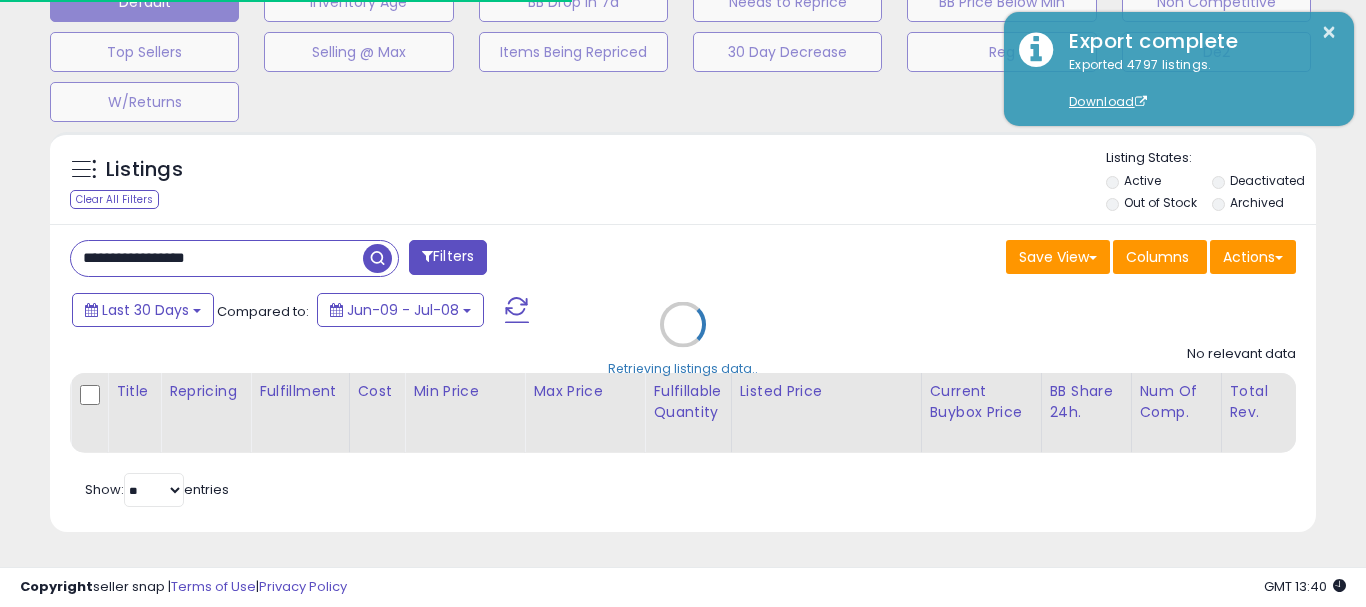 scroll, scrollTop: 999590, scrollLeft: 999267, axis: both 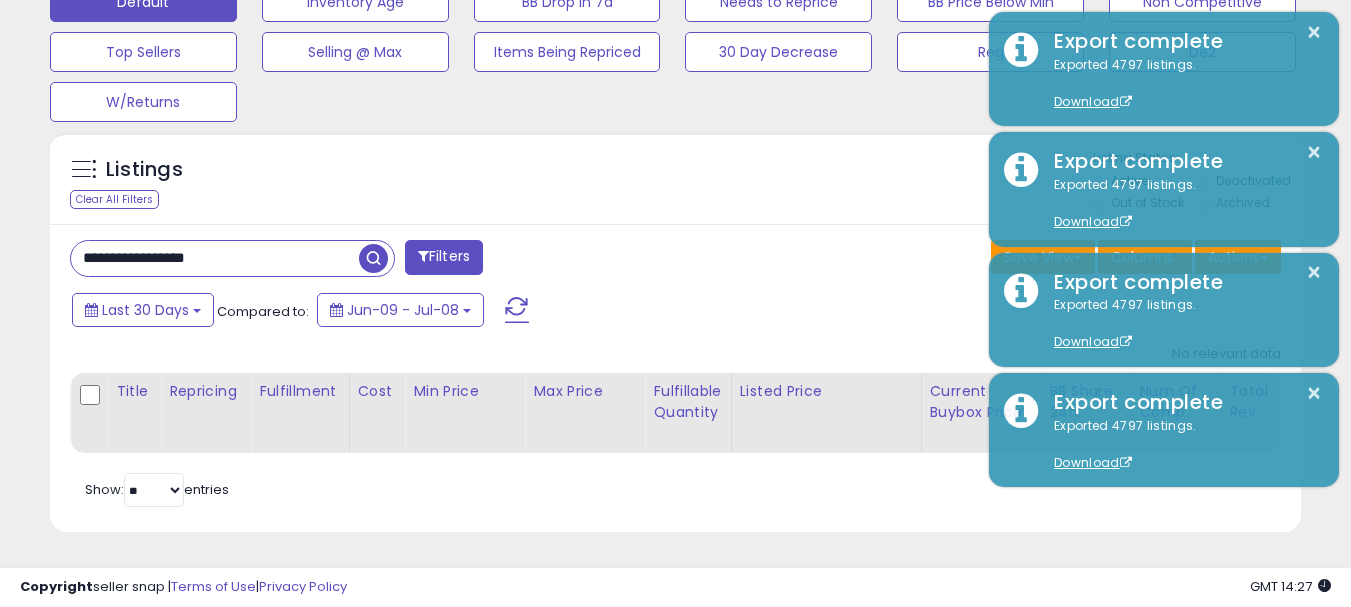click on "**********" at bounding box center (675, 378) 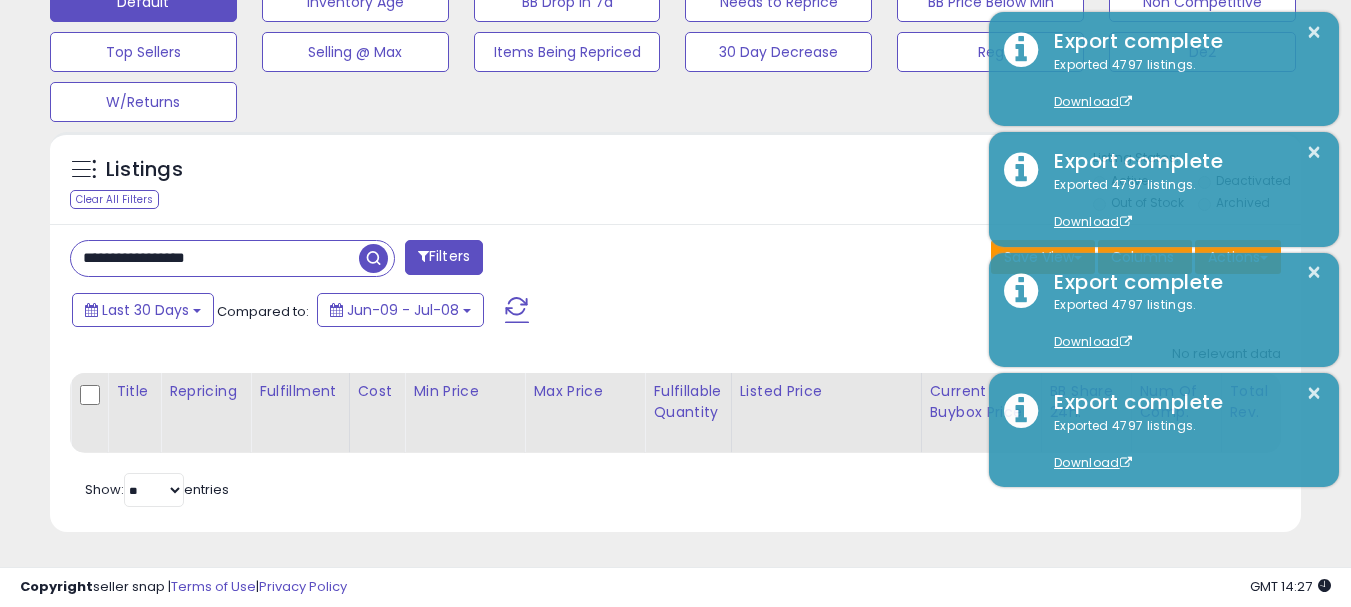 click on "**********" at bounding box center (215, 258) 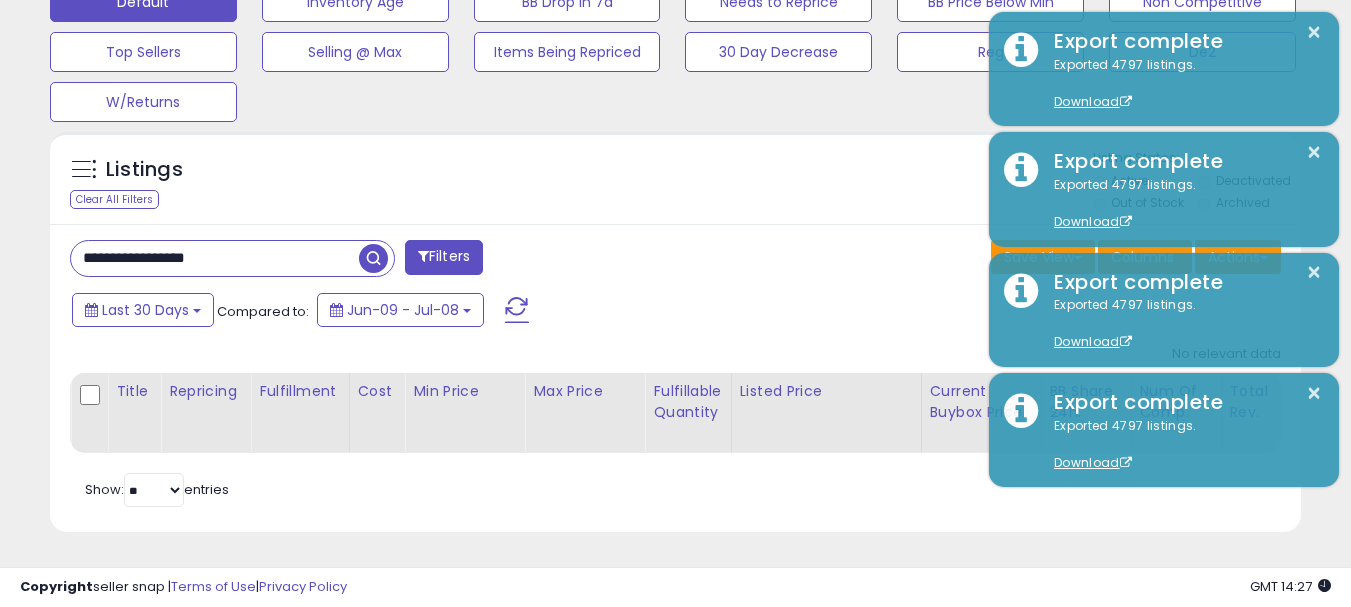 click on "**********" at bounding box center [215, 258] 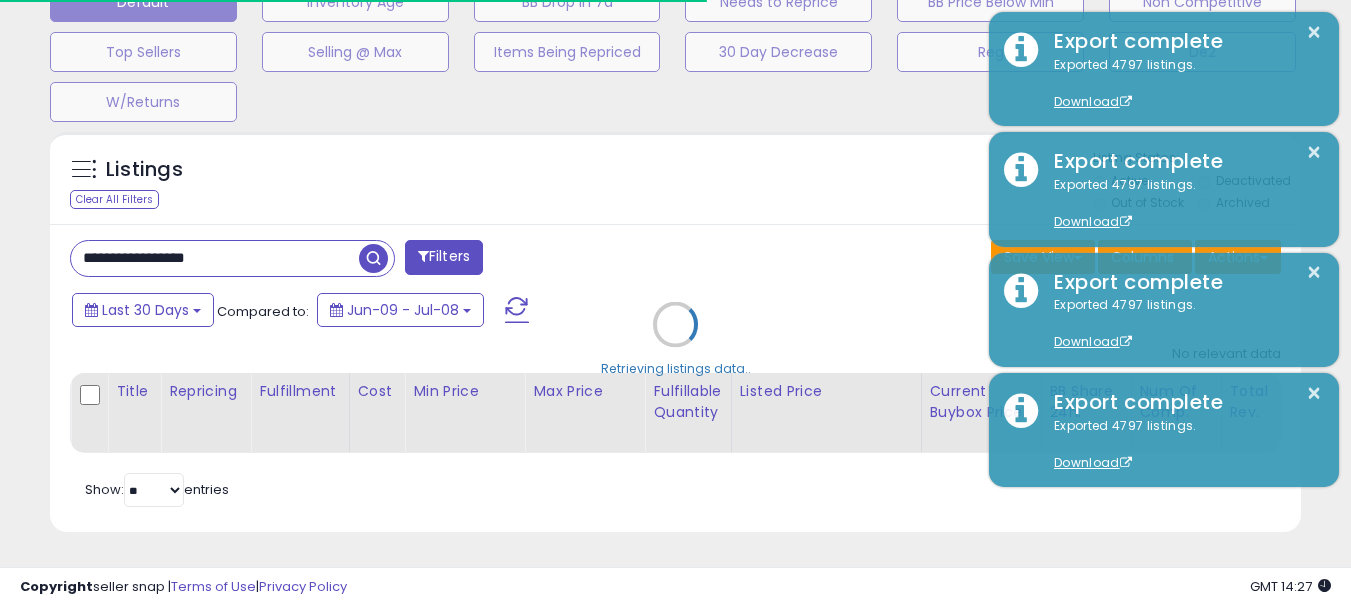 scroll, scrollTop: 999590, scrollLeft: 999267, axis: both 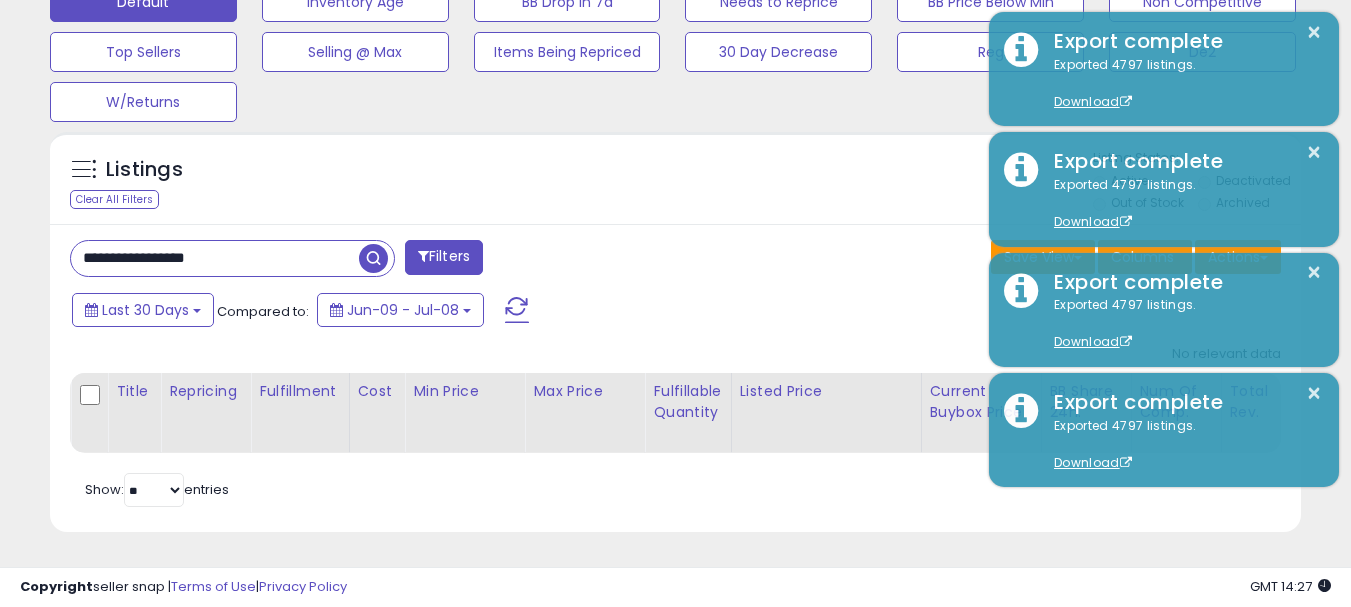 click on "Filters" at bounding box center [444, 257] 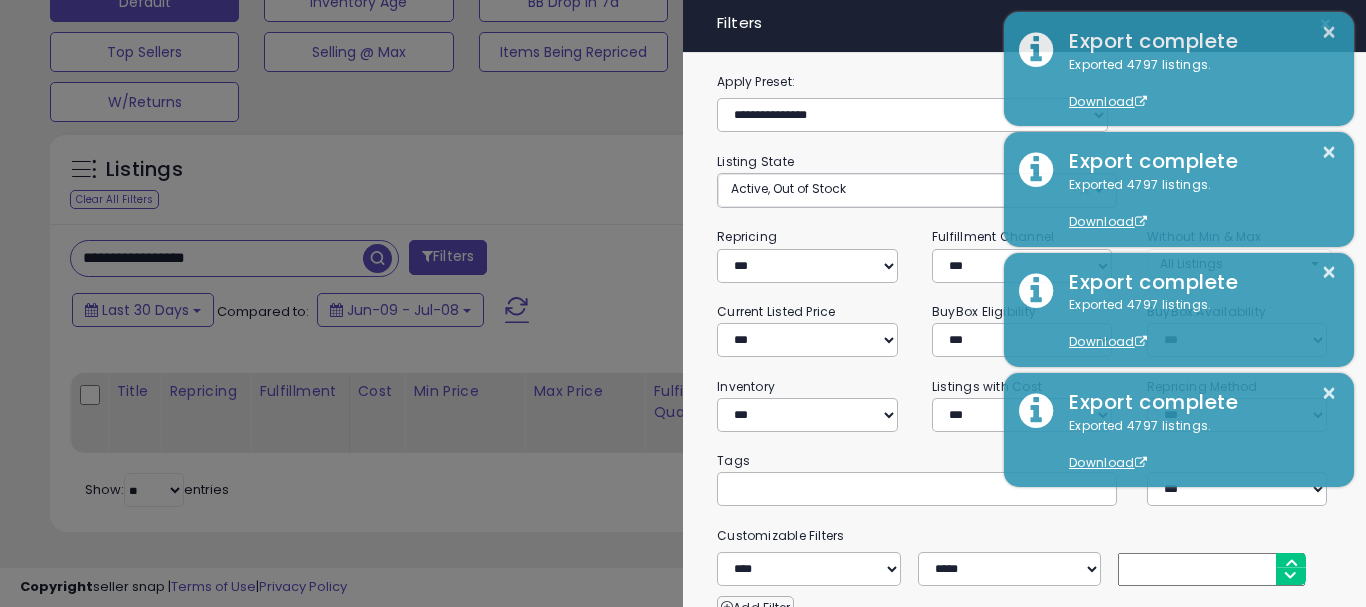 scroll, scrollTop: 999590, scrollLeft: 999267, axis: both 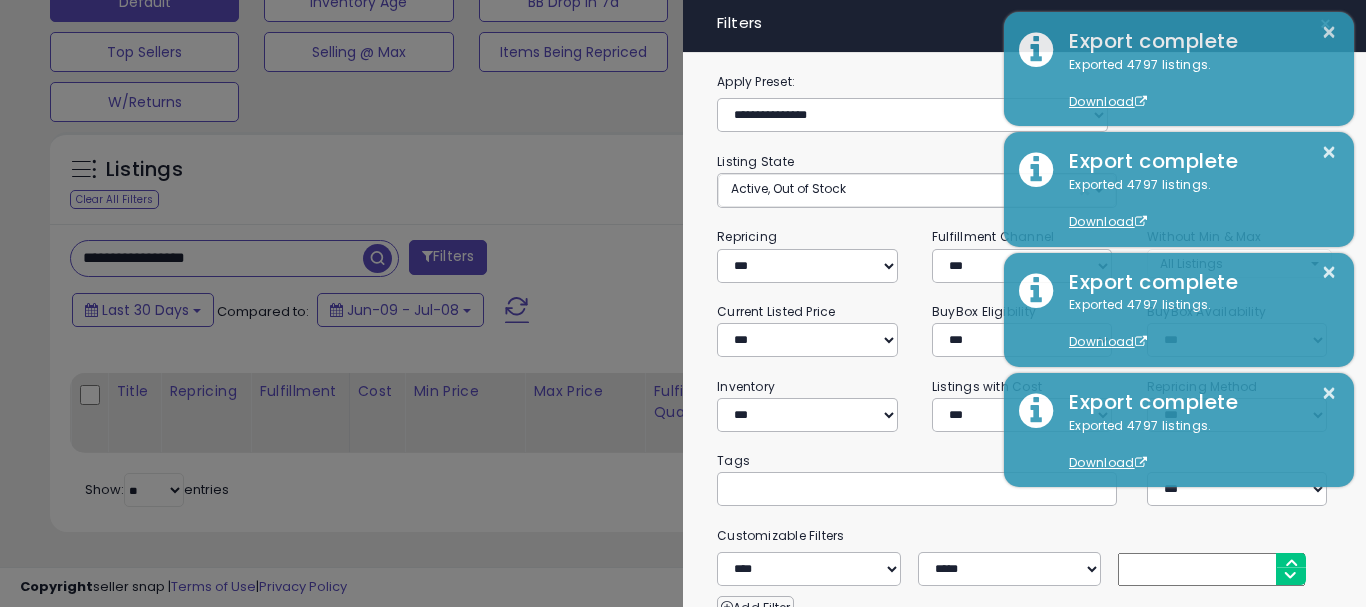 click at bounding box center (683, 303) 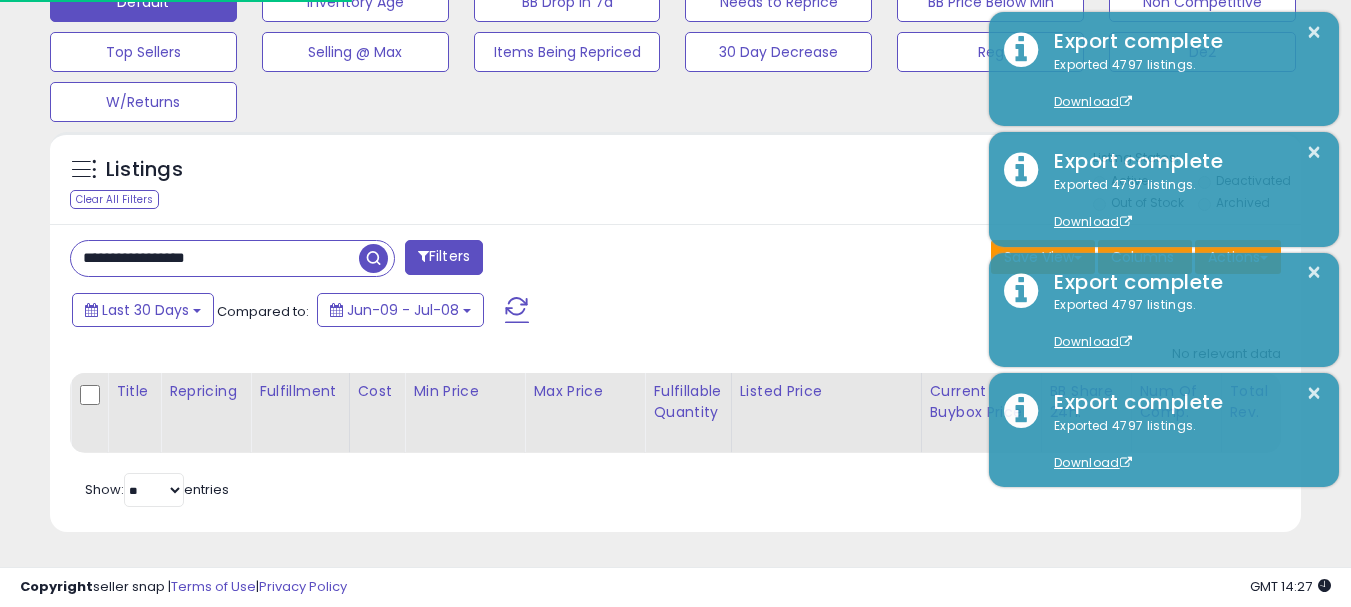 scroll, scrollTop: 410, scrollLeft: 724, axis: both 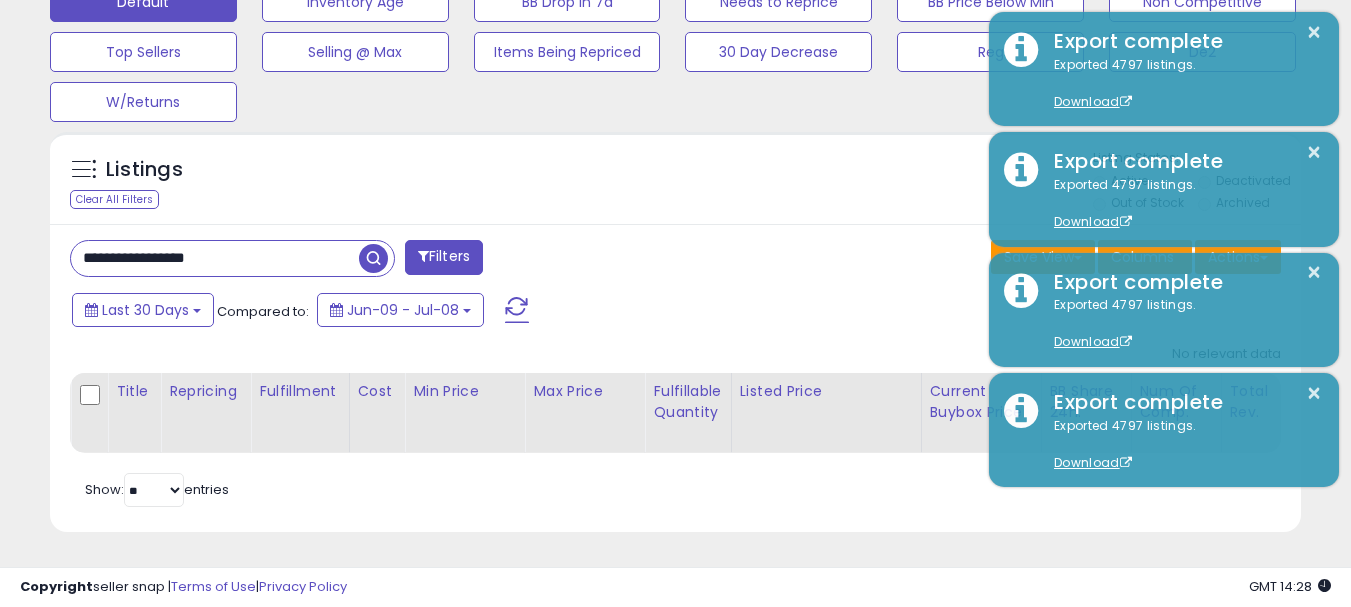 click on "**********" at bounding box center [215, 258] 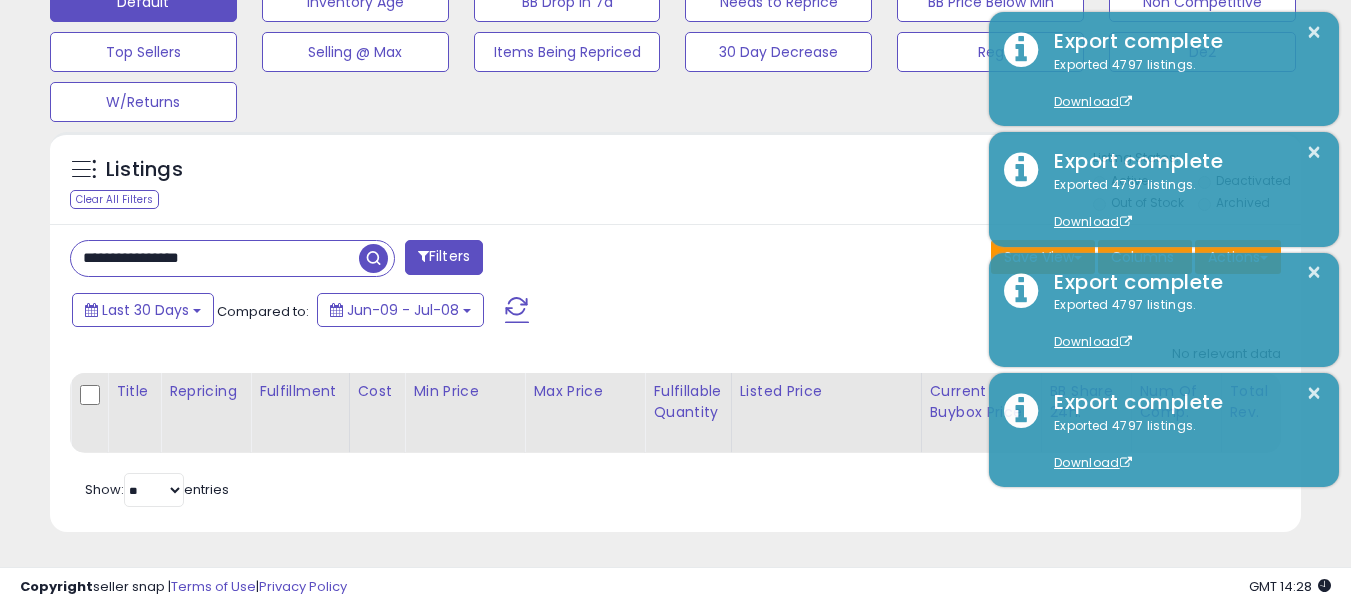 click at bounding box center [373, 258] 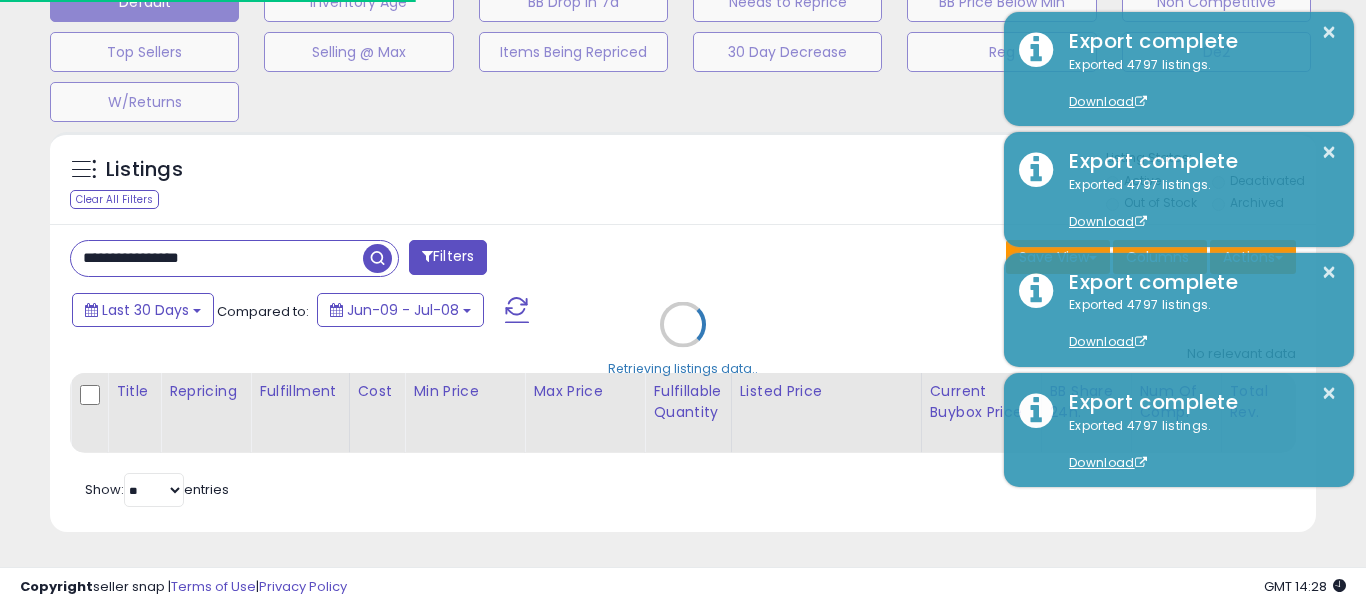 scroll, scrollTop: 999590, scrollLeft: 999267, axis: both 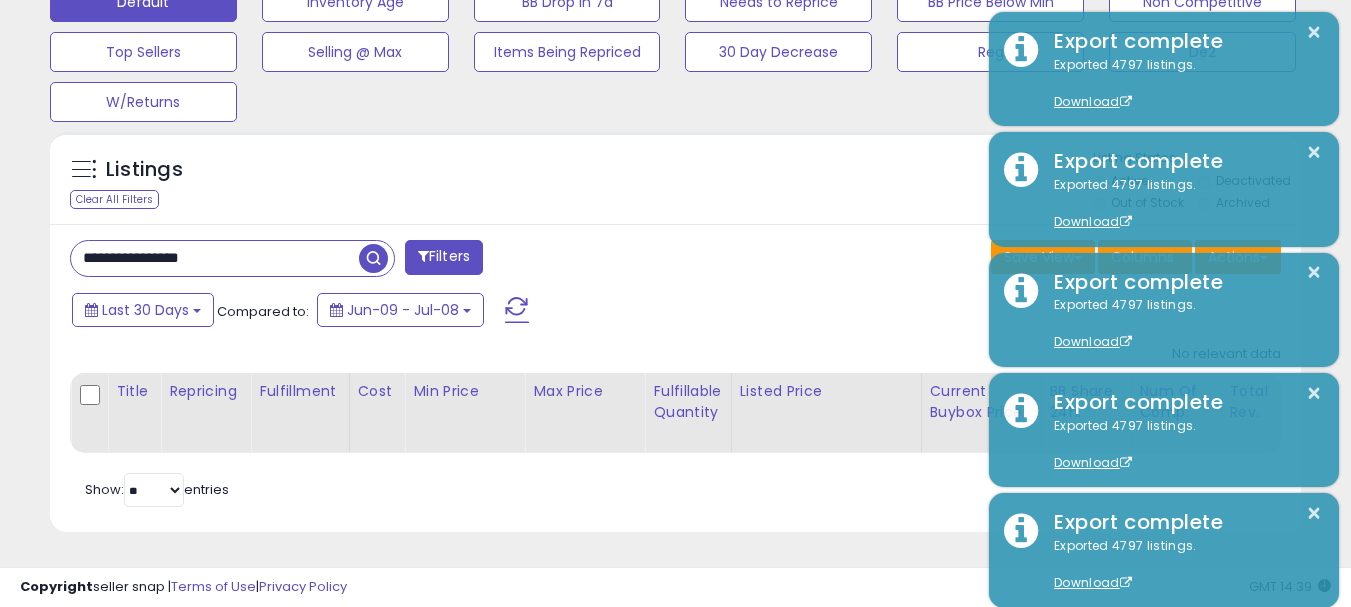 click on "**********" at bounding box center [215, 258] 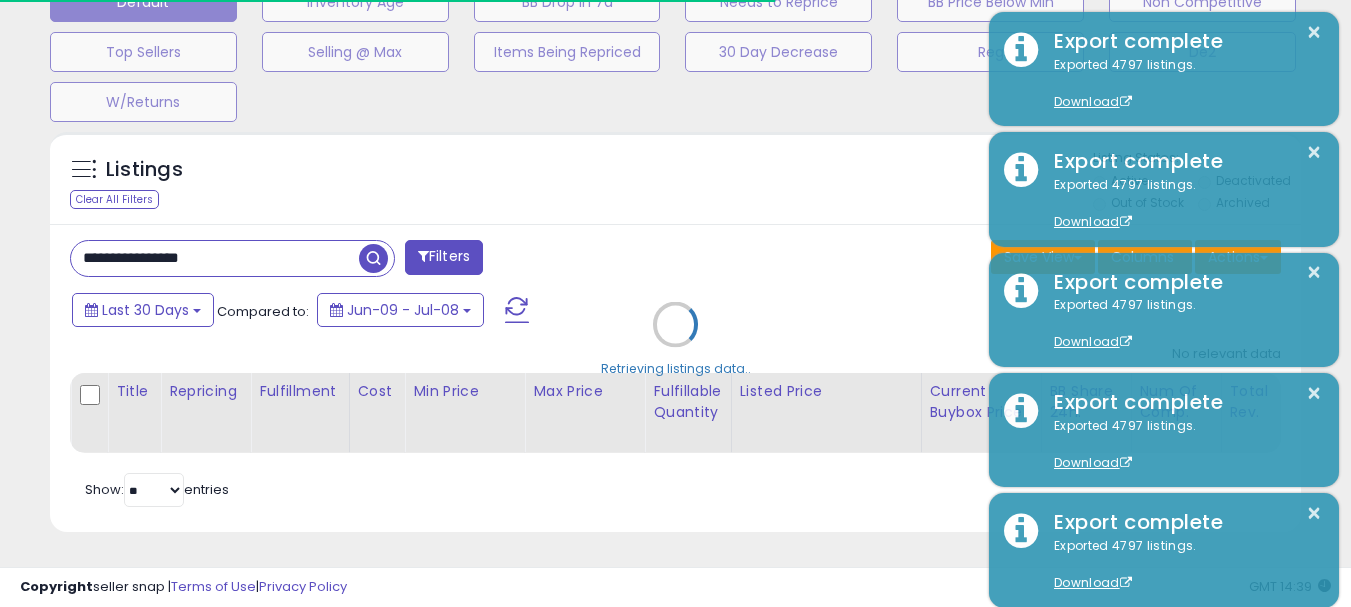 scroll, scrollTop: 999590, scrollLeft: 999276, axis: both 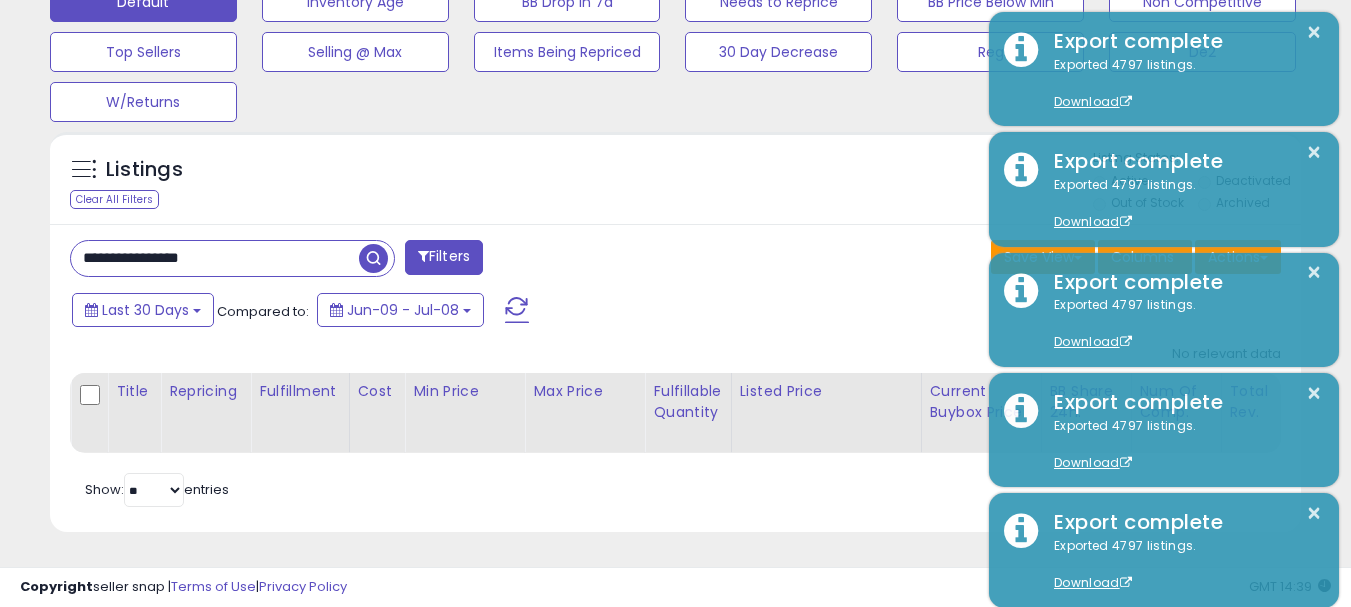 click at bounding box center [373, 258] 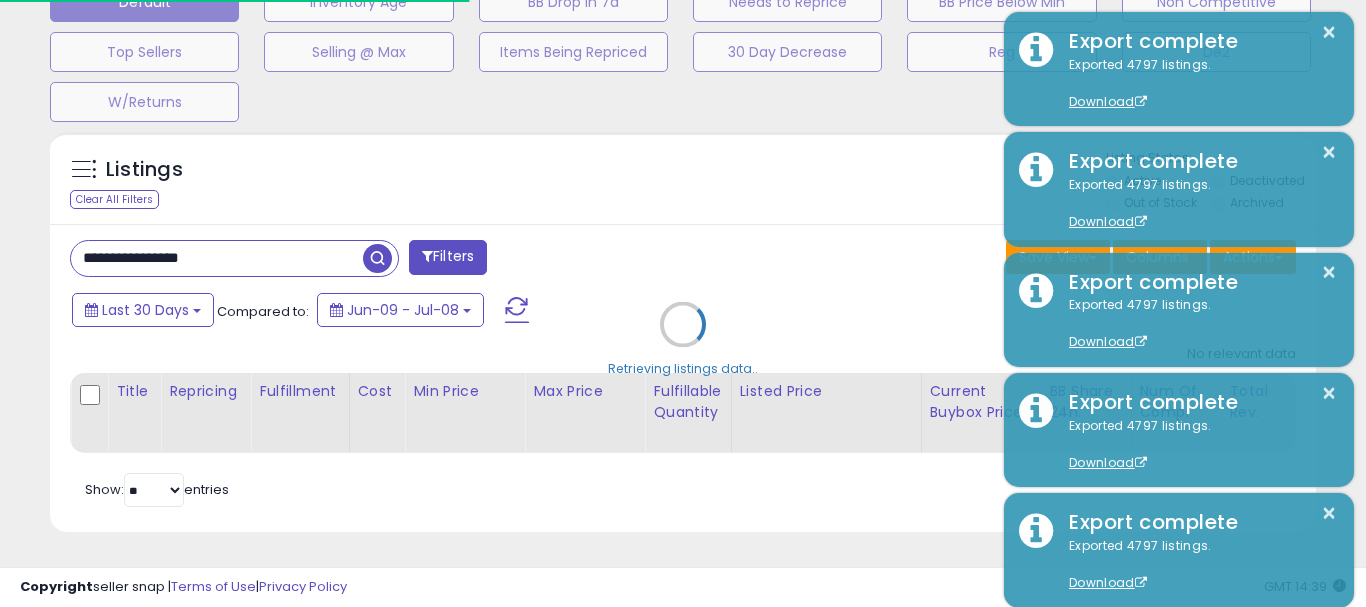 scroll, scrollTop: 999590, scrollLeft: 999267, axis: both 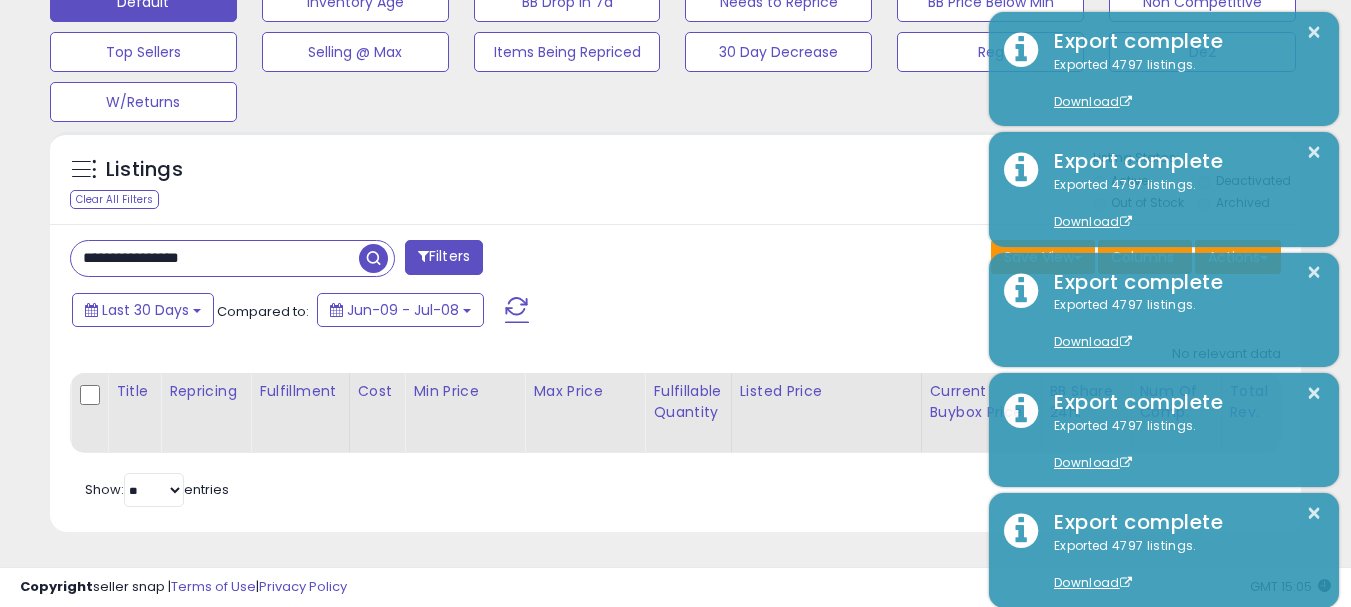 click on "**********" at bounding box center [215, 258] 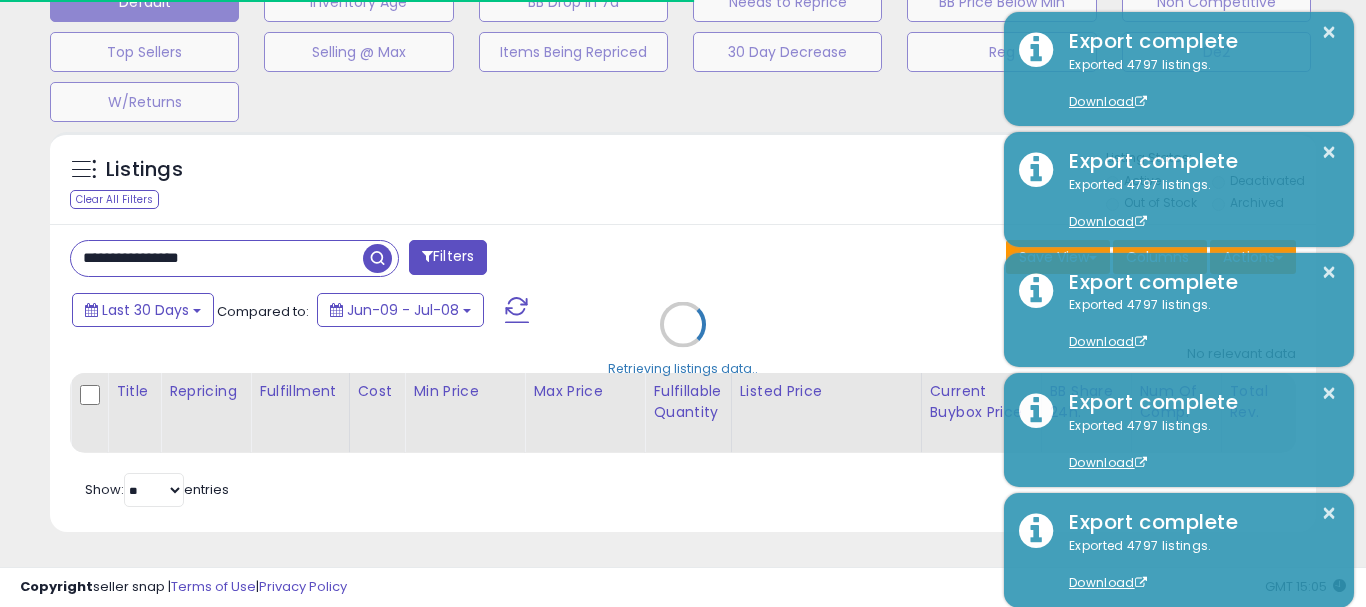scroll, scrollTop: 999590, scrollLeft: 999267, axis: both 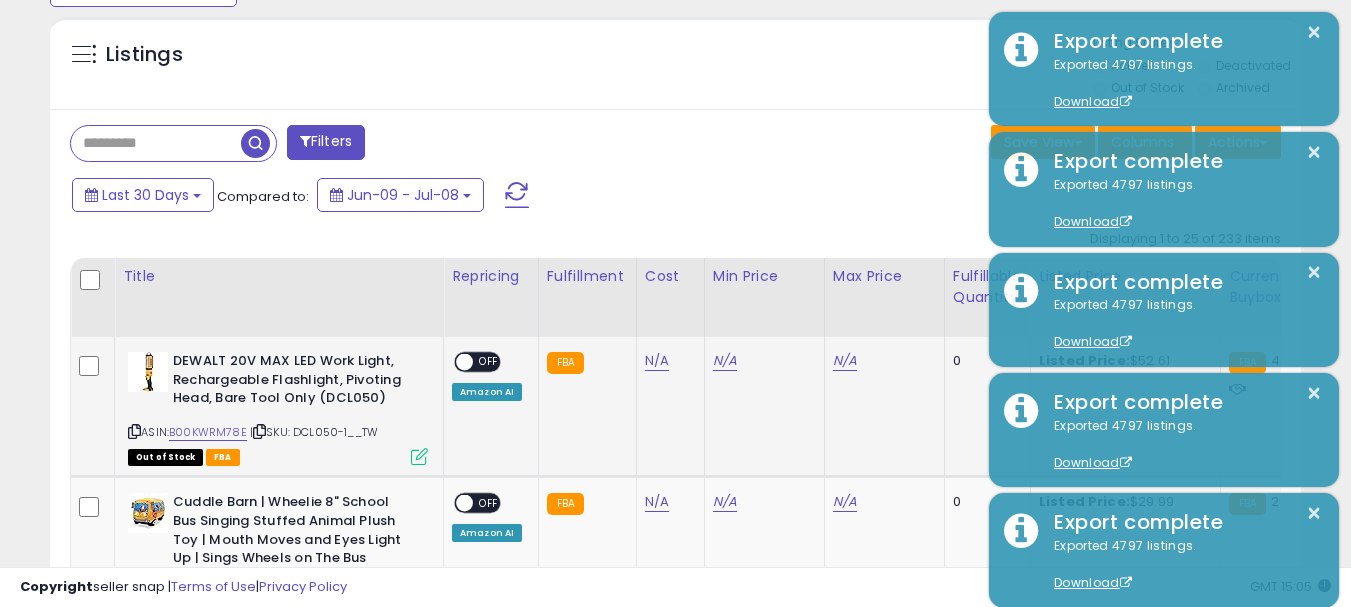 click at bounding box center [259, 431] 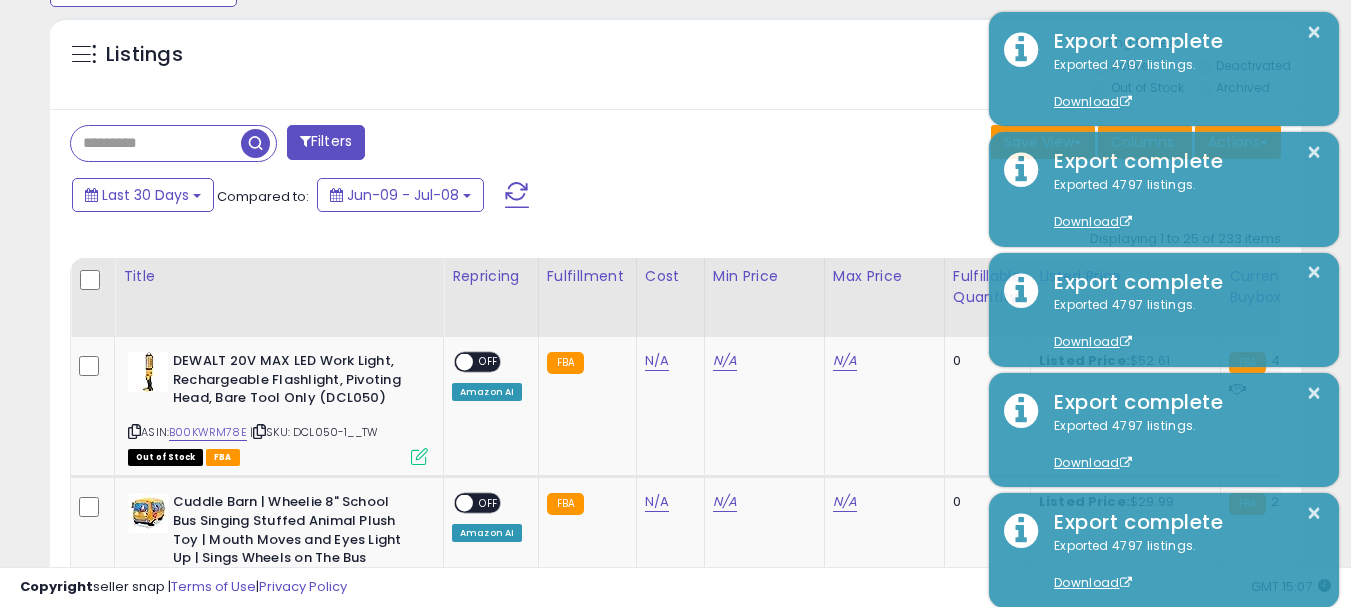 click at bounding box center [156, 143] 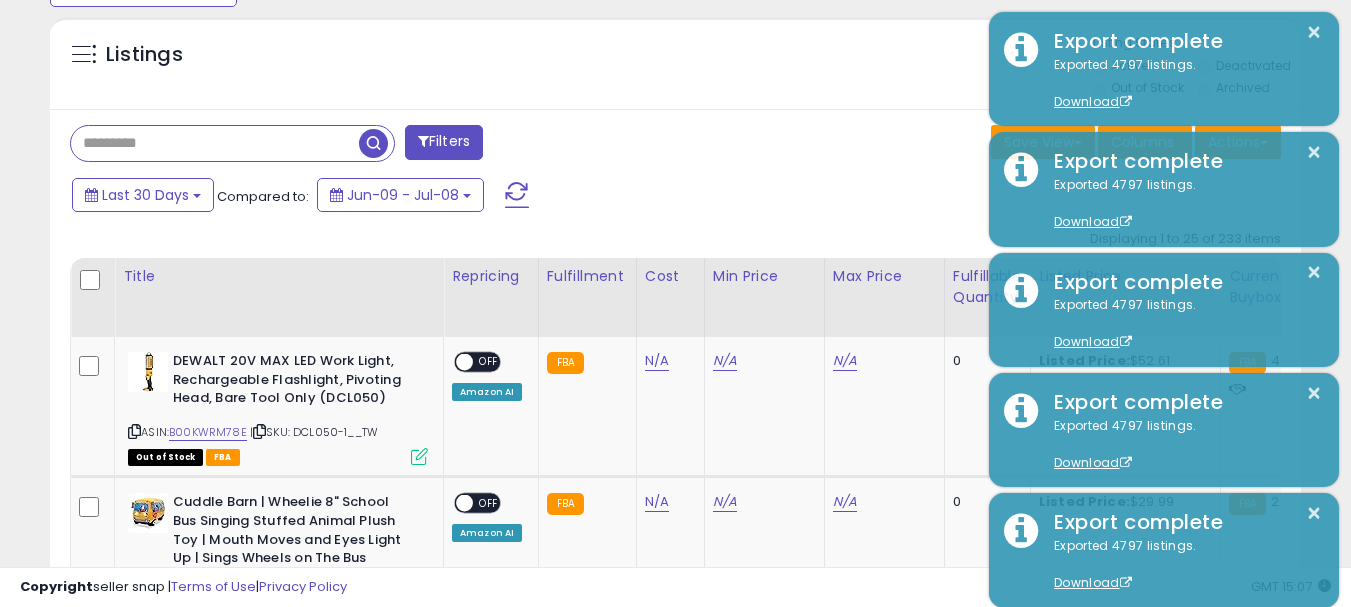 paste on "**********" 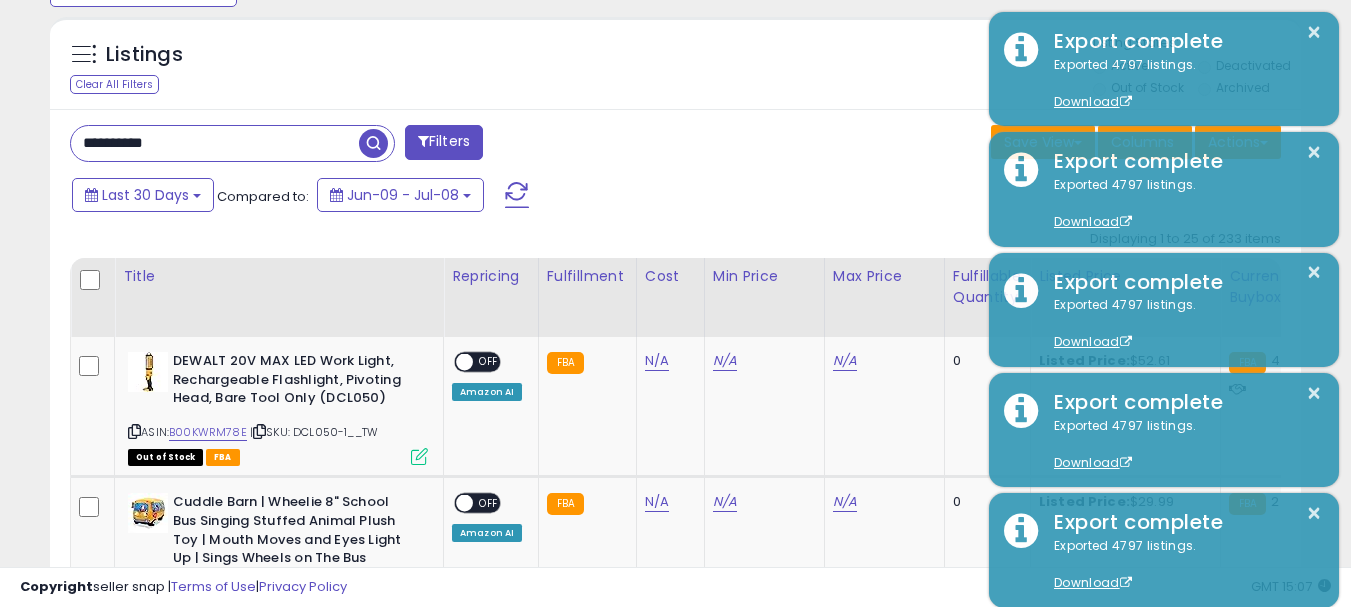 click at bounding box center [373, 143] 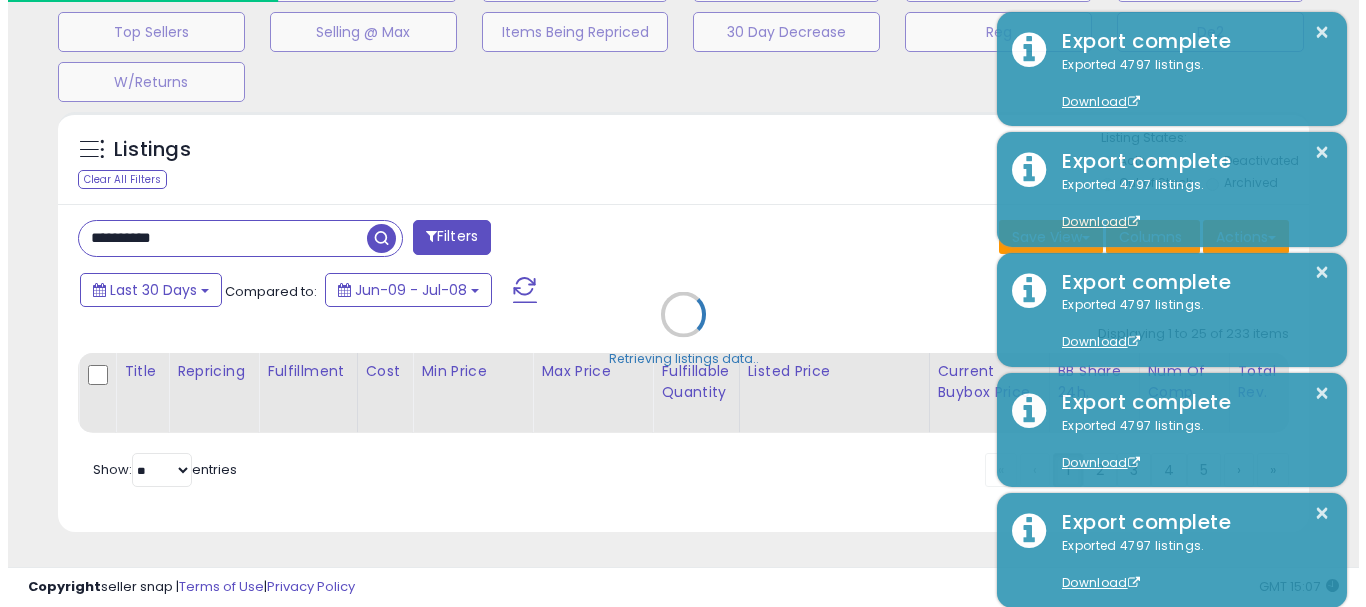 scroll, scrollTop: 683, scrollLeft: 0, axis: vertical 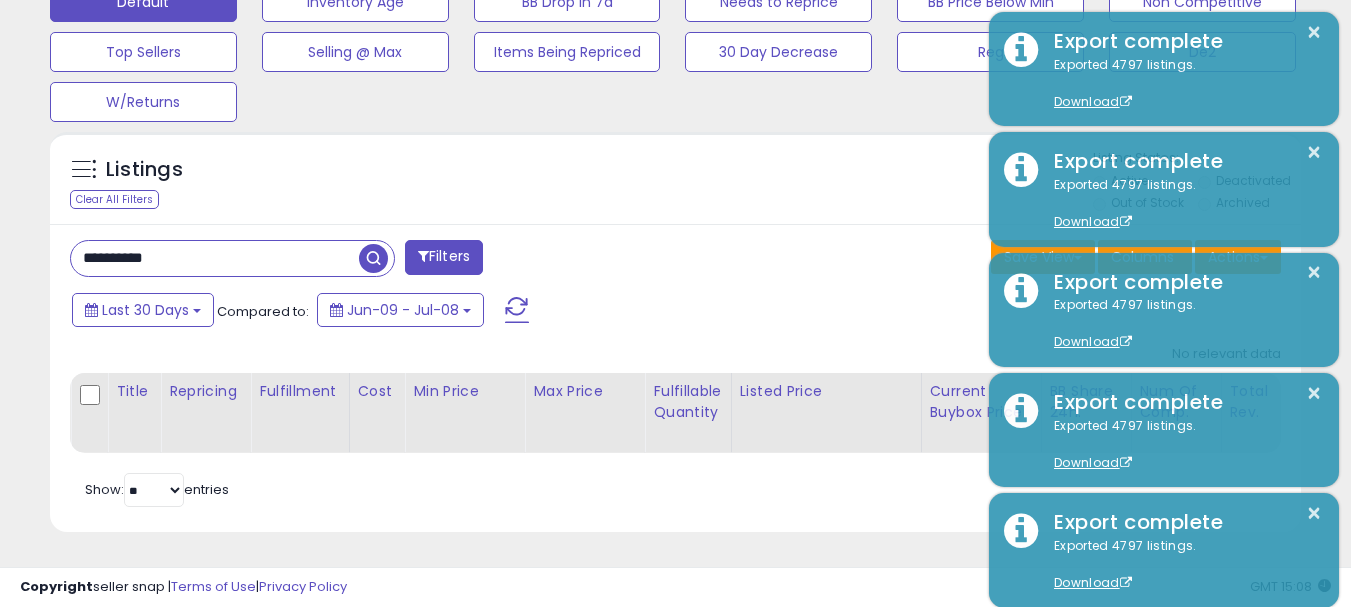 click on "**********" at bounding box center (215, 258) 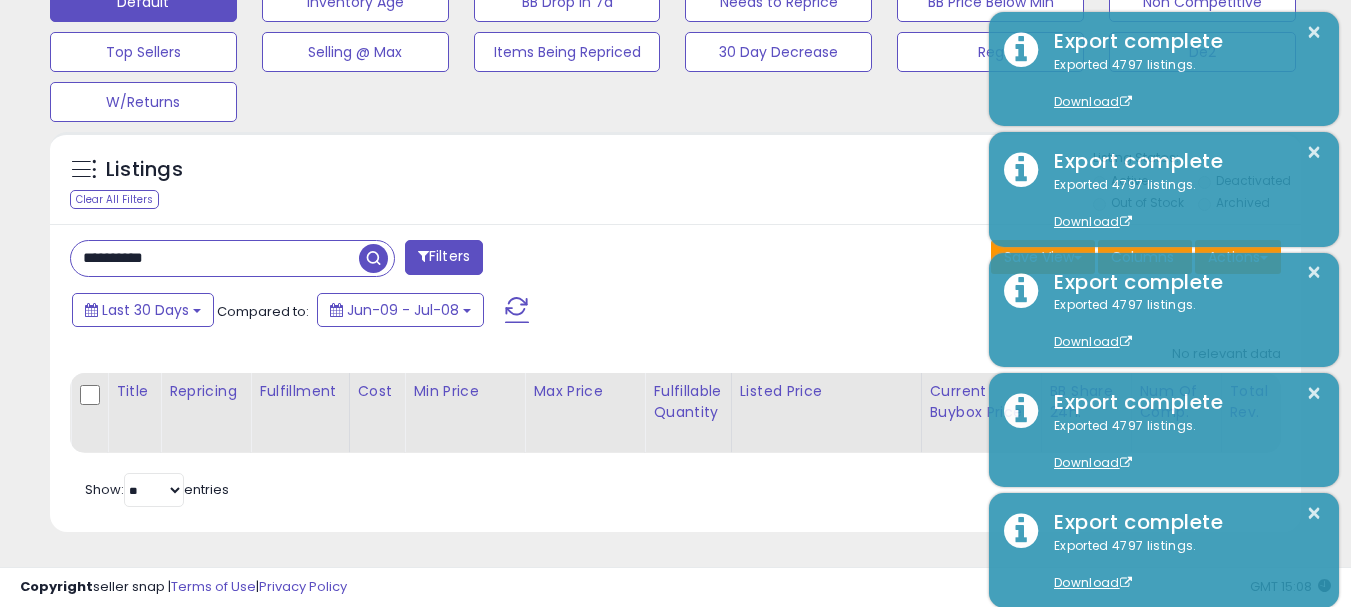 paste 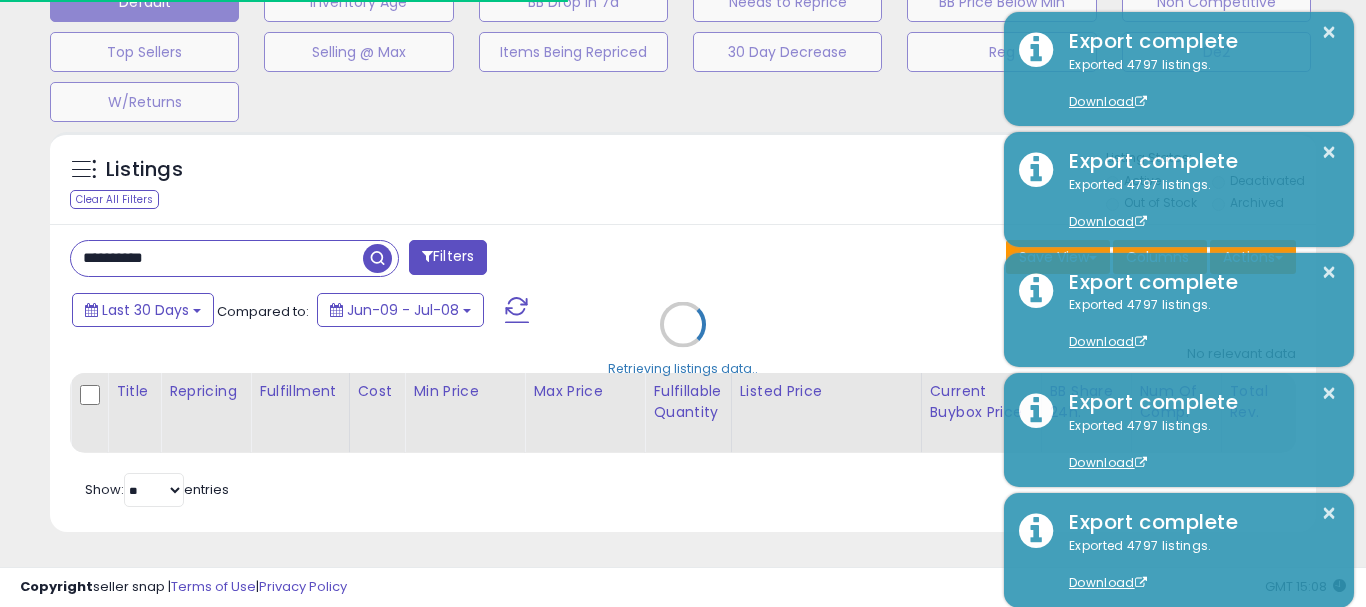 scroll, scrollTop: 999590, scrollLeft: 999276, axis: both 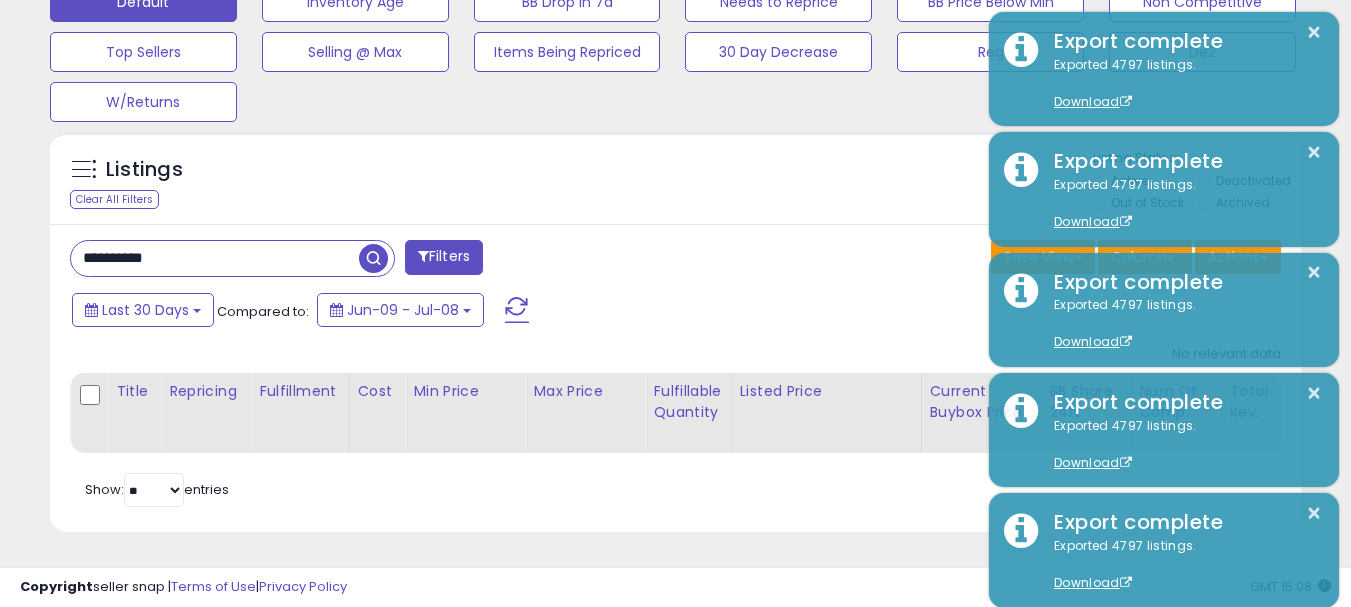 click at bounding box center [376, 256] 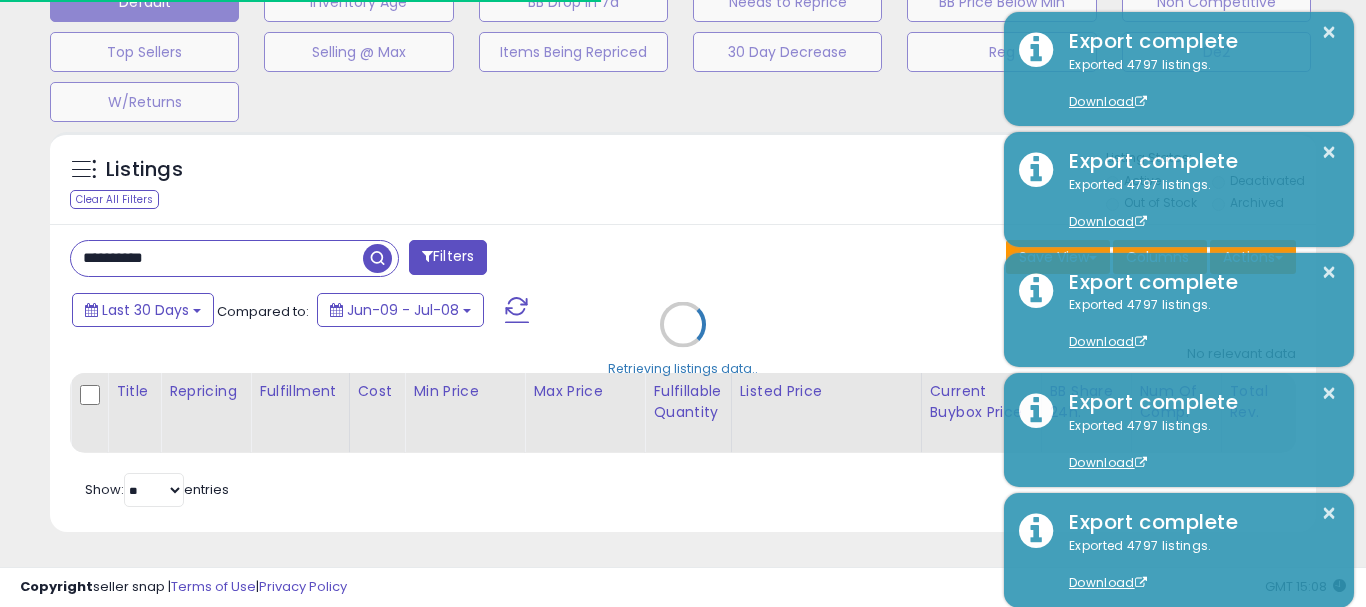 scroll, scrollTop: 999590, scrollLeft: 999276, axis: both 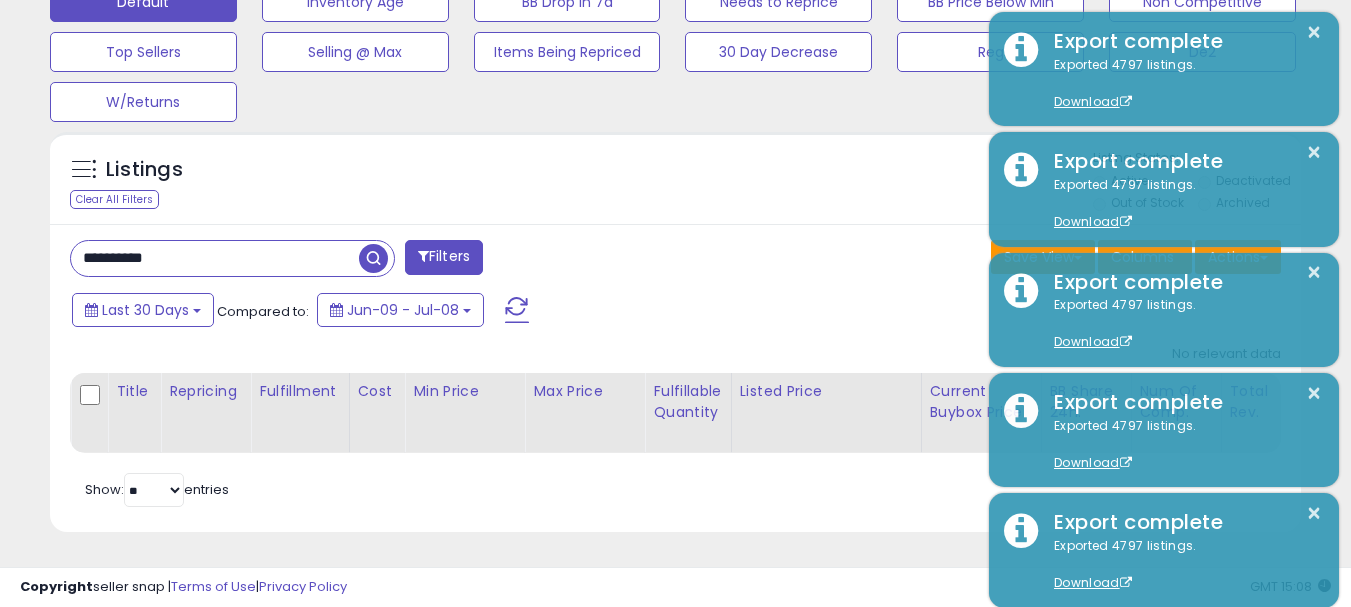 click on "**********" at bounding box center (215, 258) 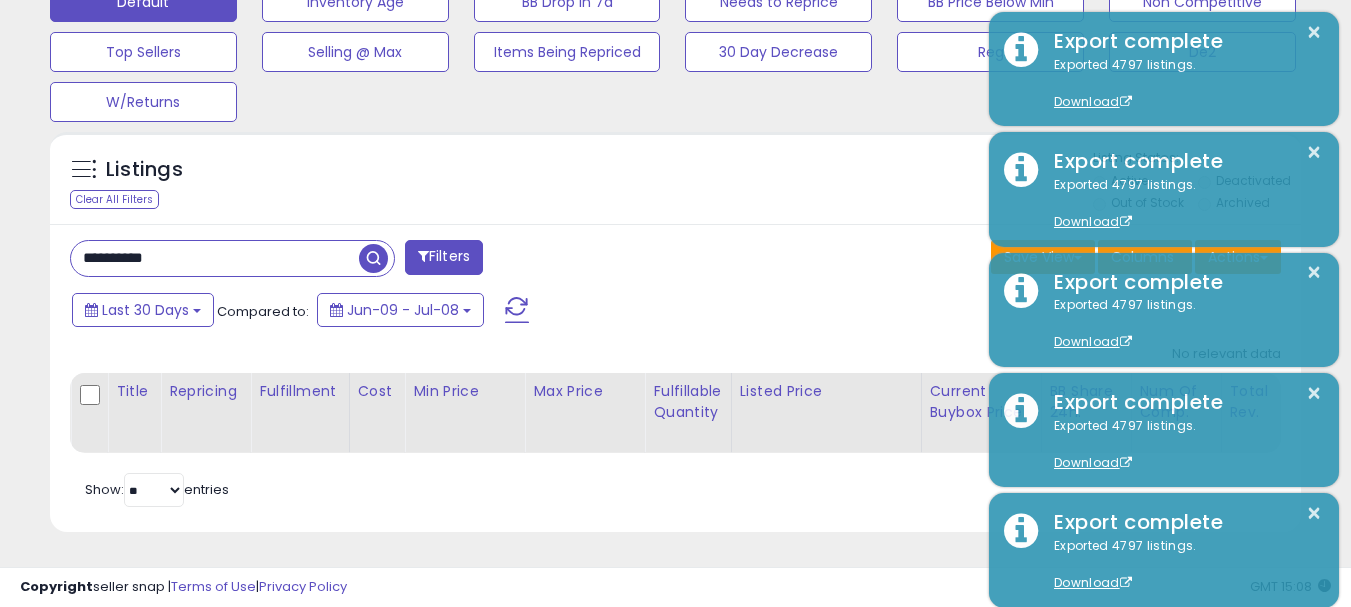 paste 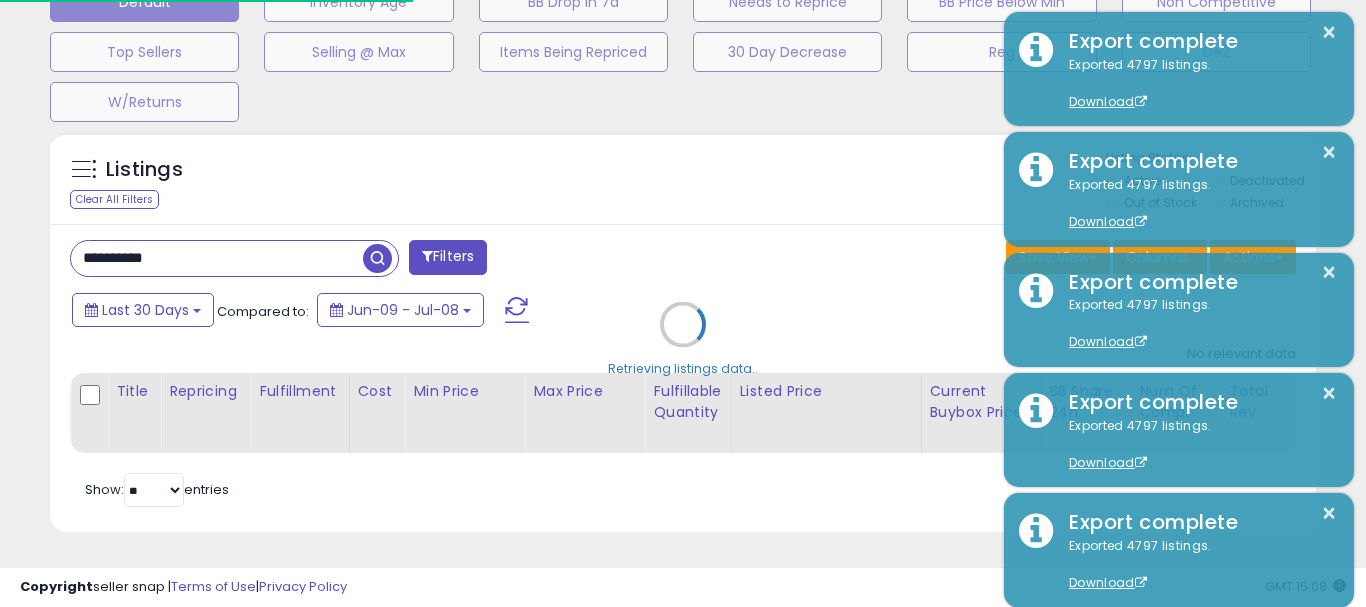 scroll, scrollTop: 999590, scrollLeft: 999267, axis: both 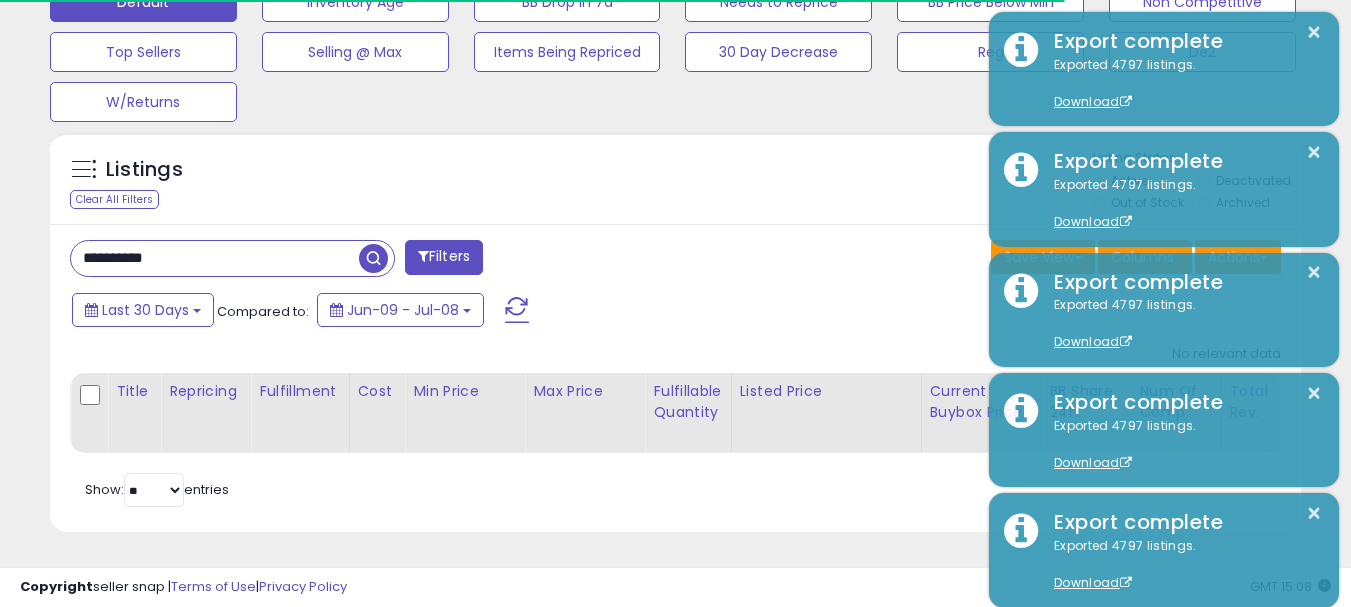 click at bounding box center [373, 258] 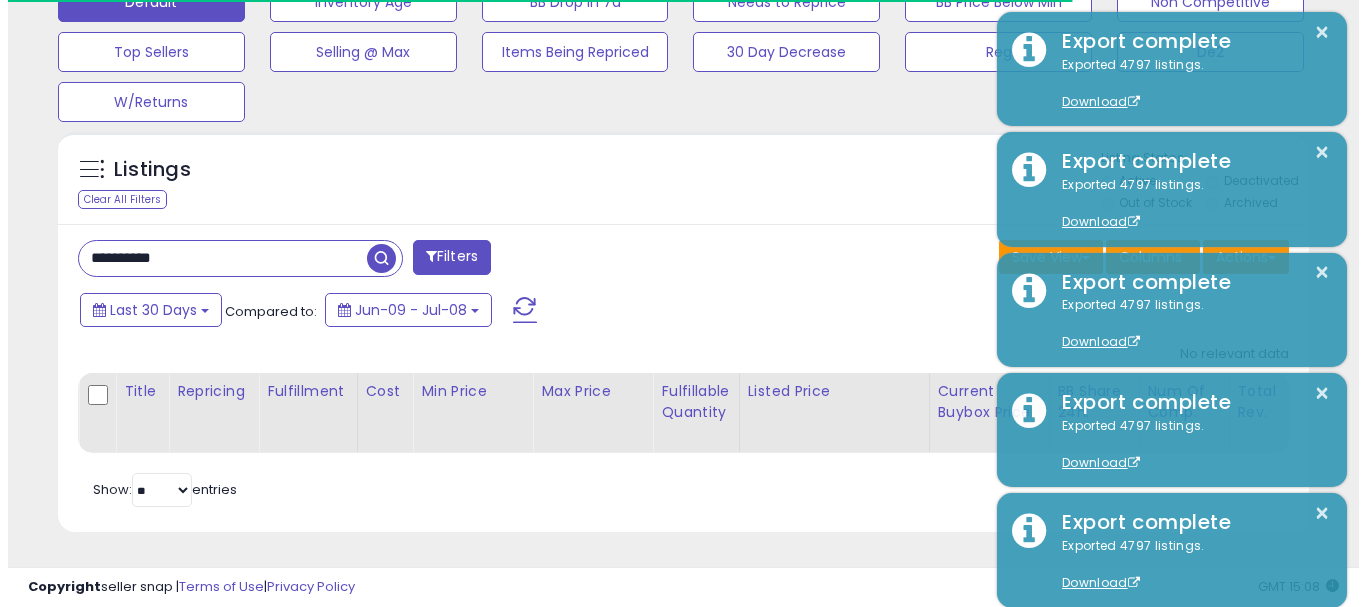 scroll, scrollTop: 999590, scrollLeft: 999267, axis: both 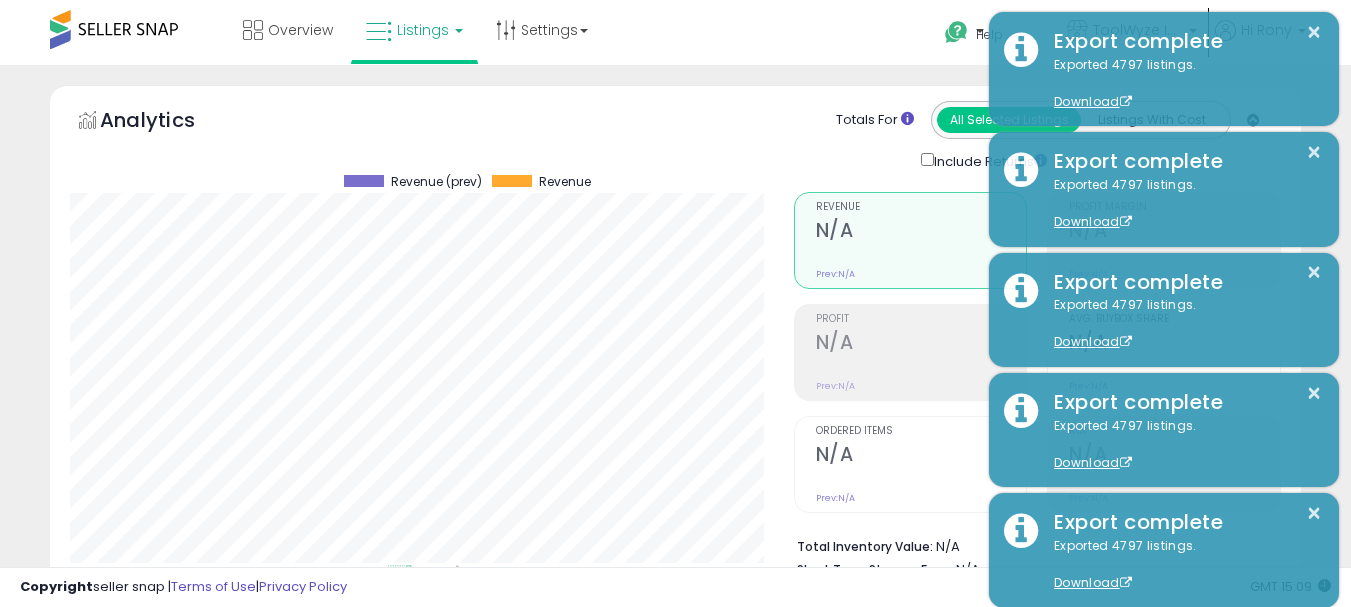 click on "Listings" at bounding box center (423, 30) 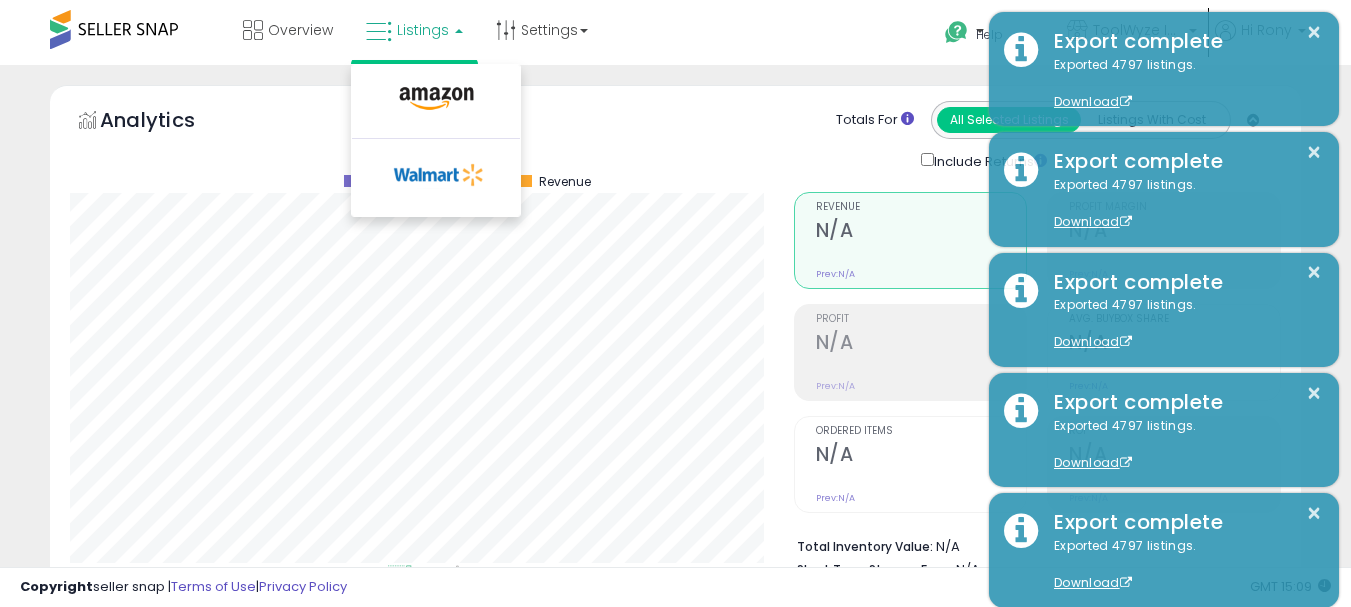 click at bounding box center (436, 103) 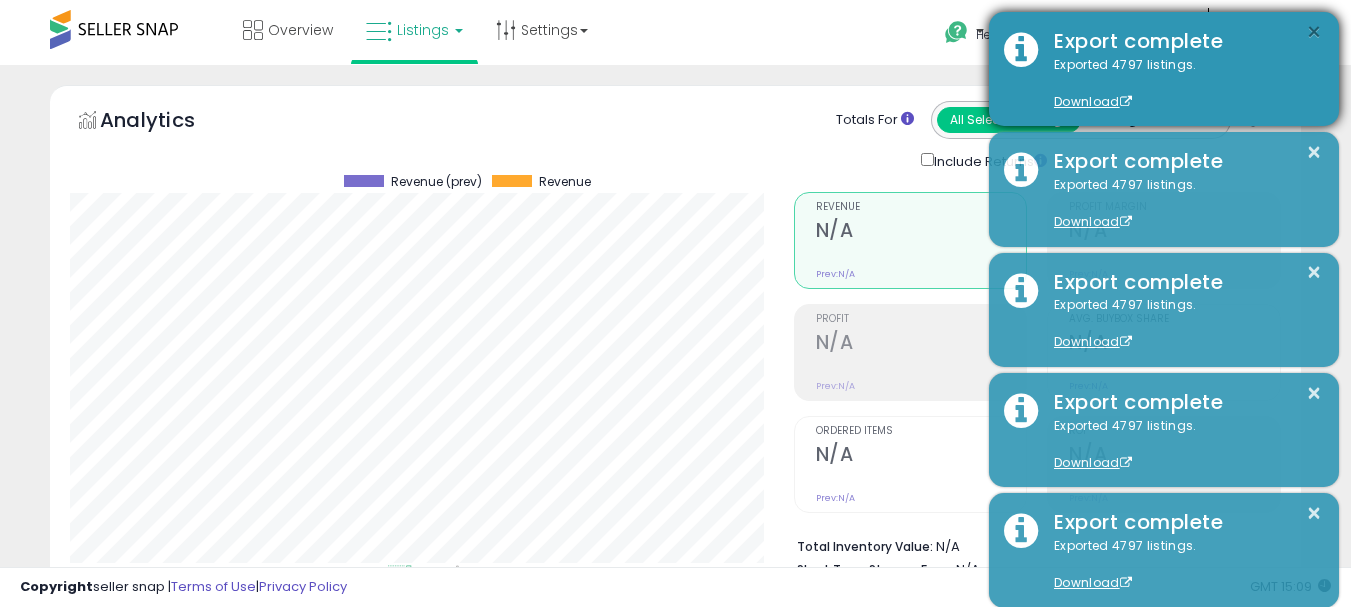 click on "×" at bounding box center [1314, 32] 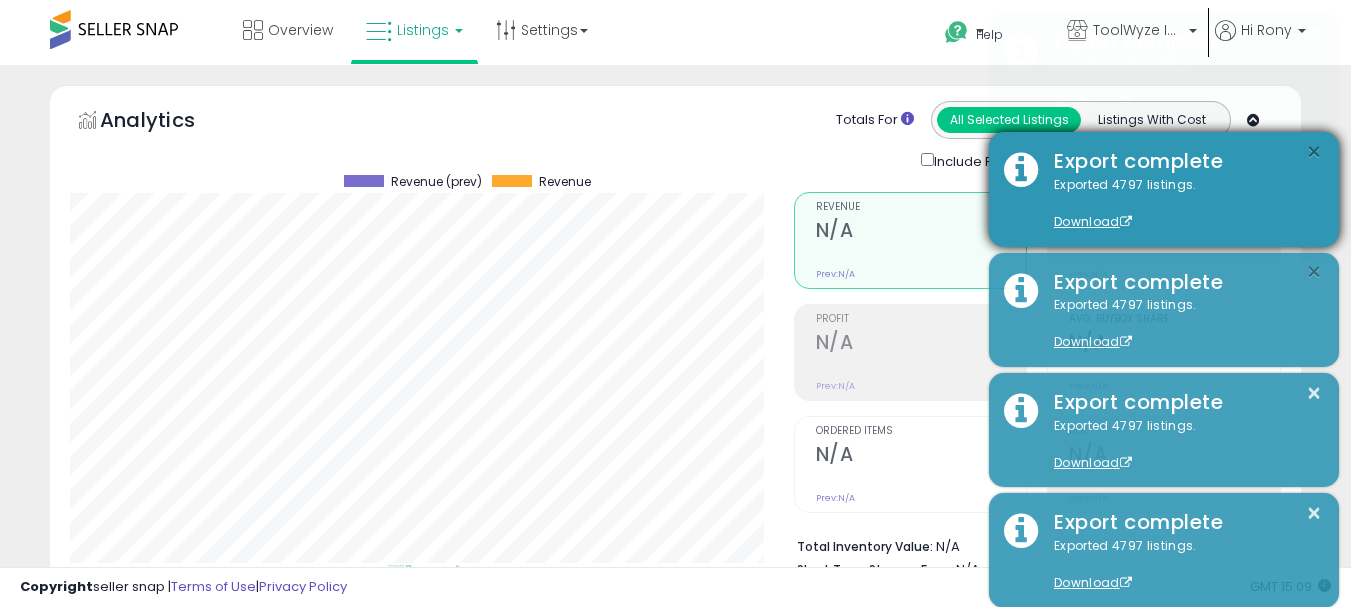 click on "×" at bounding box center [1314, 272] 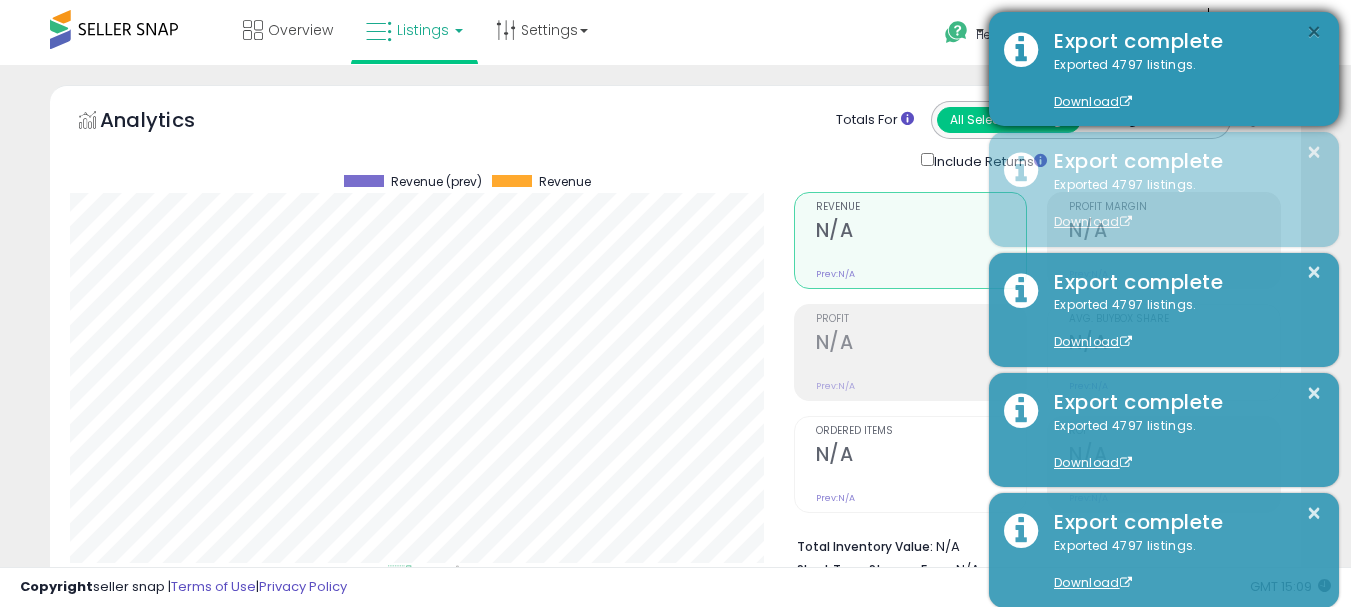 click on "×" at bounding box center (1314, 32) 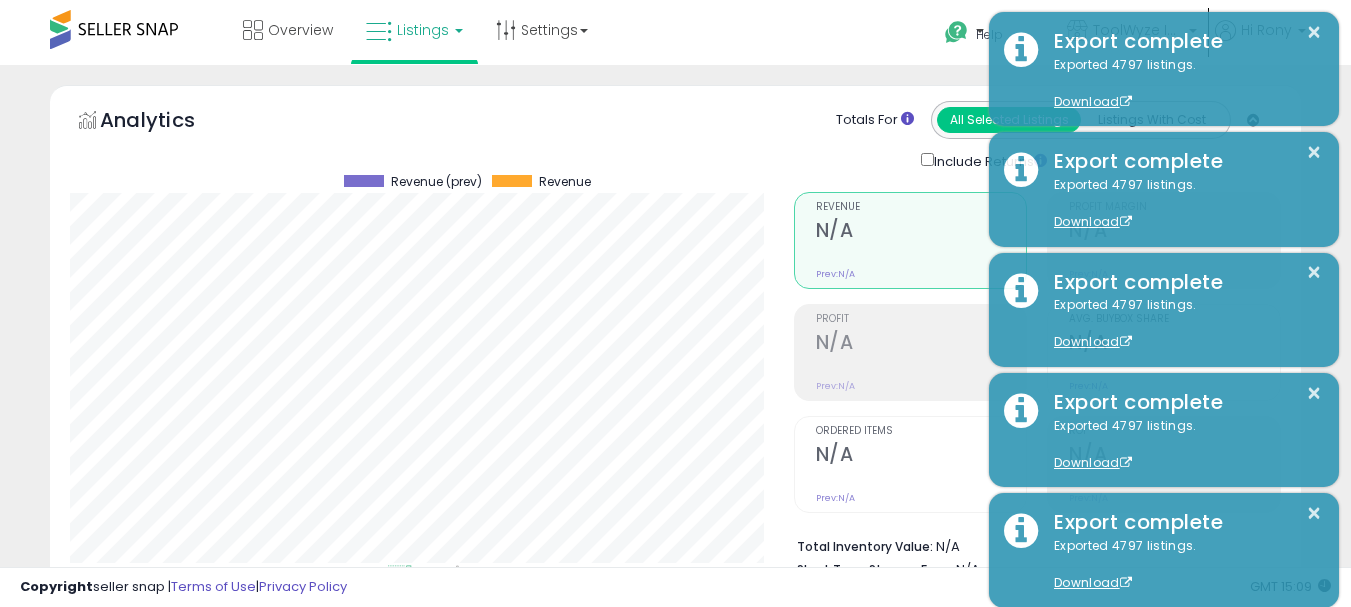 click on "Listings" at bounding box center (414, 30) 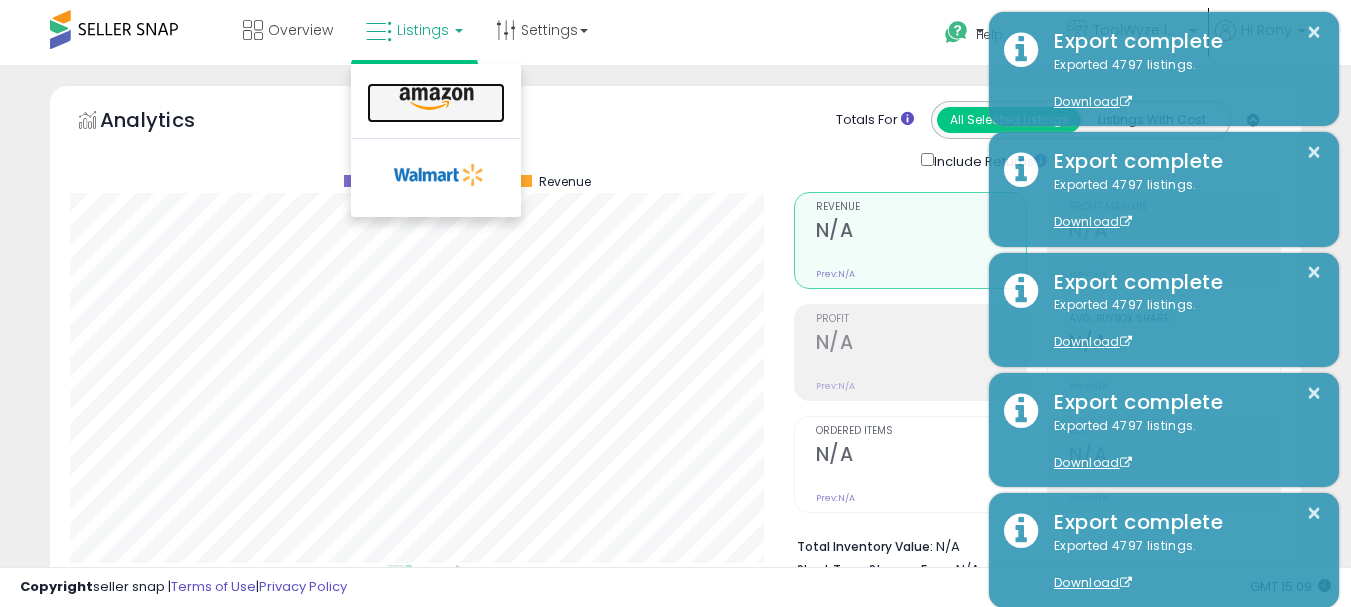 click at bounding box center (436, 99) 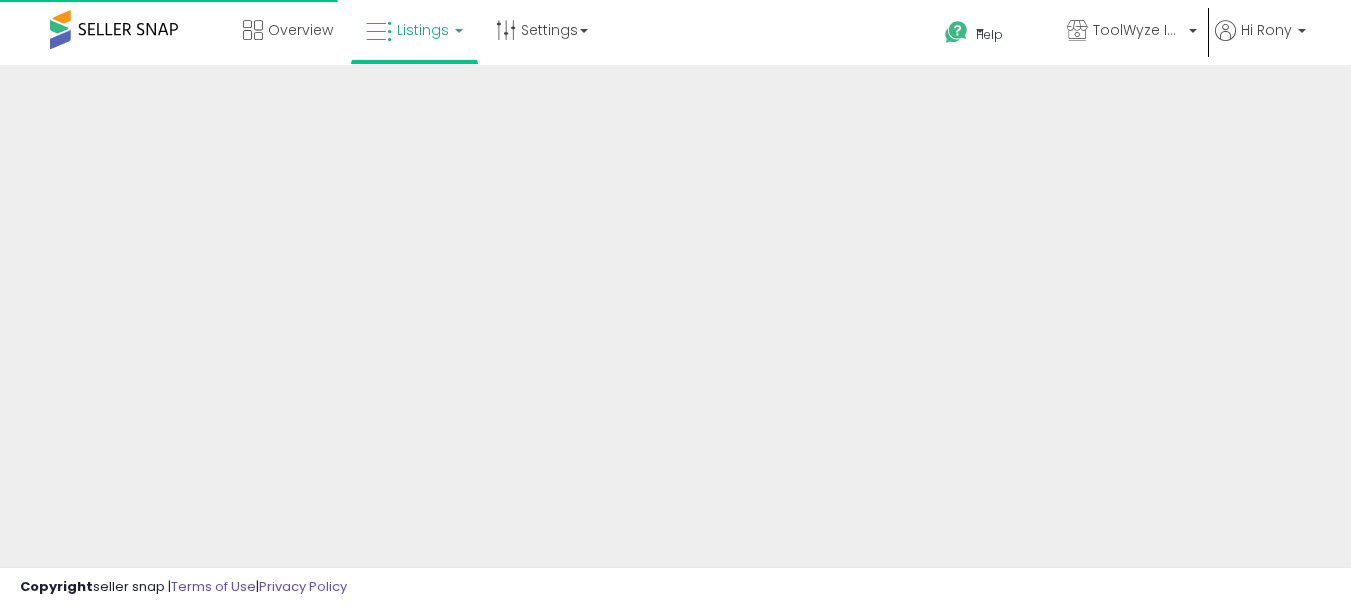 scroll, scrollTop: 0, scrollLeft: 0, axis: both 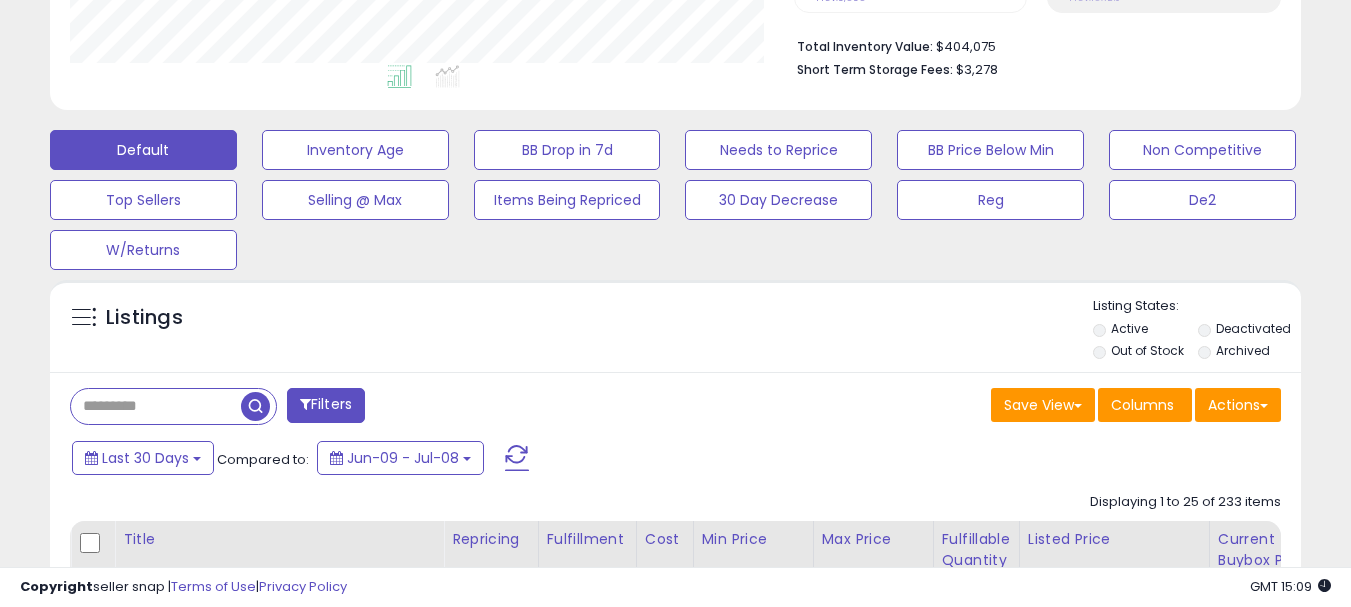 click at bounding box center (156, 406) 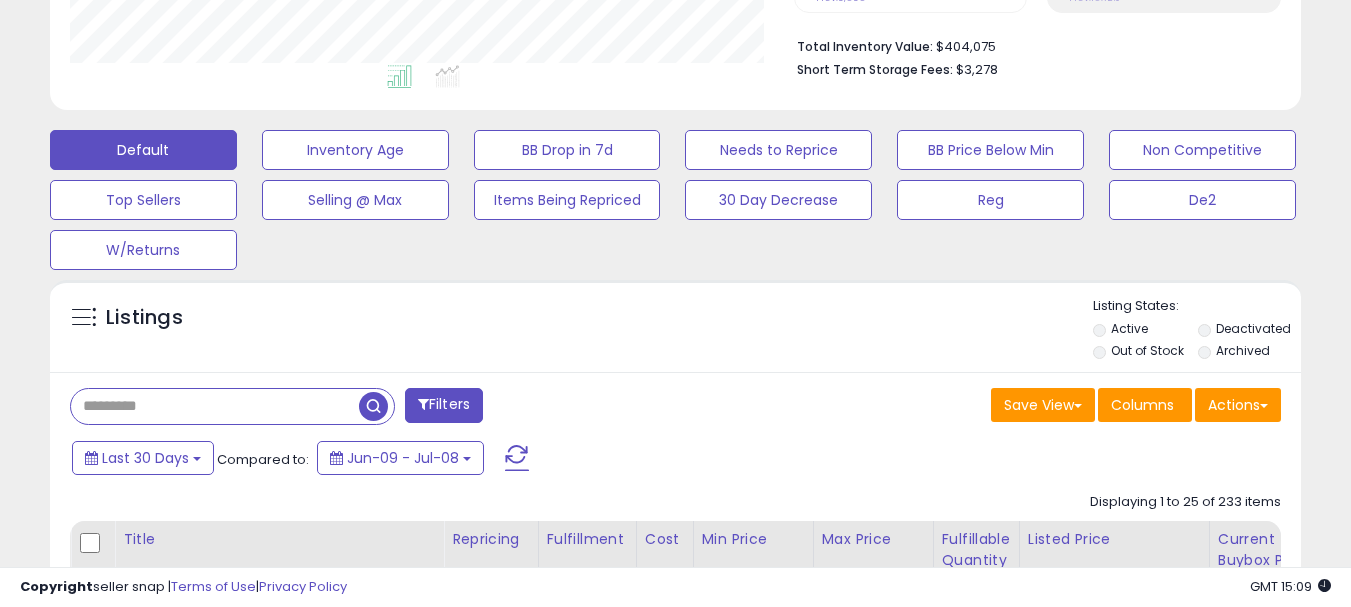 paste on "**********" 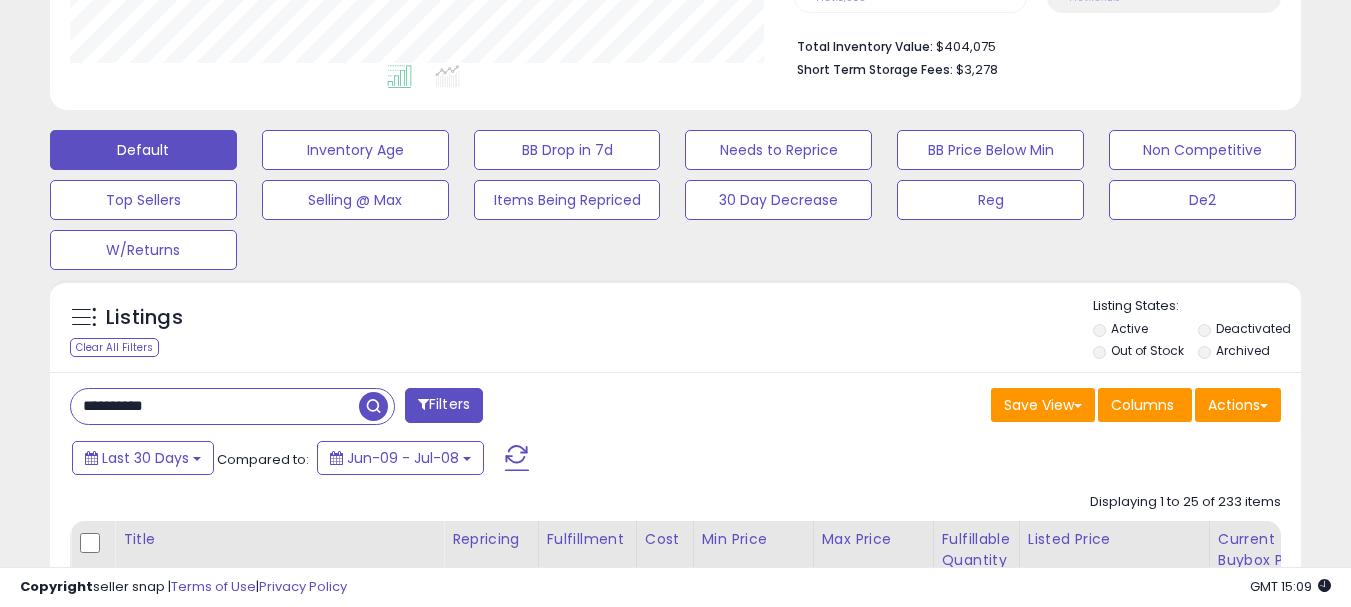 type on "**********" 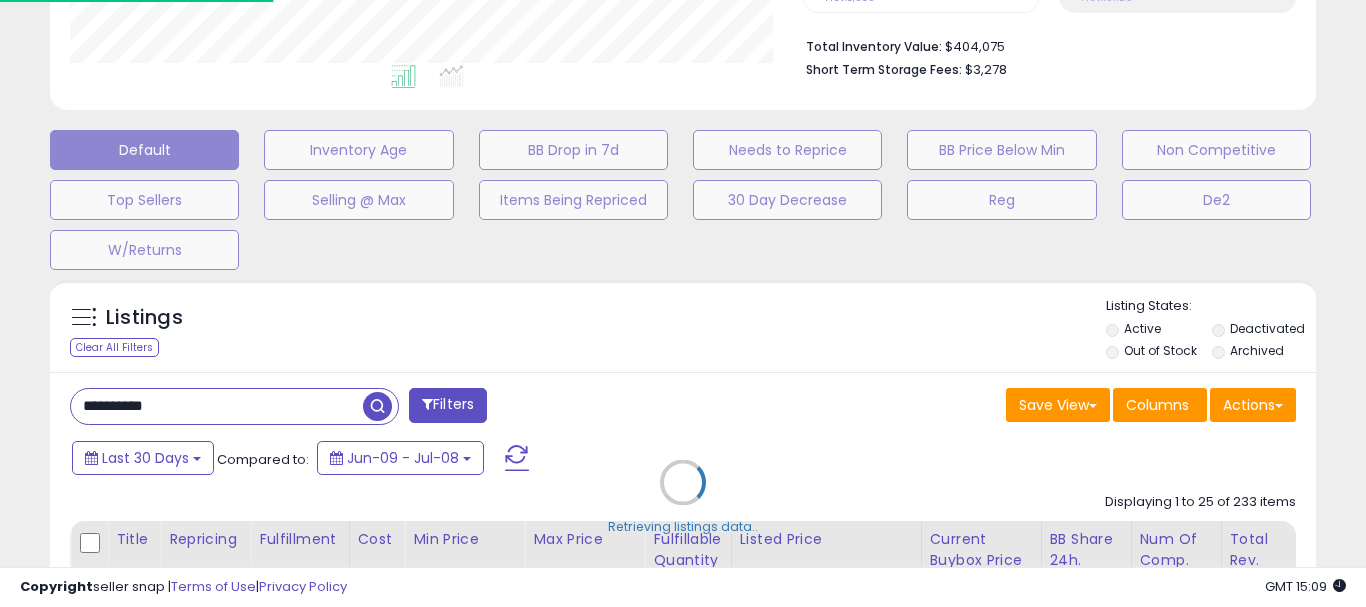 scroll, scrollTop: 999590, scrollLeft: 999267, axis: both 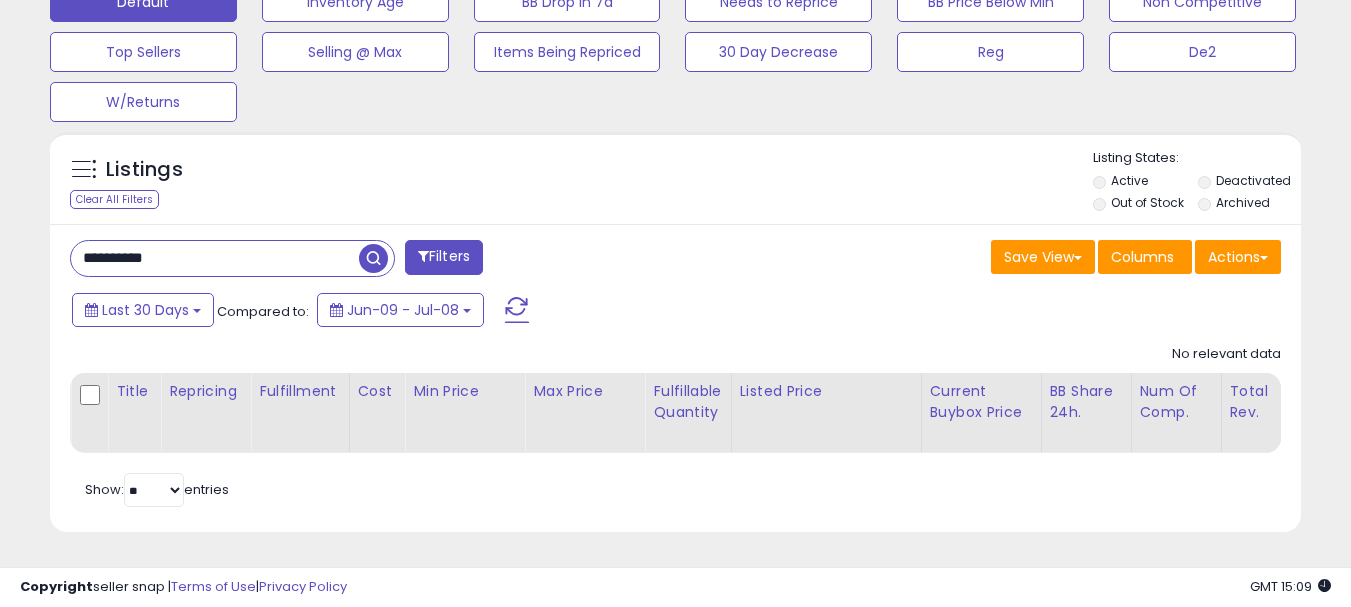 type 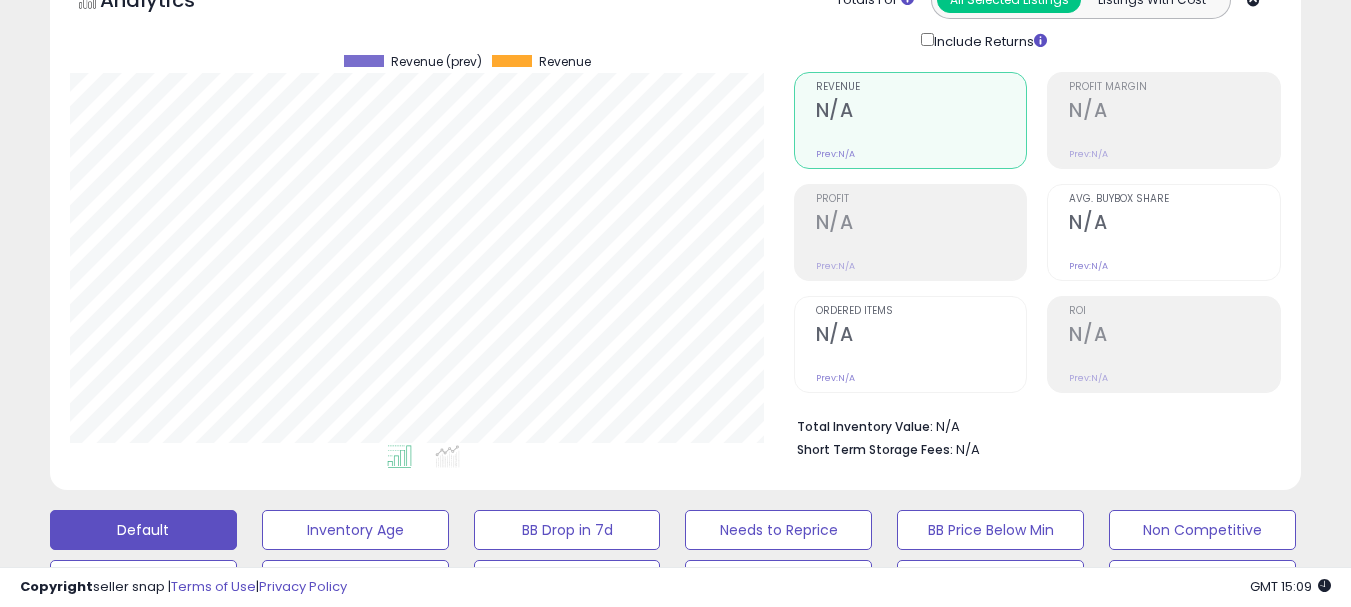 scroll, scrollTop: 0, scrollLeft: 0, axis: both 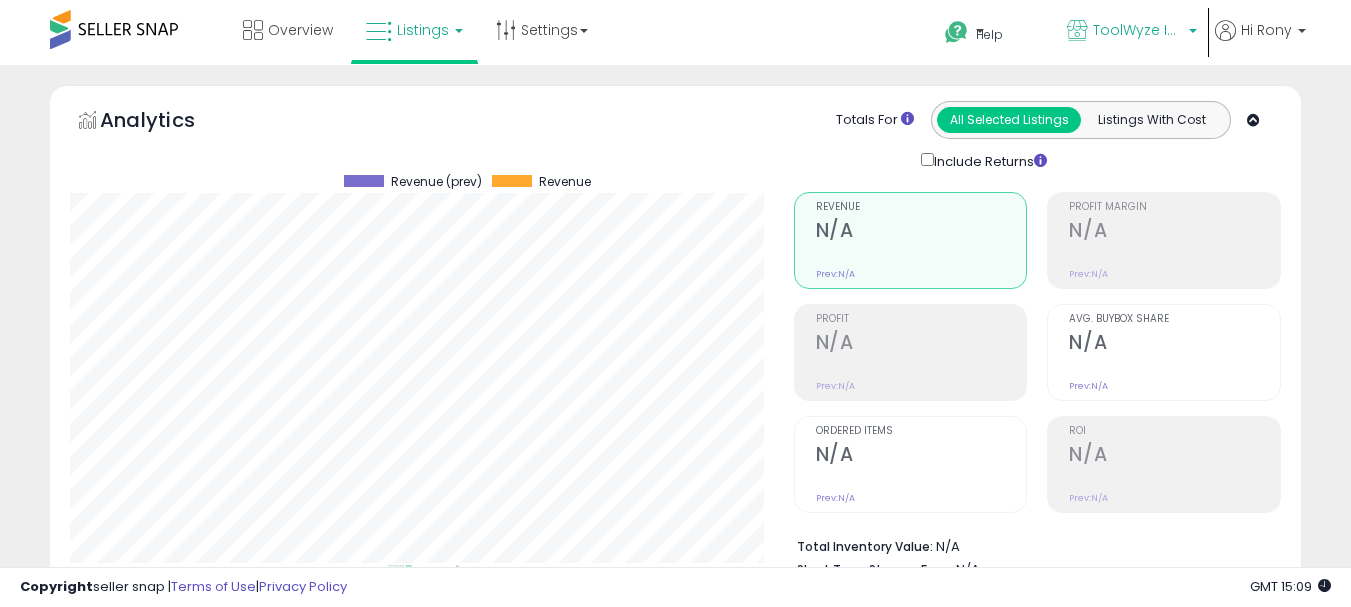 click on "ToolWyze Inc" at bounding box center (1138, 30) 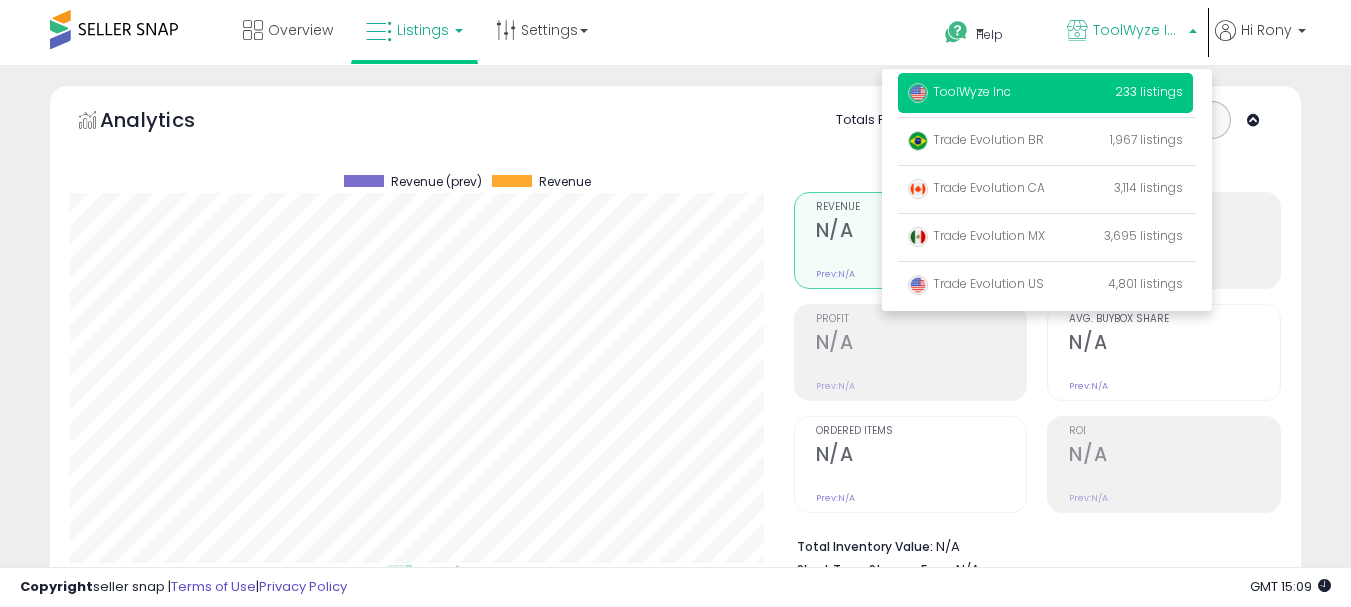 click on "ToolWyze Inc" at bounding box center [1132, 32] 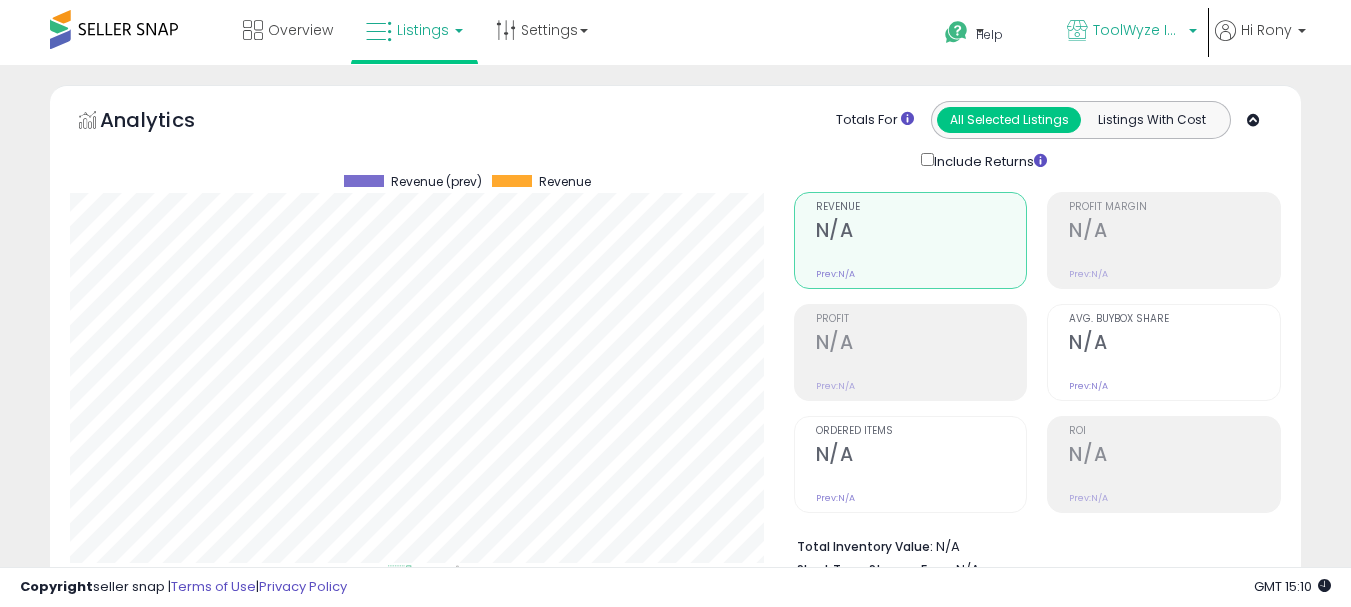 click at bounding box center [1193, 36] 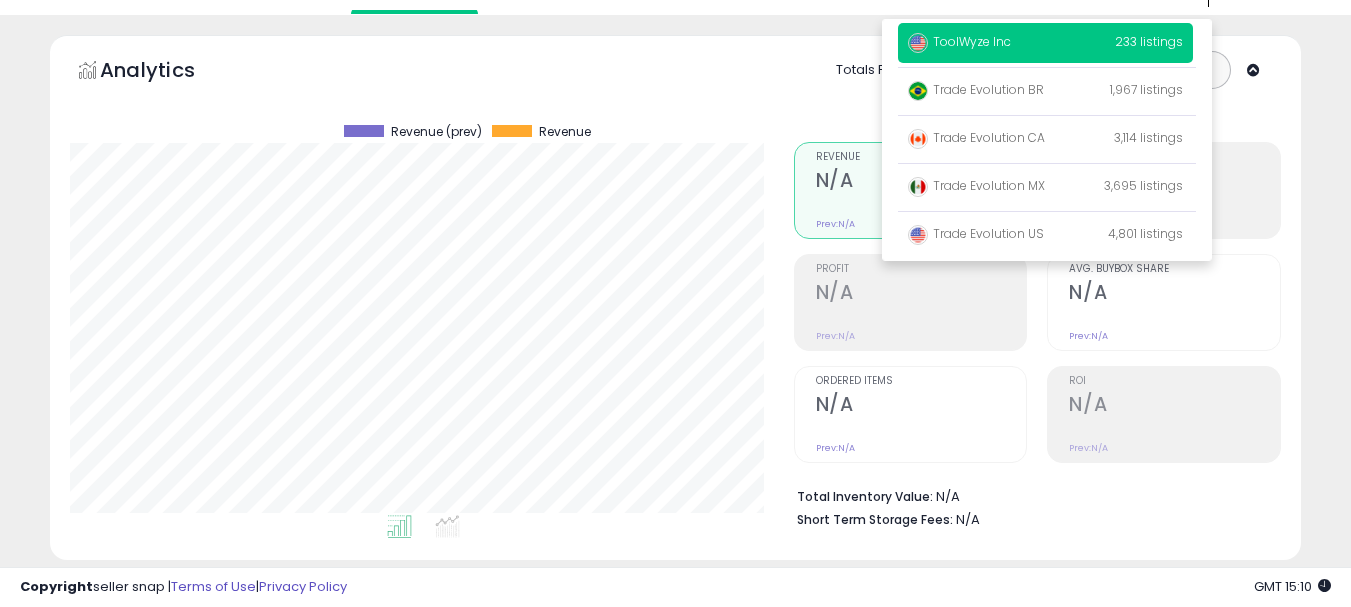 scroll, scrollTop: 0, scrollLeft: 0, axis: both 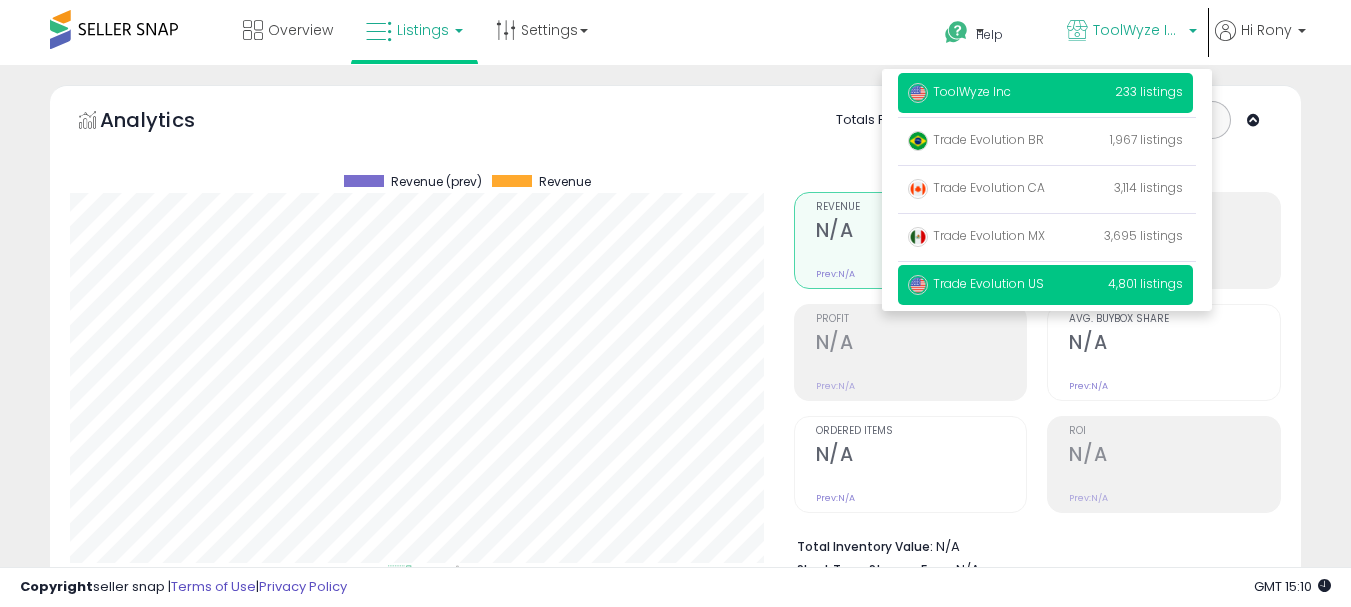 click on "Trade Evolution US" at bounding box center (976, 283) 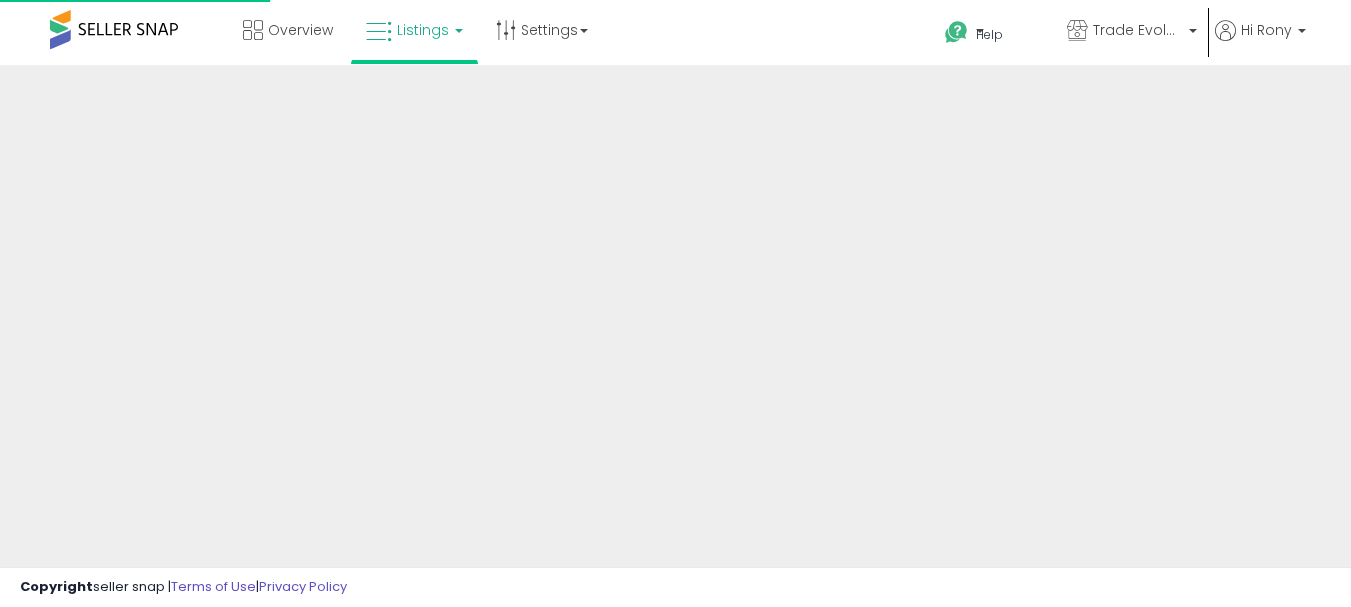 scroll, scrollTop: 0, scrollLeft: 0, axis: both 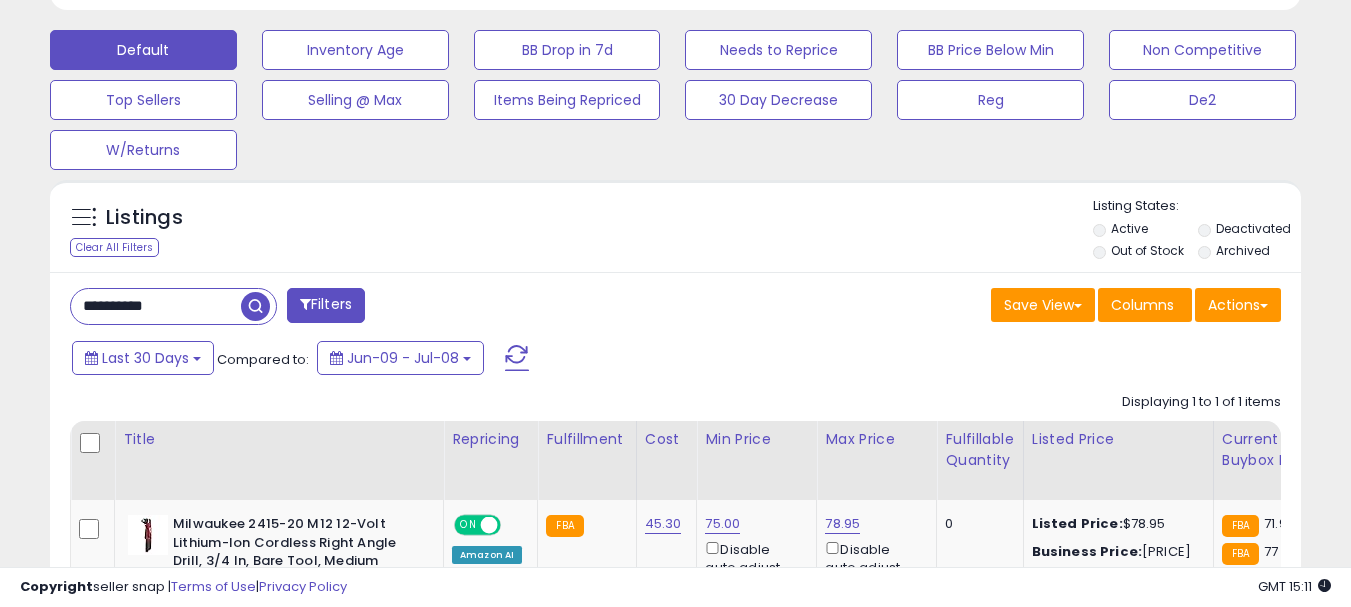 click on "**********" at bounding box center (156, 306) 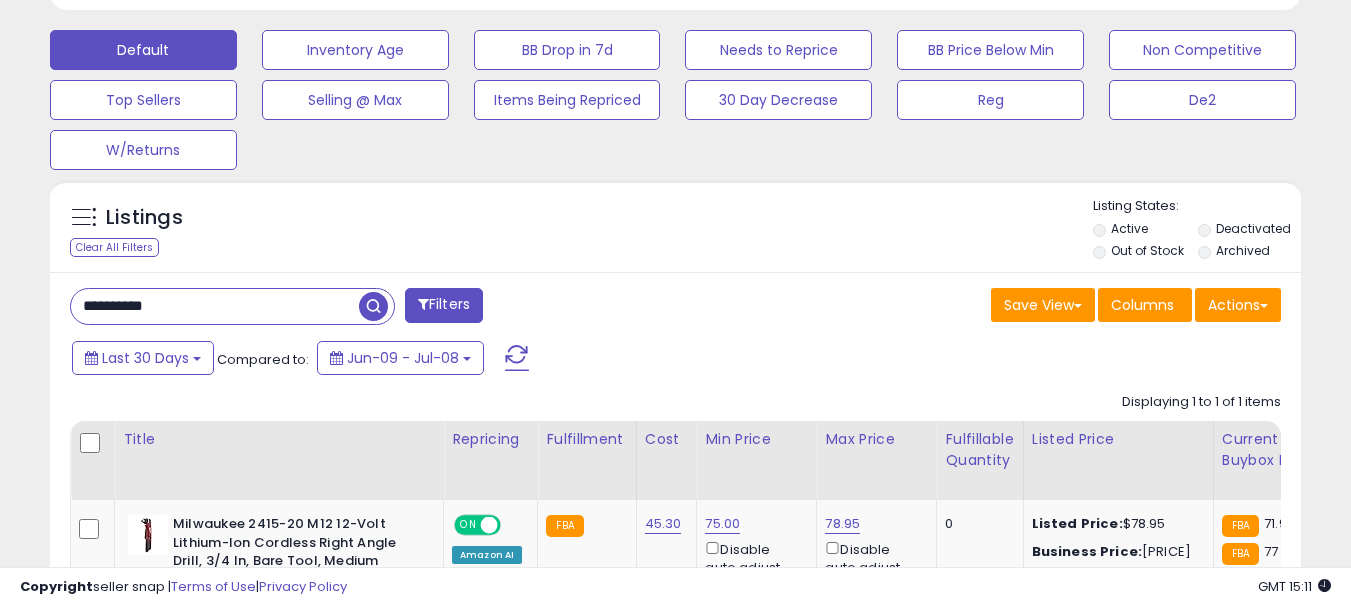 click on "**********" at bounding box center (215, 306) 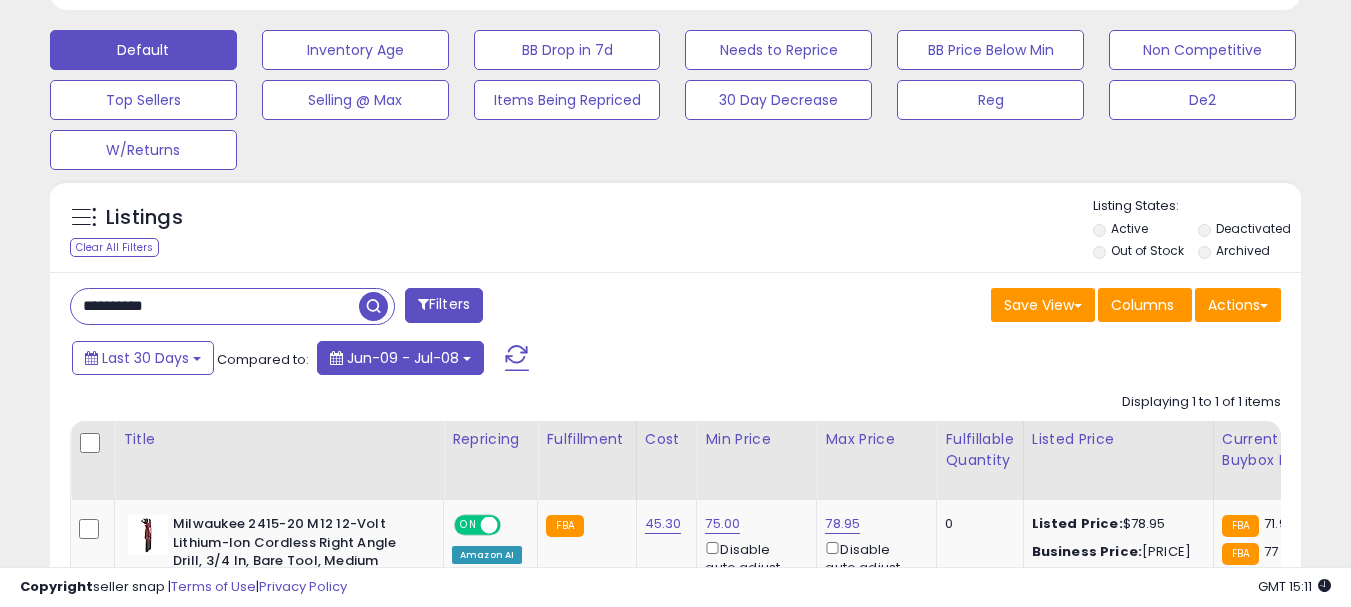 click on "Jun-09 - Jul-08" at bounding box center [400, 358] 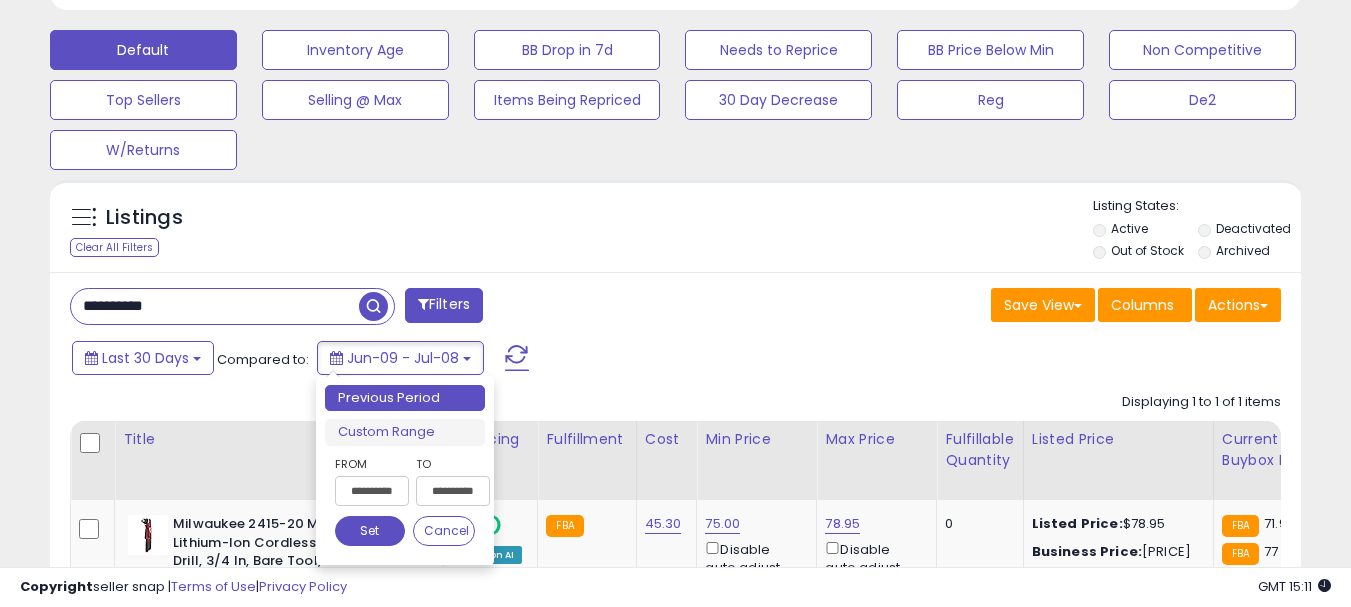 click at bounding box center (373, 306) 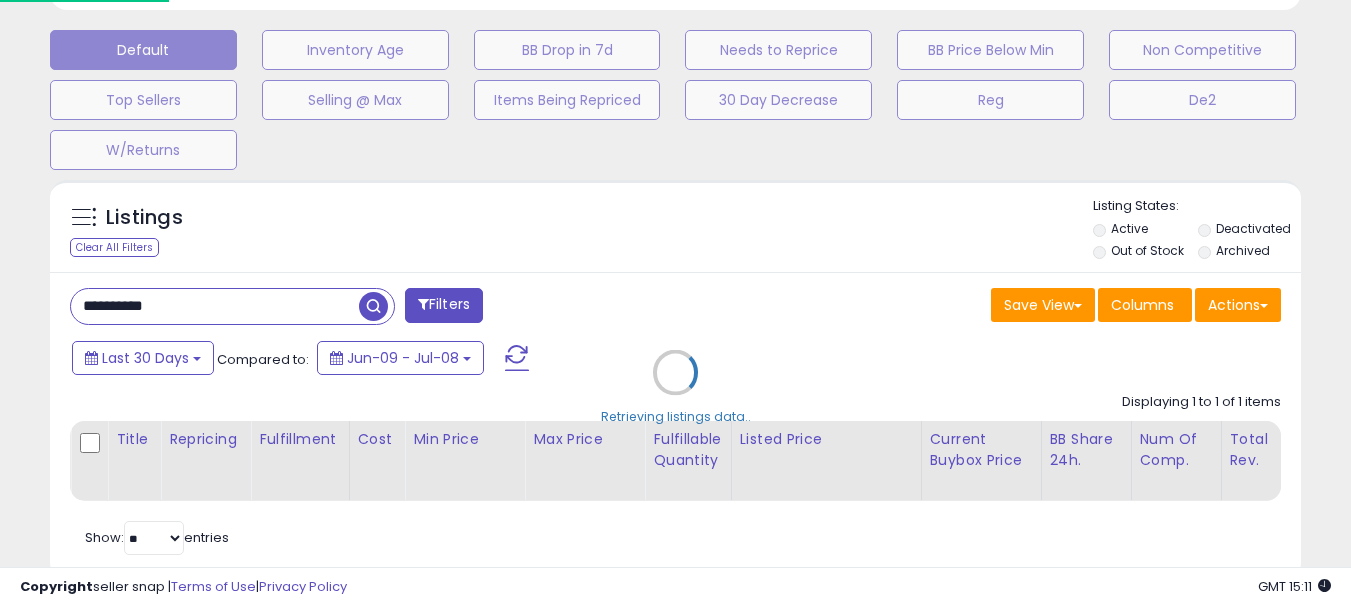 scroll, scrollTop: 999590, scrollLeft: 999267, axis: both 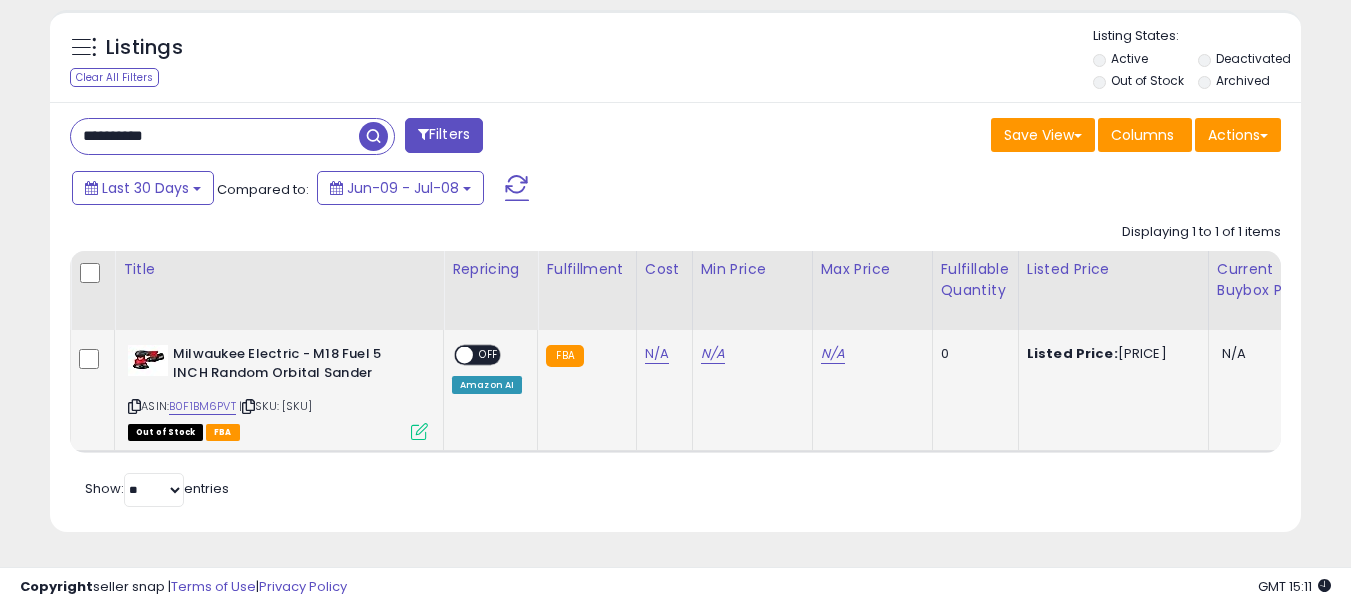 click at bounding box center (248, 406) 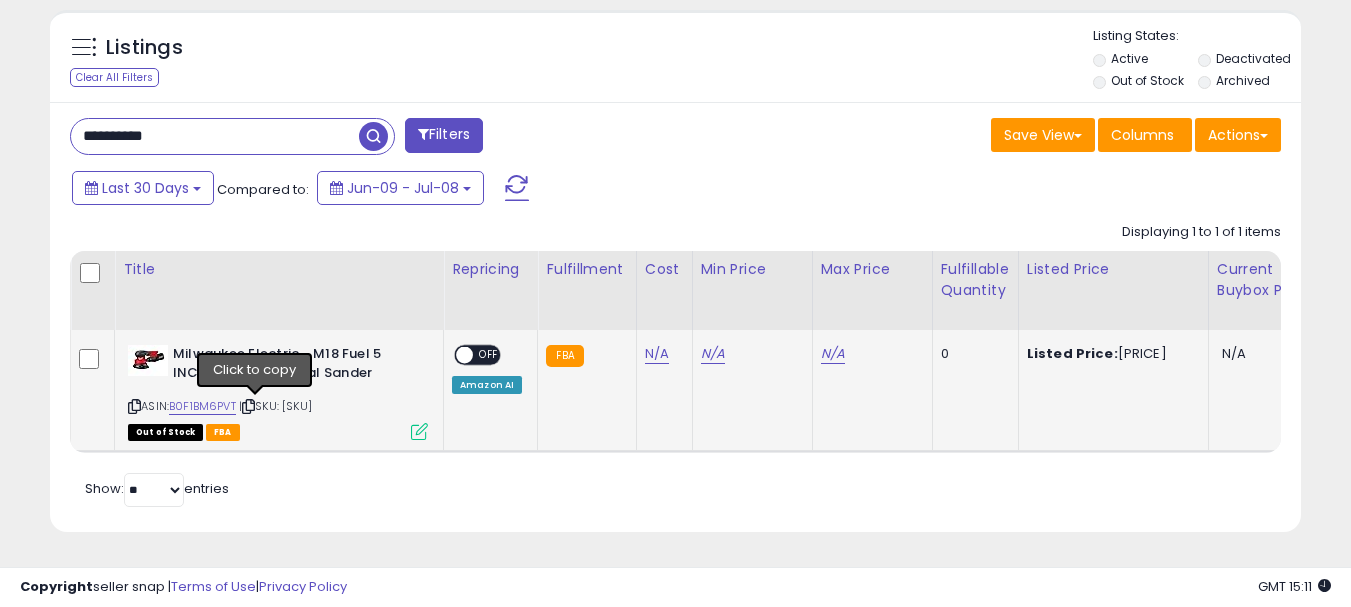 click at bounding box center [248, 406] 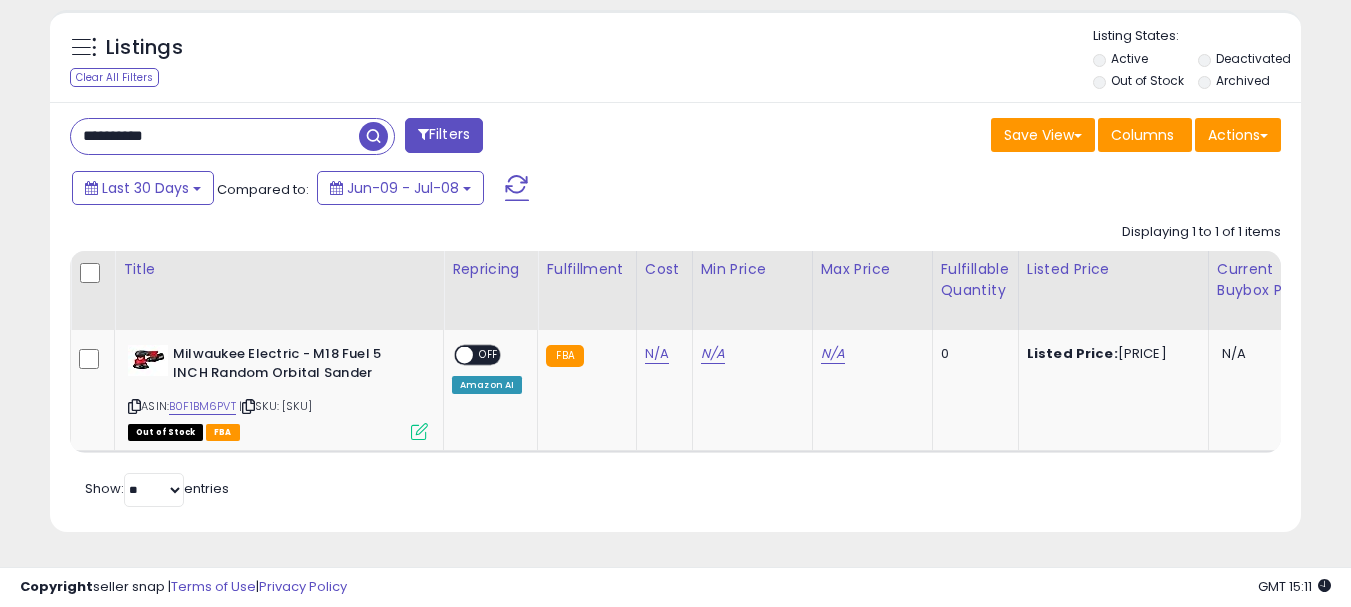click on "**********" at bounding box center (675, 317) 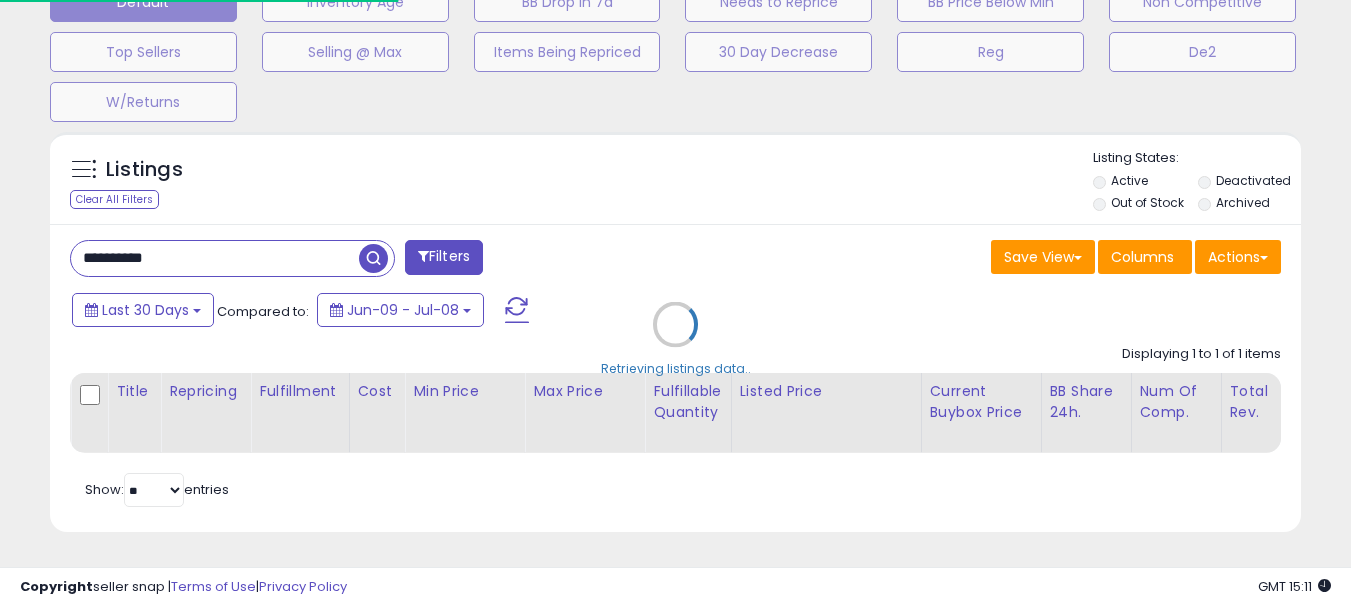 scroll, scrollTop: 999590, scrollLeft: 999267, axis: both 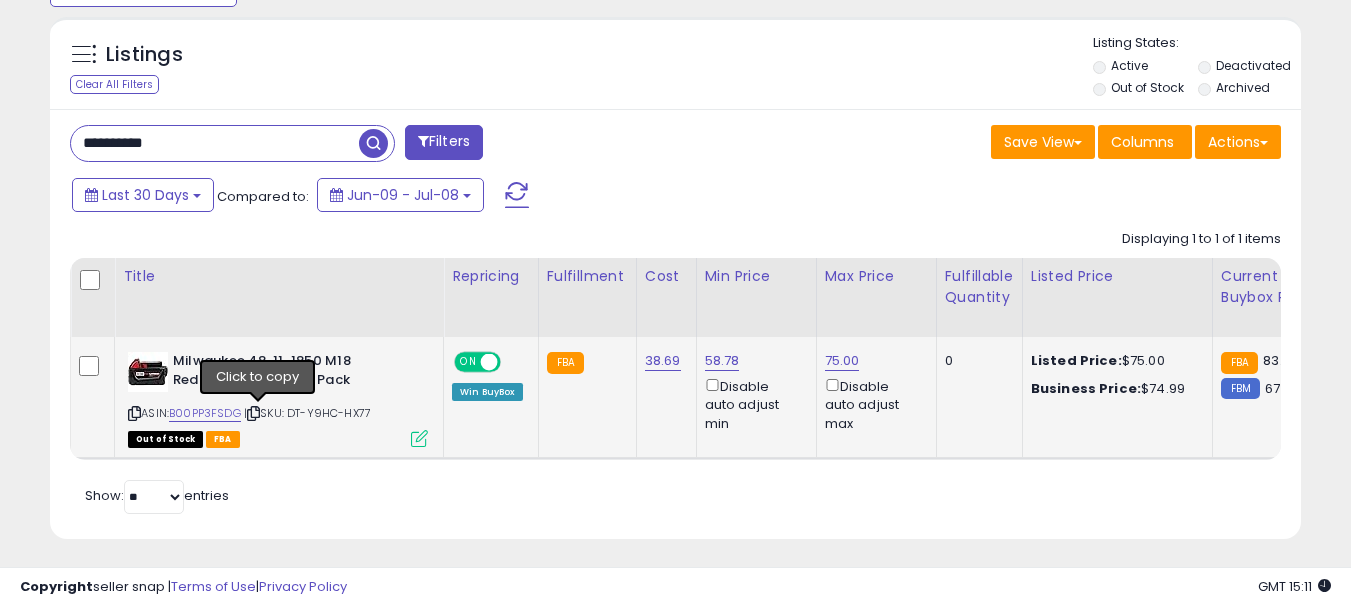click at bounding box center [253, 413] 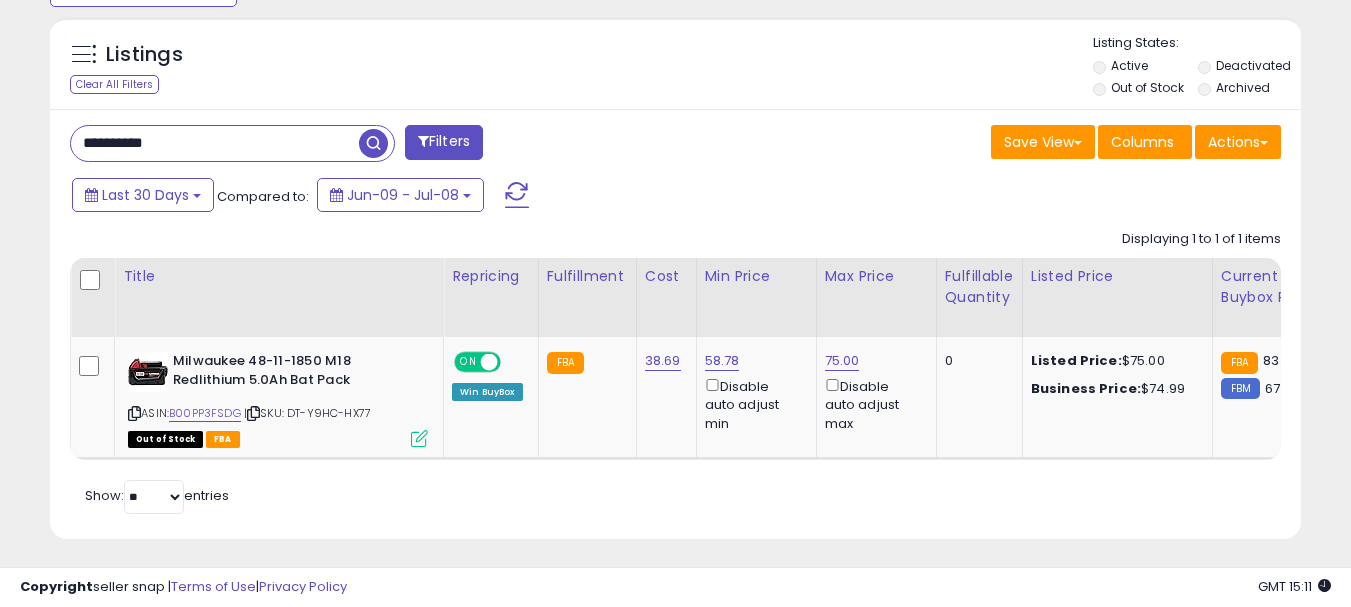 click on "**********" at bounding box center (215, 143) 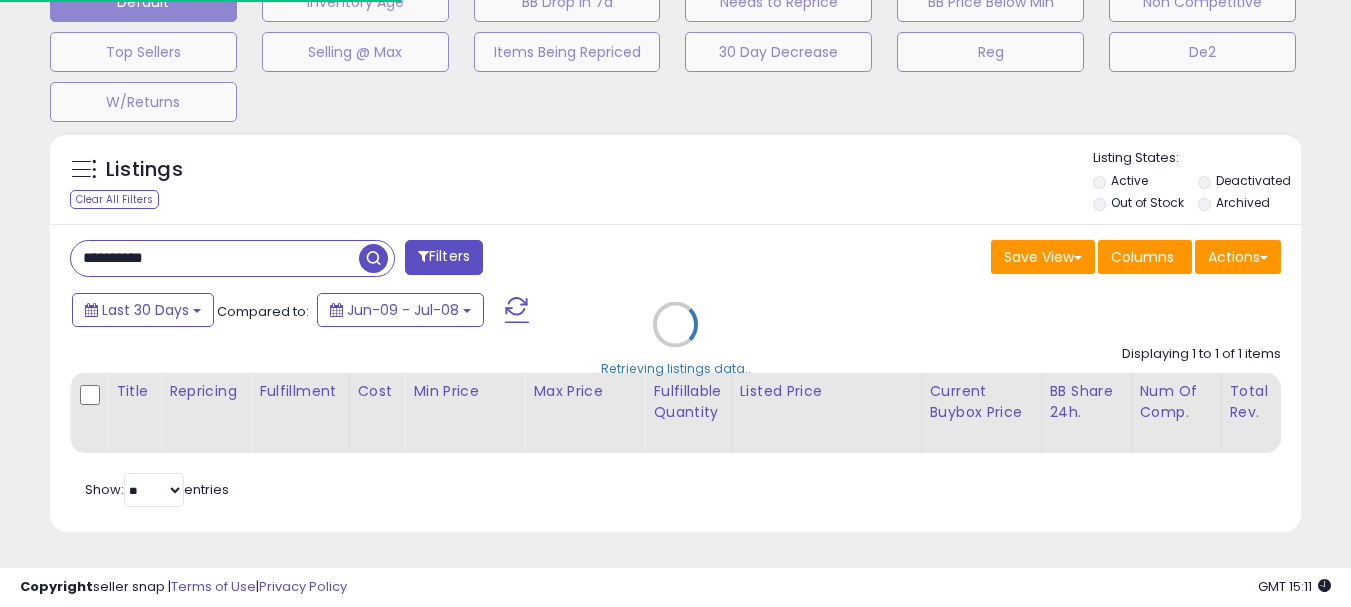 scroll, scrollTop: 999590, scrollLeft: 999267, axis: both 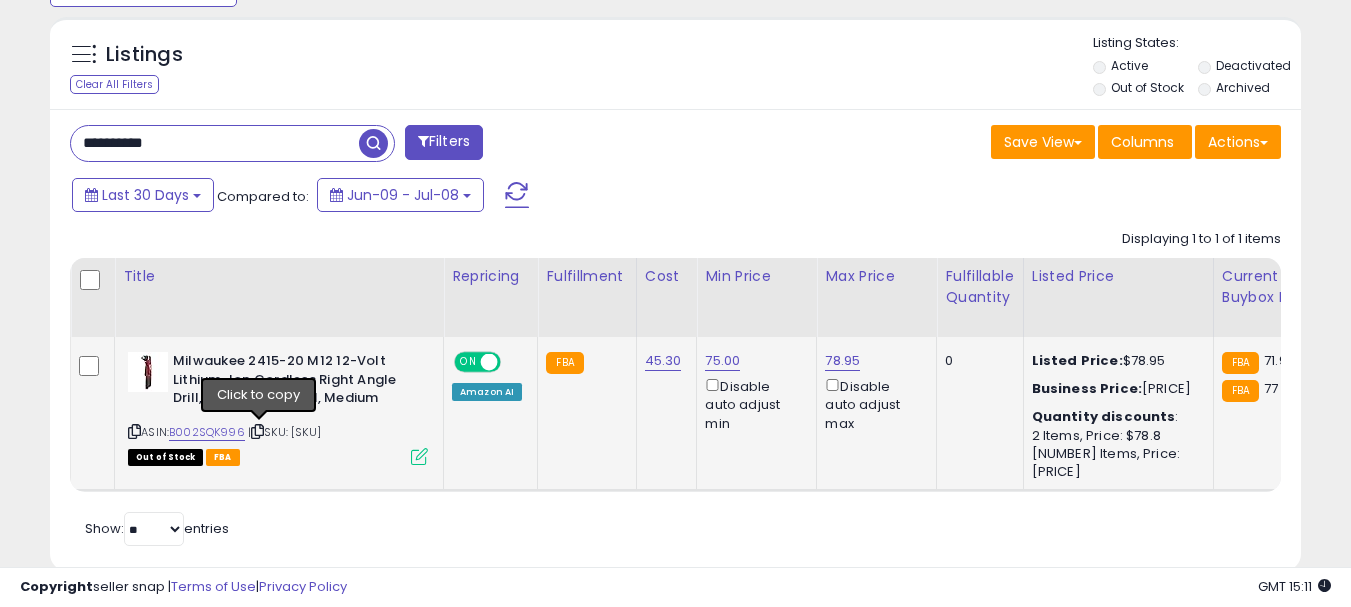 click at bounding box center [257, 431] 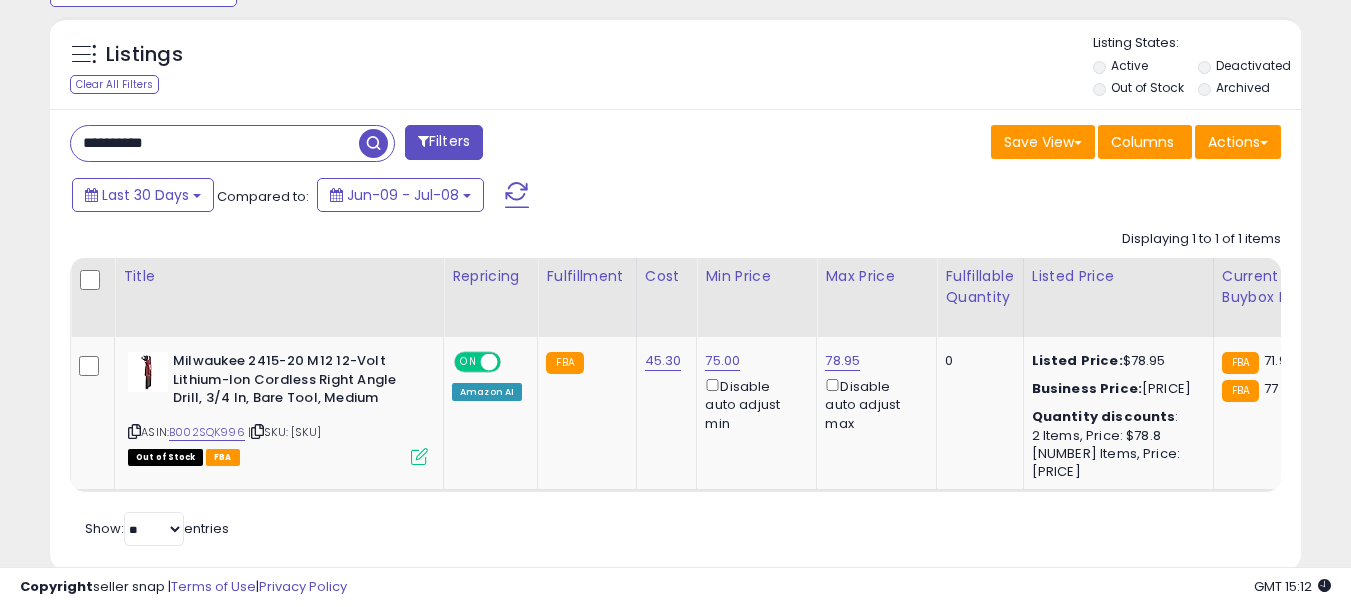 click on "**********" at bounding box center (215, 143) 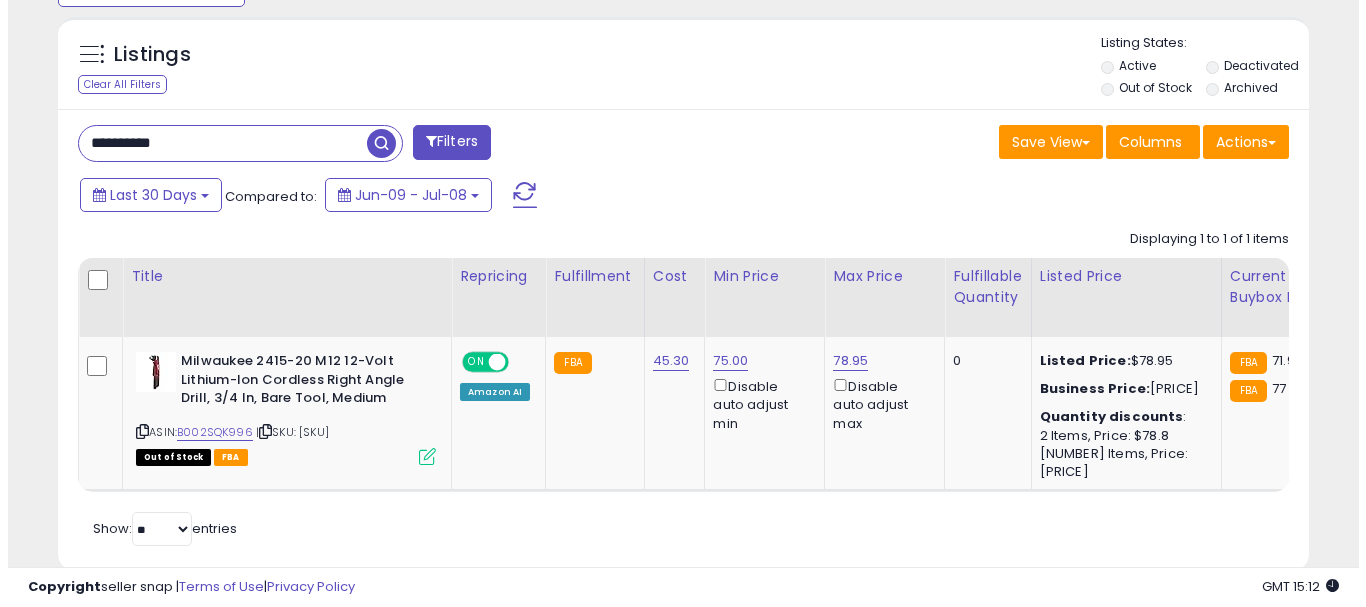 scroll, scrollTop: 663, scrollLeft: 0, axis: vertical 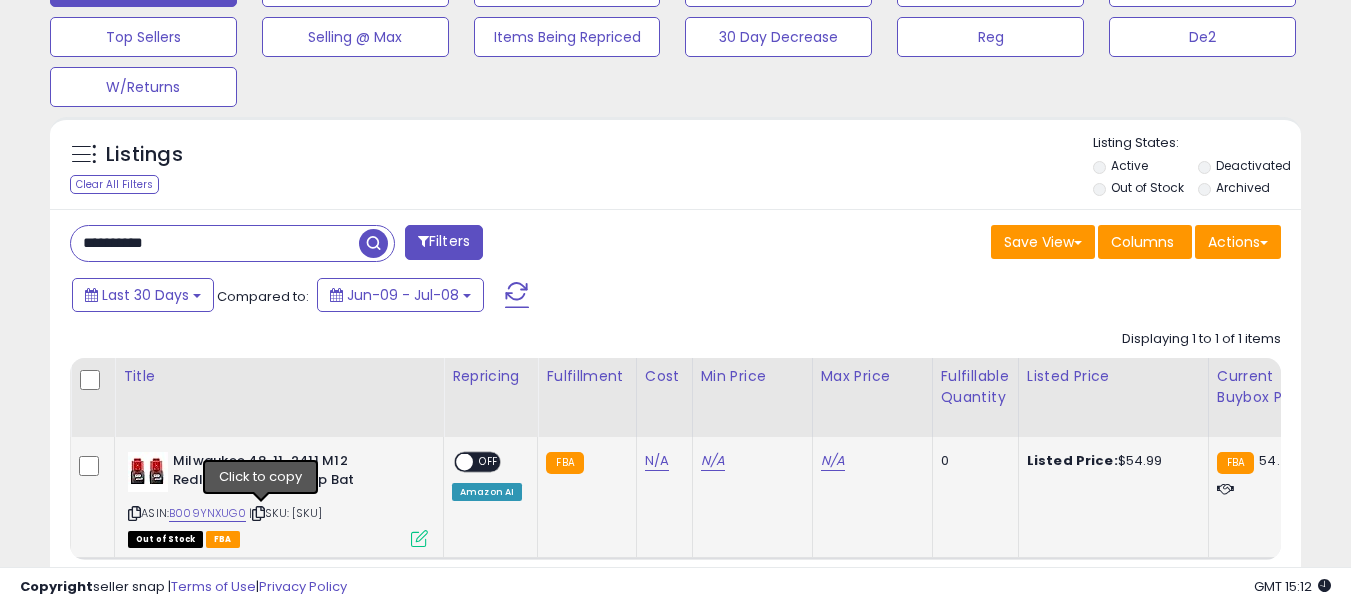 click at bounding box center [258, 513] 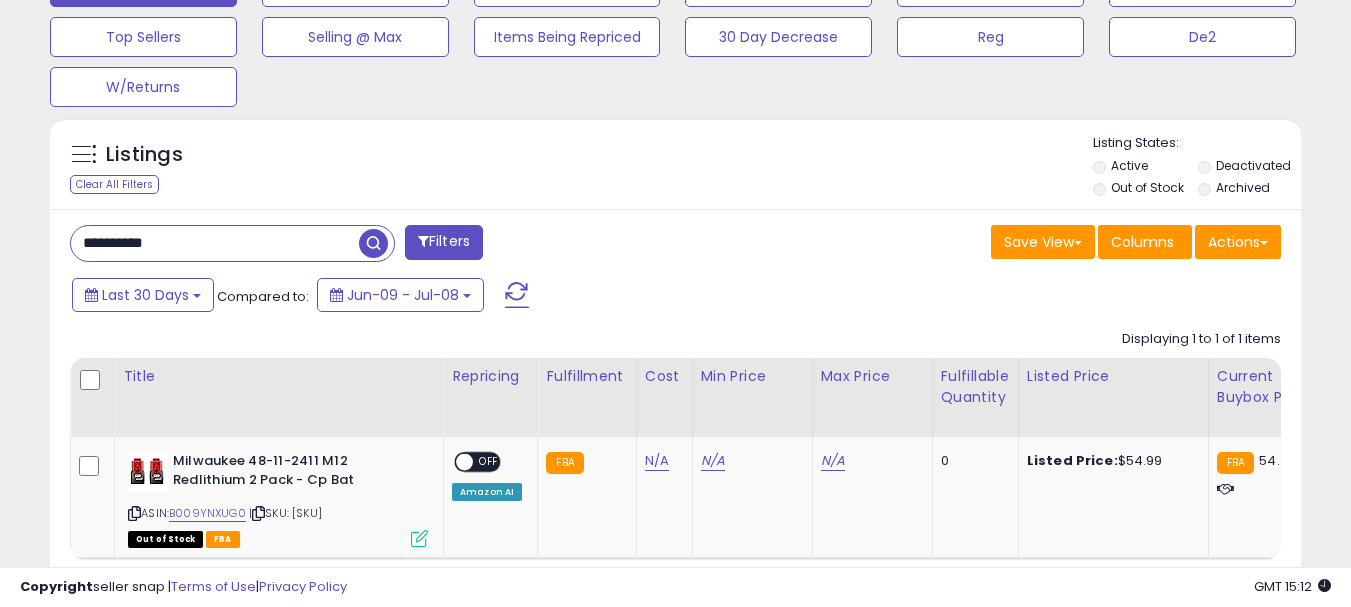 click on "**********" at bounding box center [215, 243] 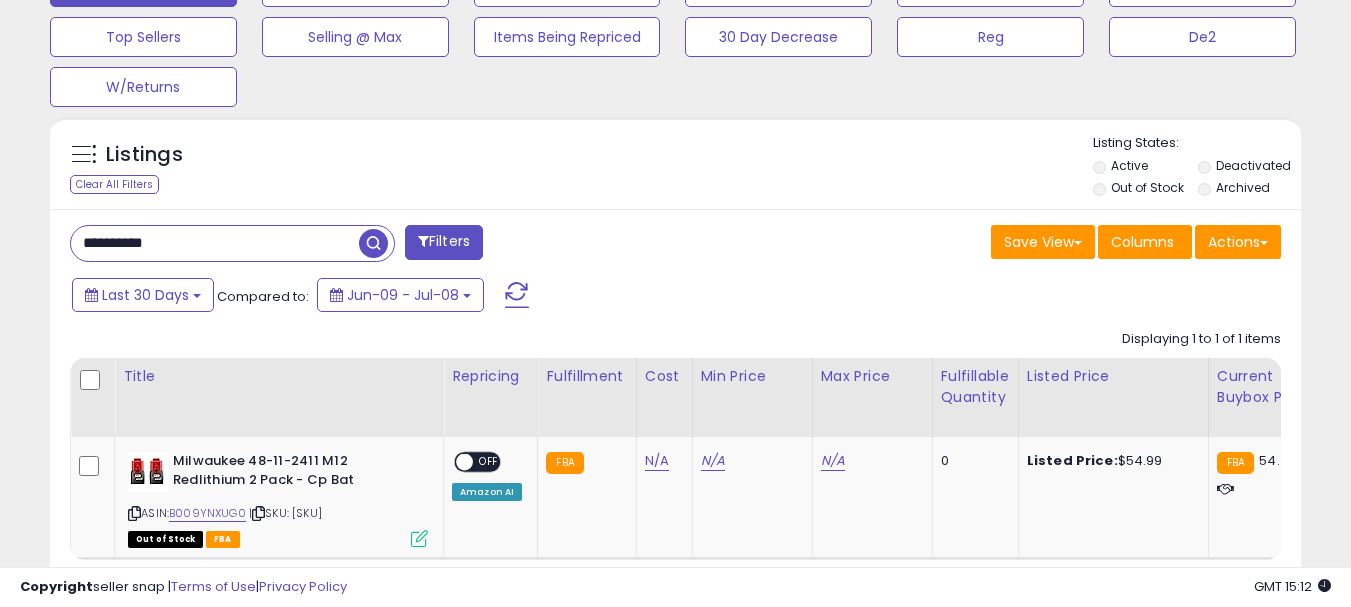 click on "**********" at bounding box center (215, 243) 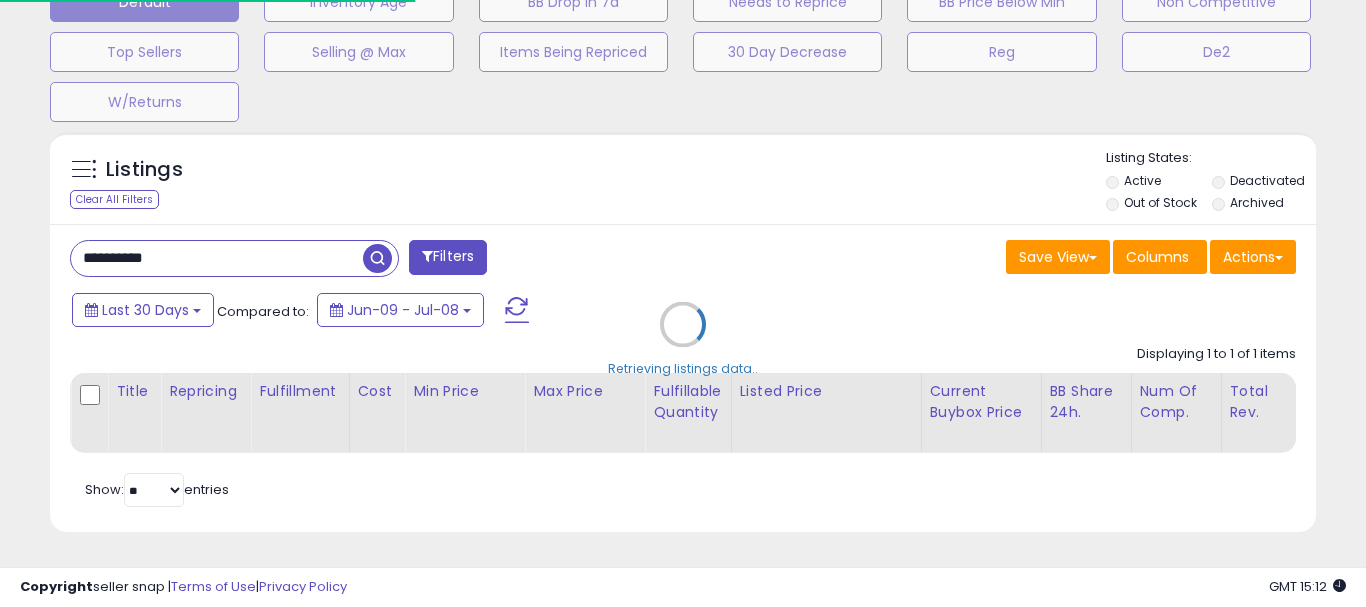 scroll, scrollTop: 999590, scrollLeft: 999267, axis: both 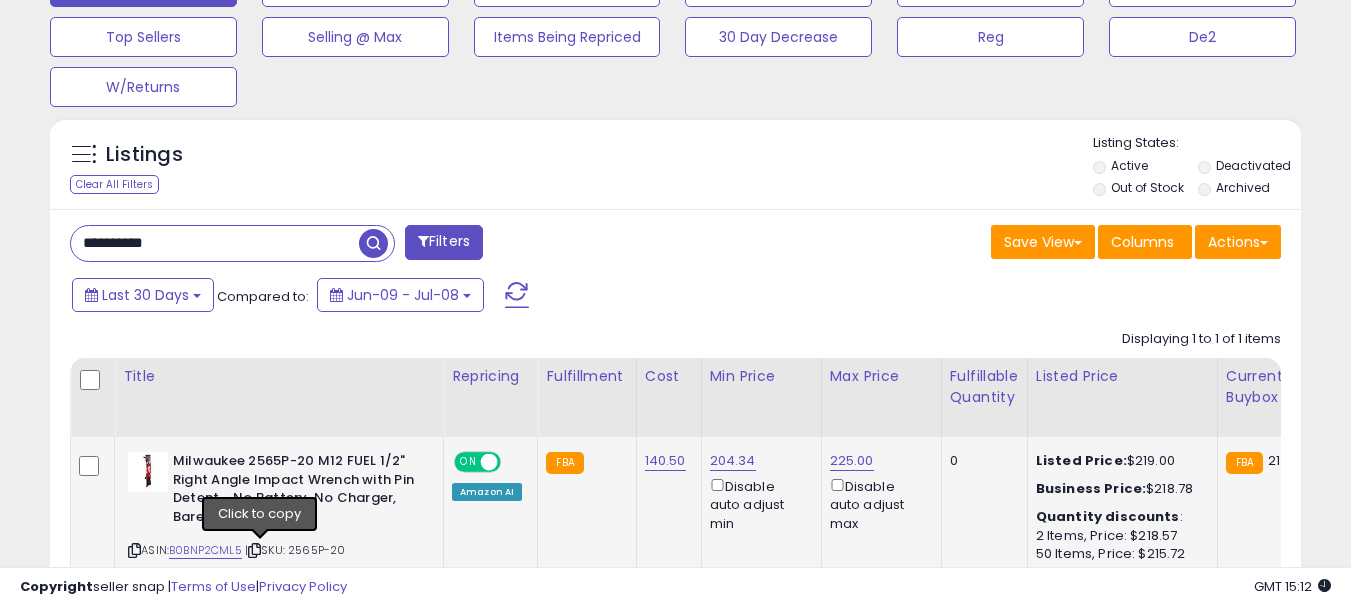 click at bounding box center (254, 550) 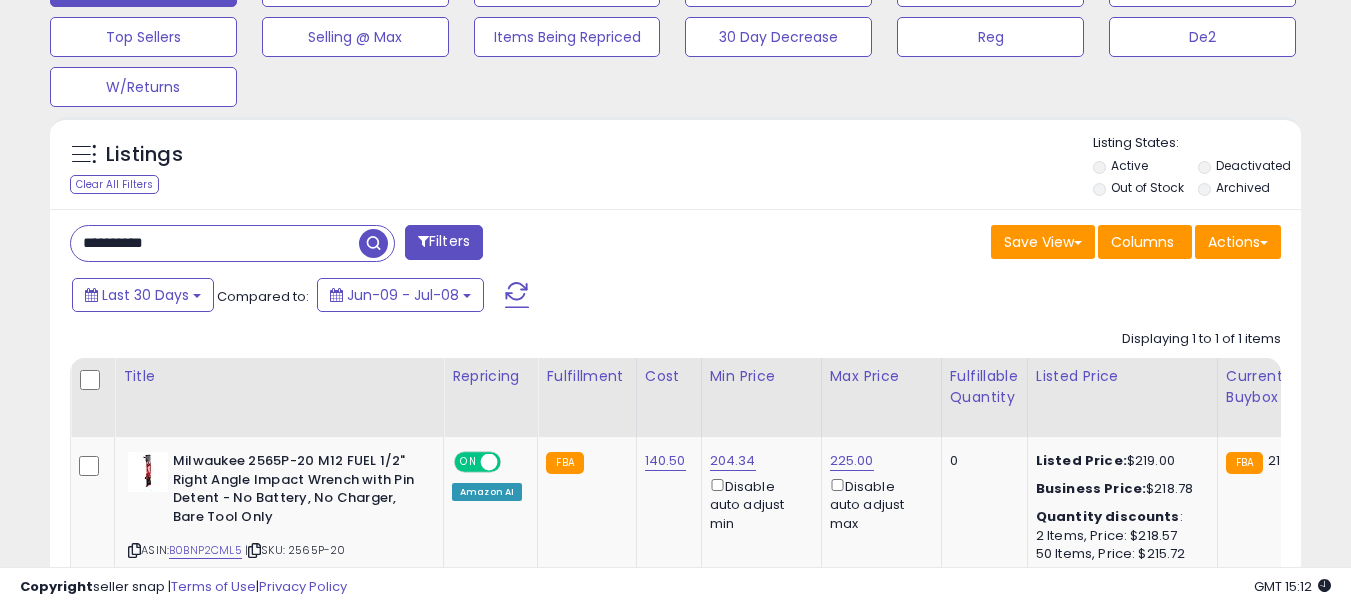click on "**********" at bounding box center (215, 243) 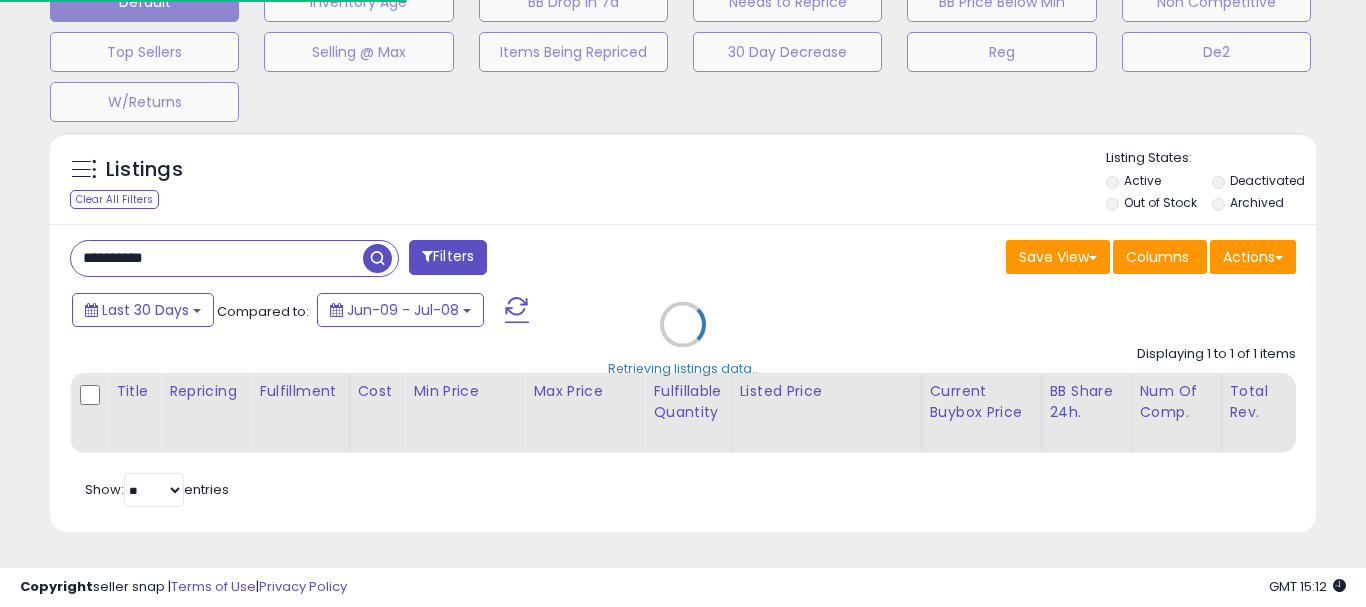 scroll, scrollTop: 999590, scrollLeft: 999267, axis: both 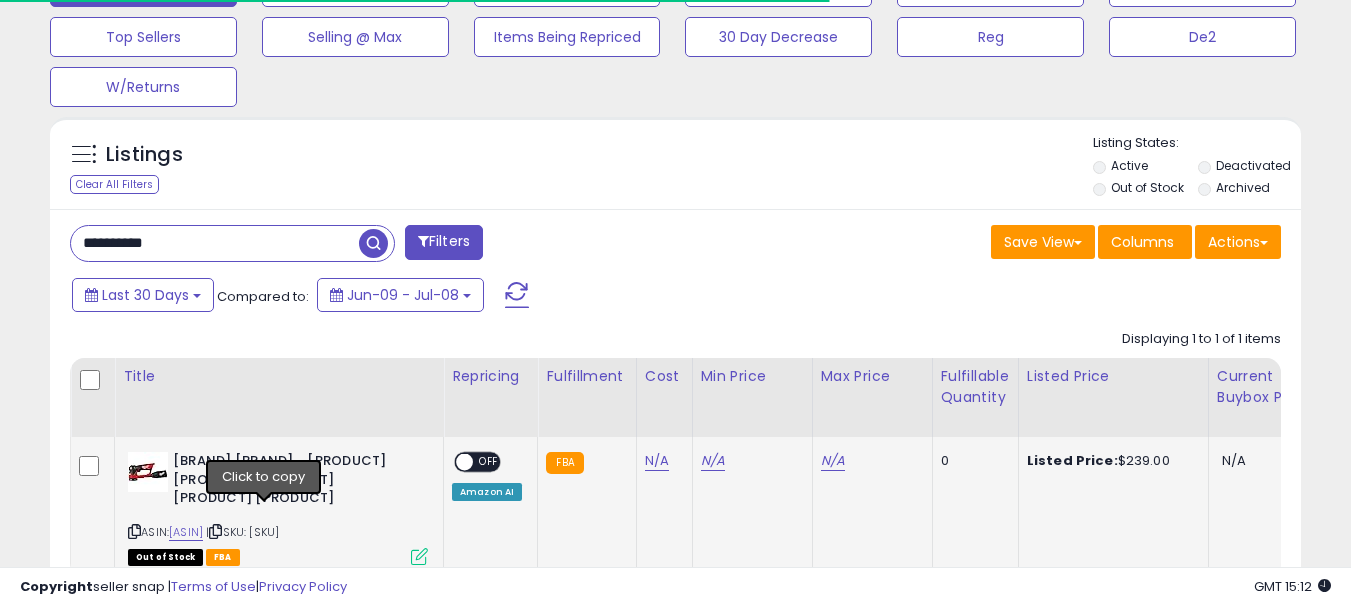 click at bounding box center (215, 531) 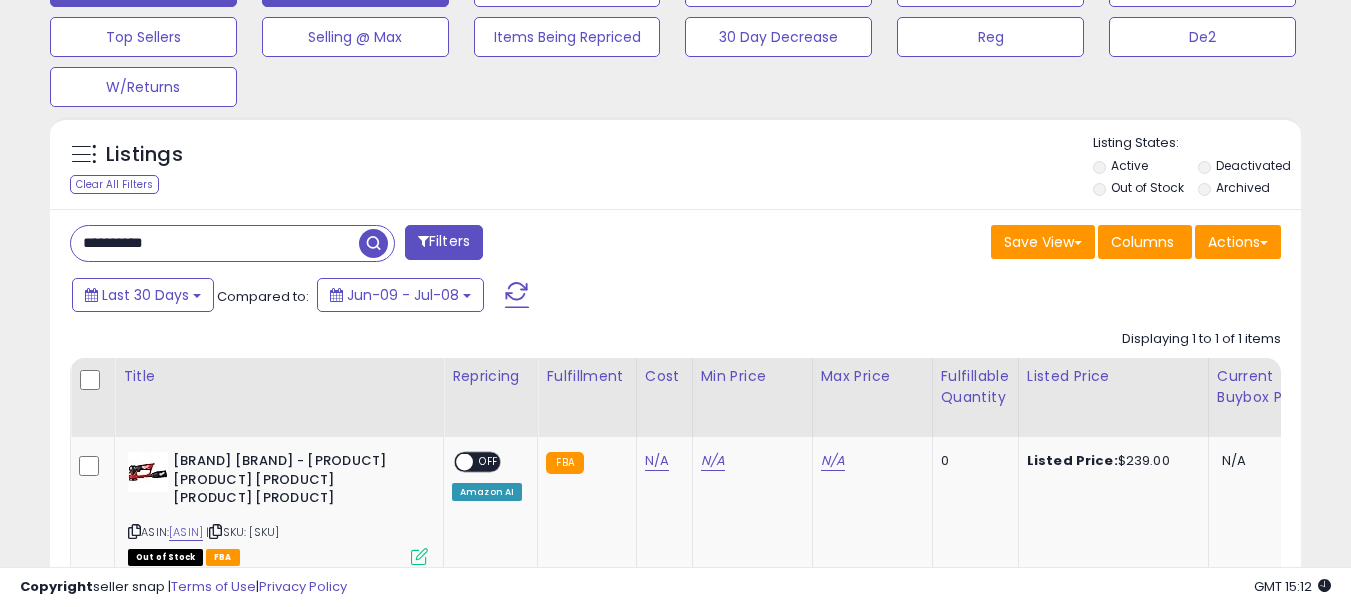 scroll, scrollTop: 999590, scrollLeft: 999276, axis: both 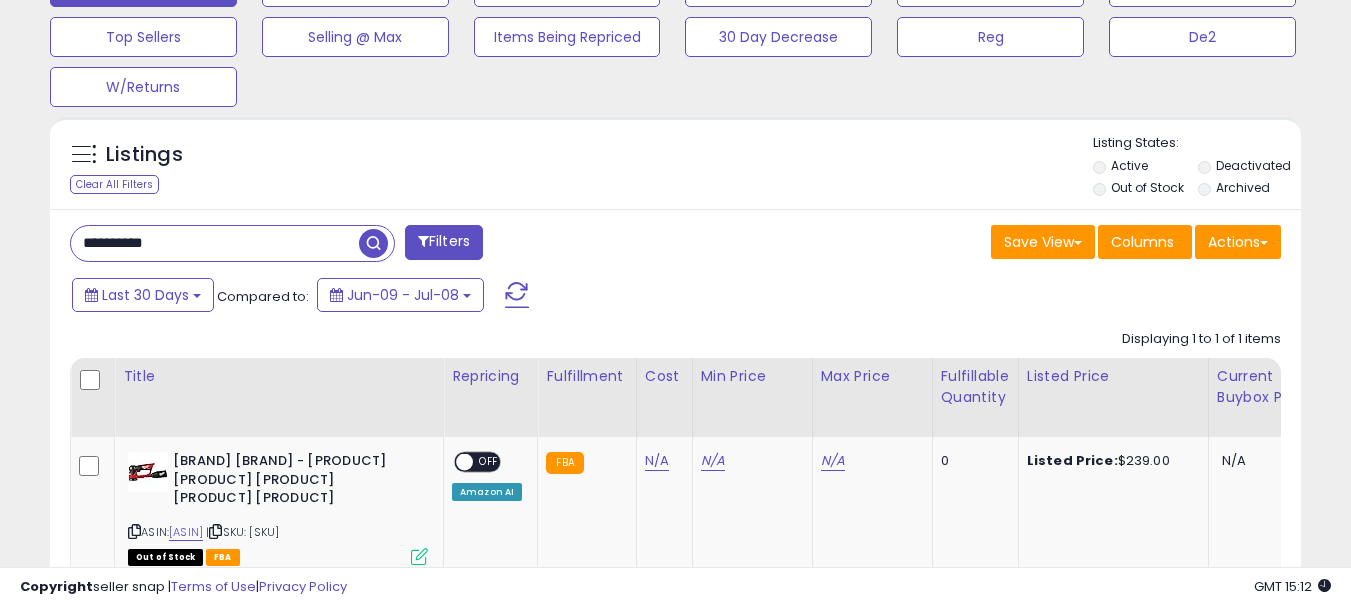 click on "**********" at bounding box center [215, 243] 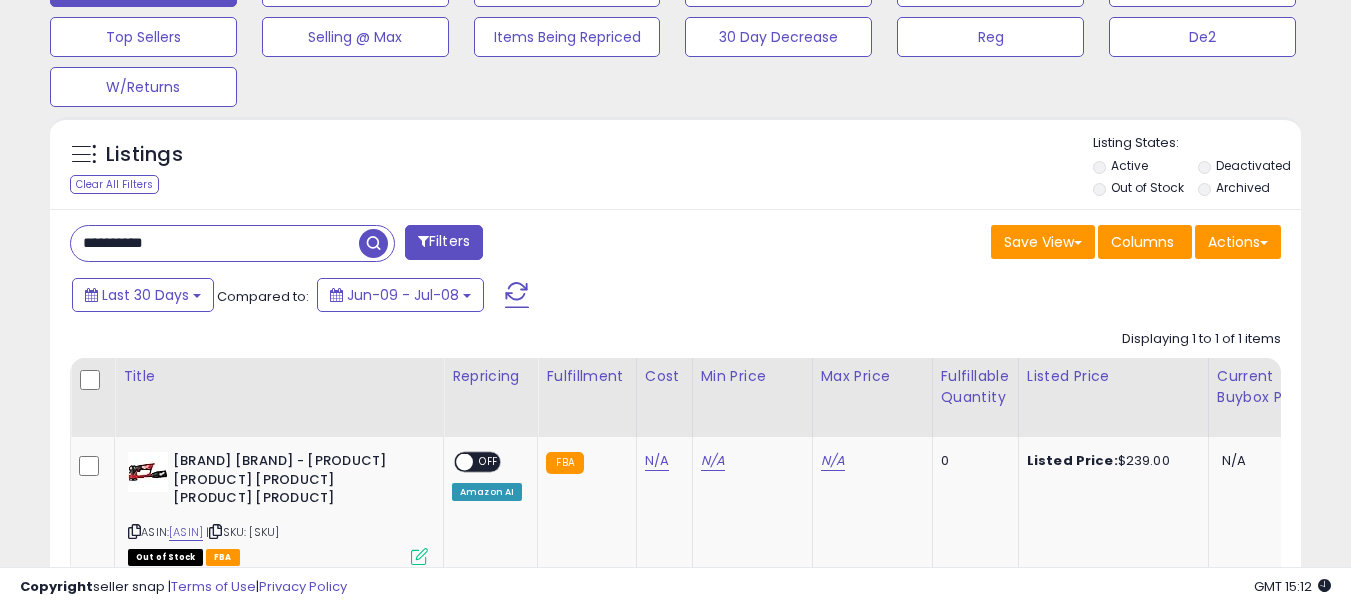 click on "**********" at bounding box center [215, 243] 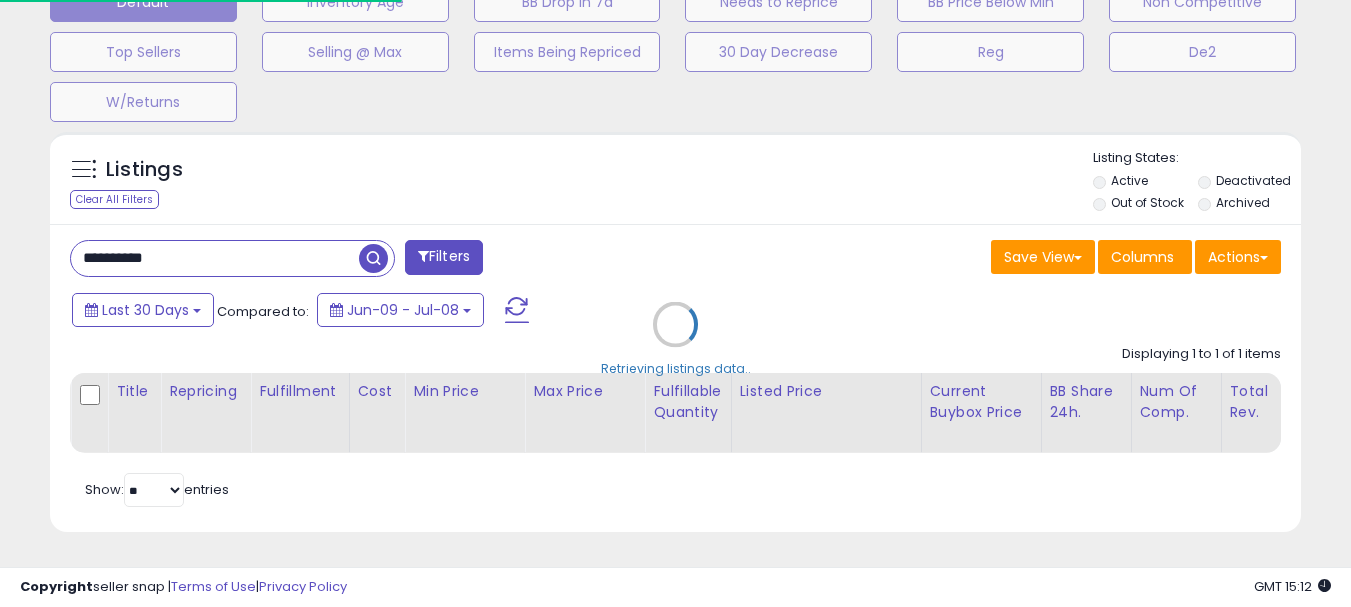 scroll, scrollTop: 999590, scrollLeft: 999267, axis: both 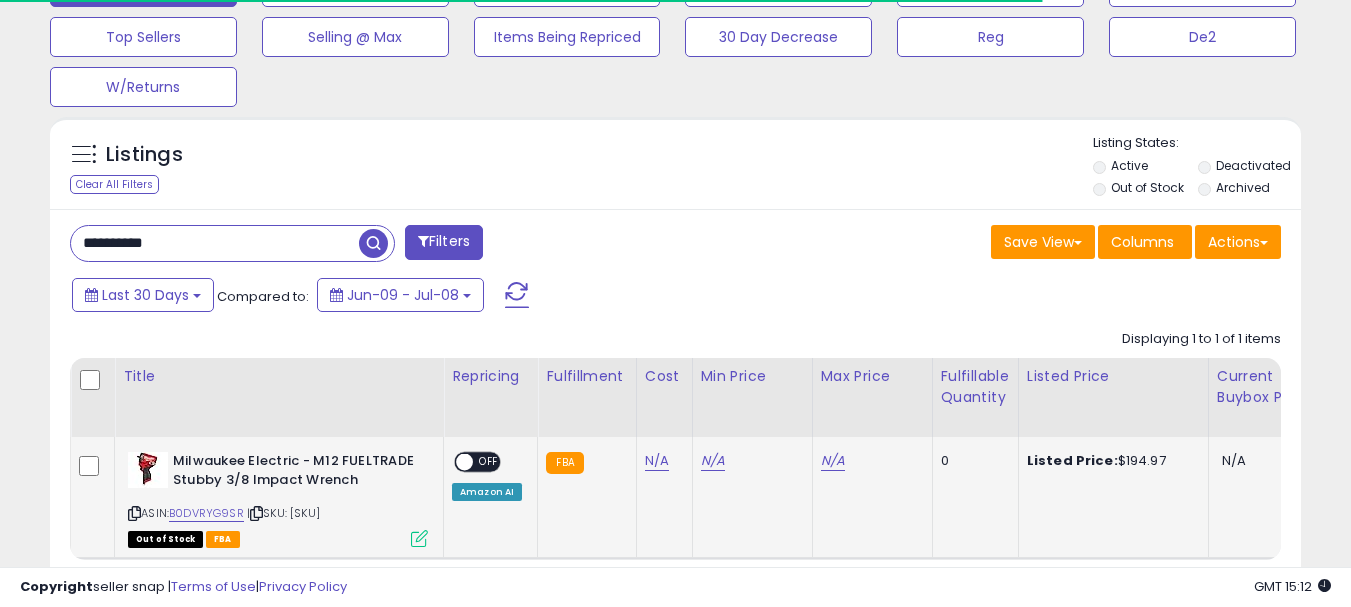 click at bounding box center (256, 513) 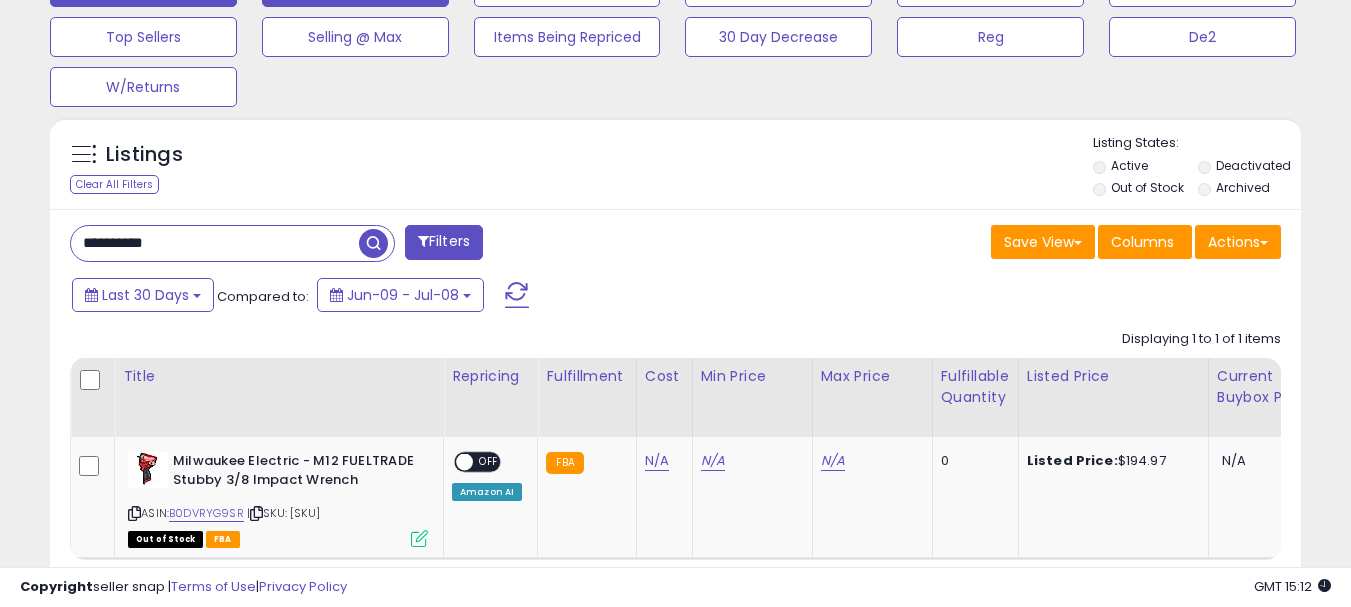 scroll, scrollTop: 999590, scrollLeft: 999276, axis: both 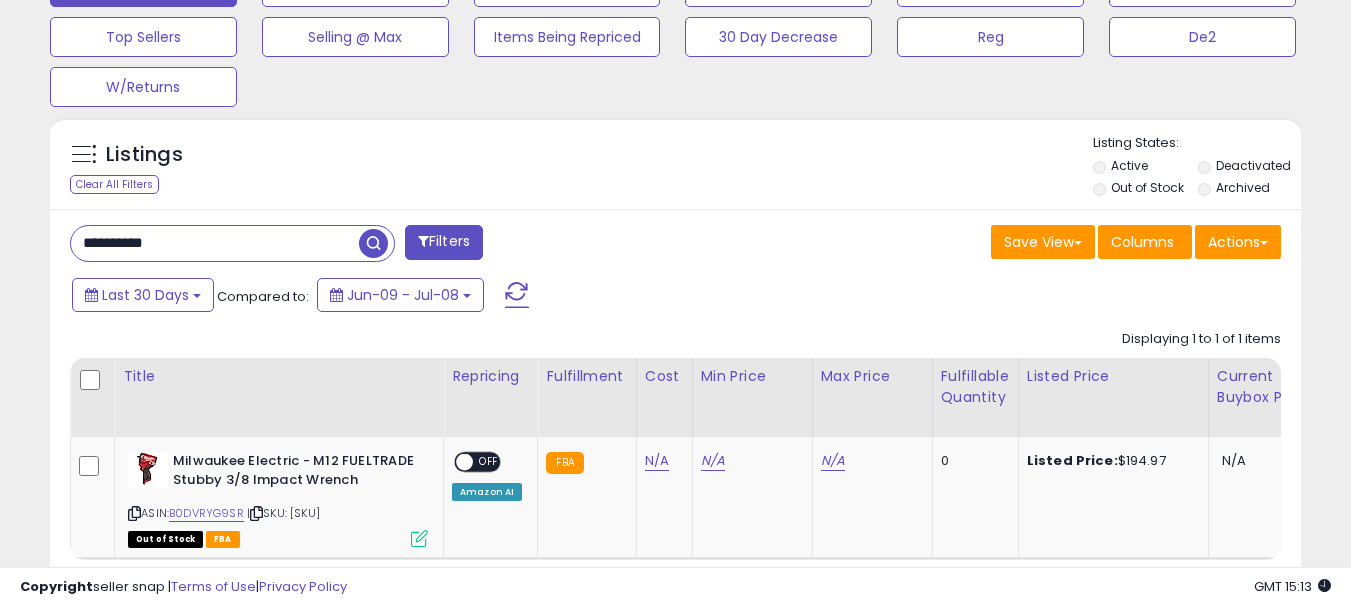 click on "**********" at bounding box center (215, 243) 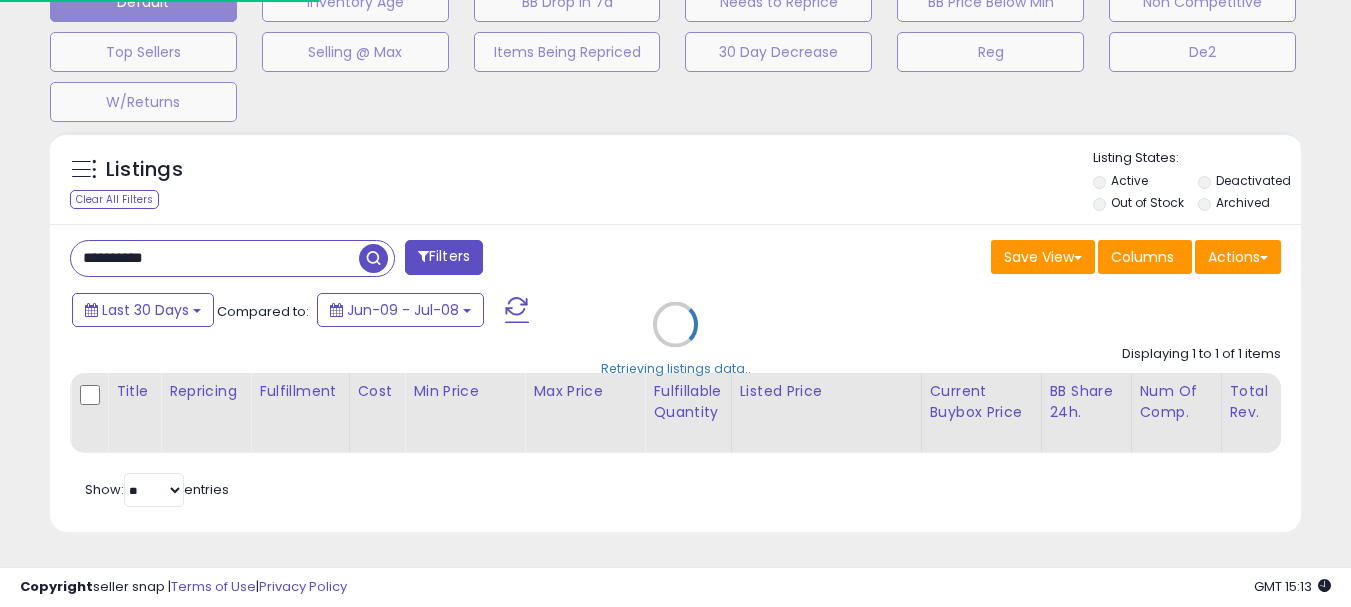 scroll, scrollTop: 999590, scrollLeft: 999267, axis: both 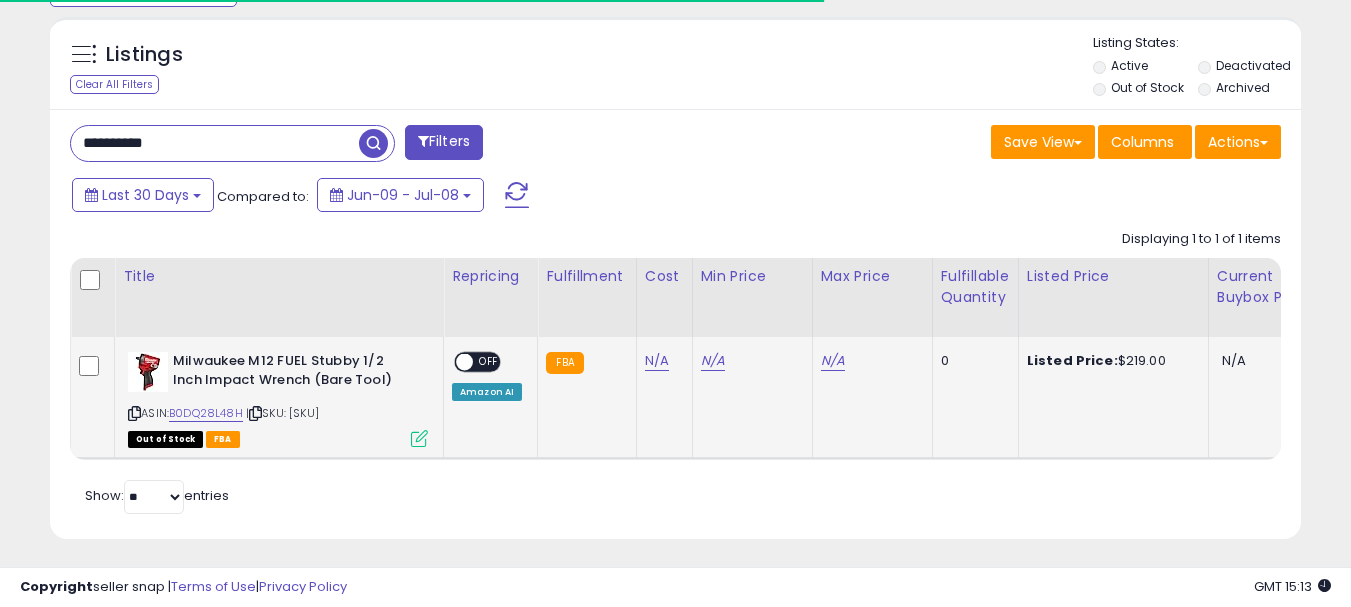 click on "ASIN:  [ASIN]    |   SKU: [SKU] Out of Stock FBA" at bounding box center (278, 398) 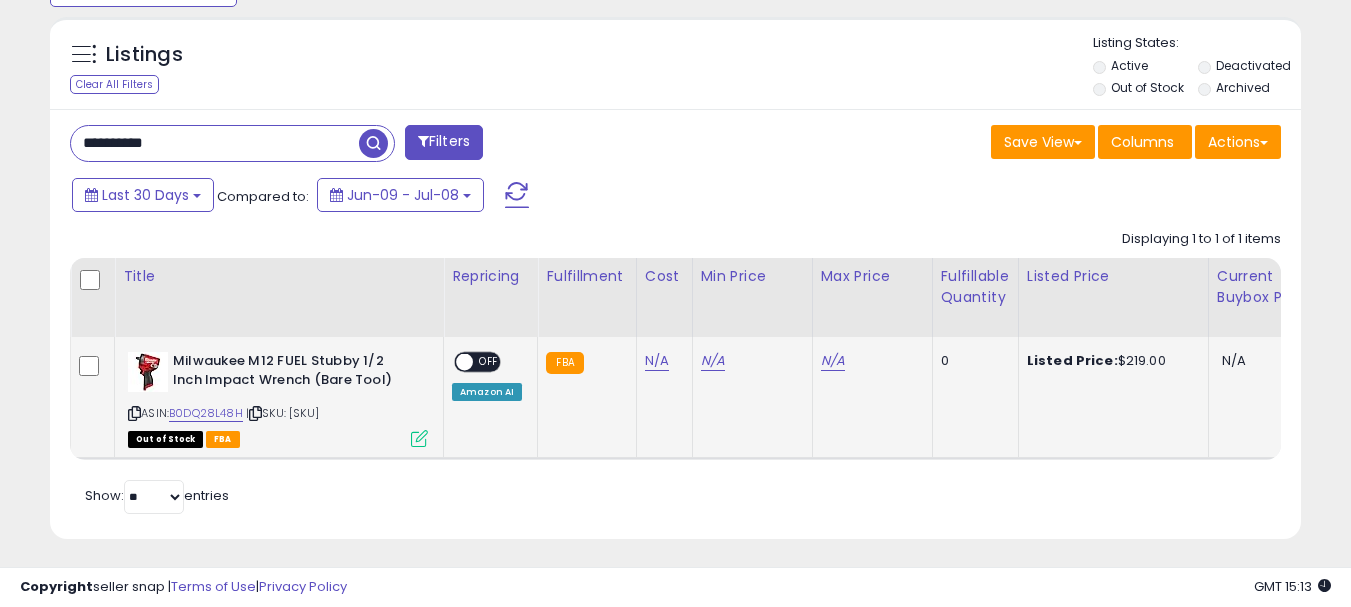 click at bounding box center [255, 413] 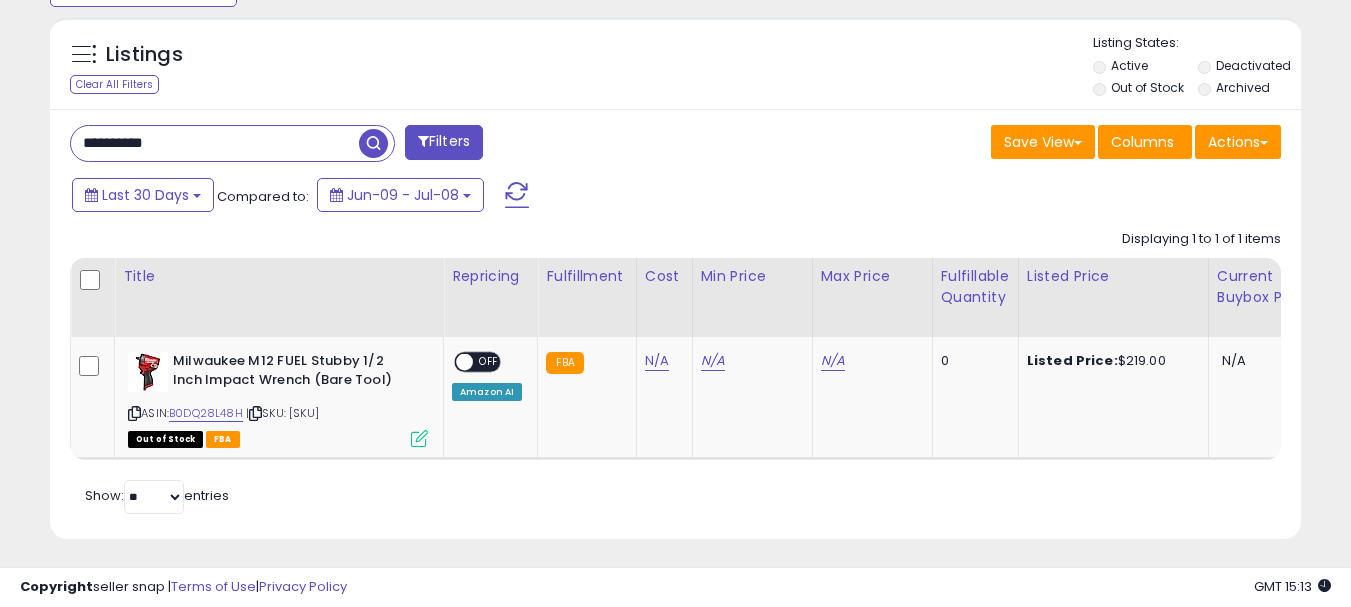 click on "**********" at bounding box center [215, 143] 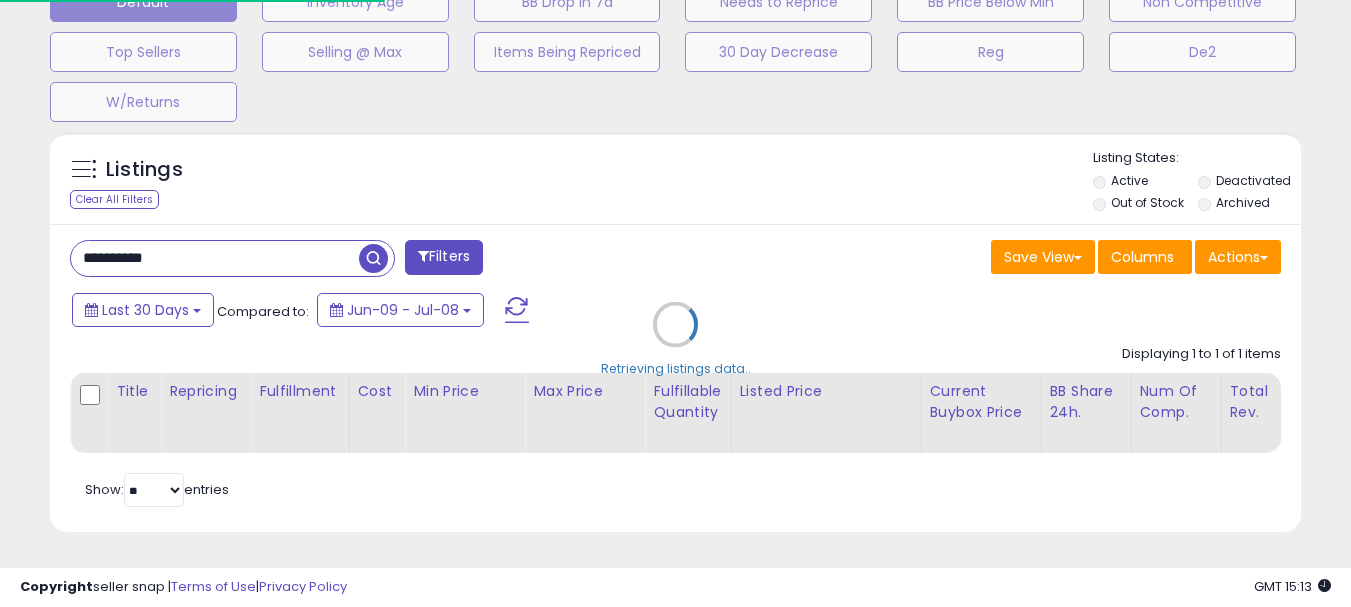 scroll, scrollTop: 999590, scrollLeft: 999267, axis: both 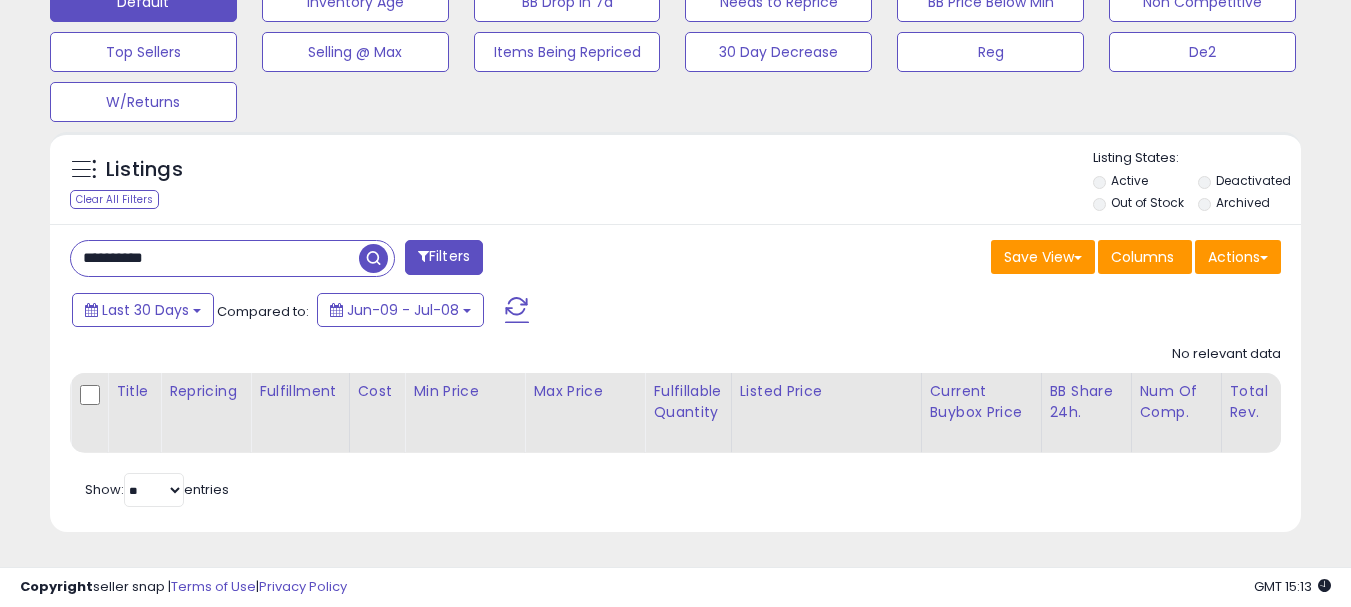 click at bounding box center (373, 258) 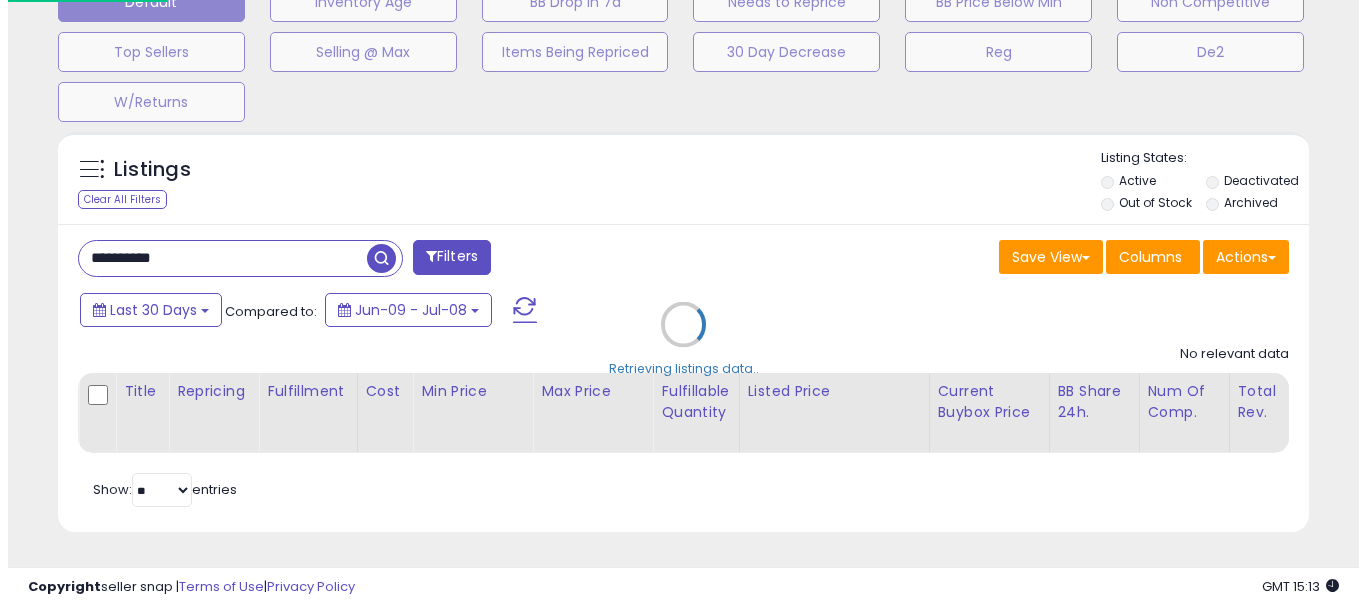 scroll, scrollTop: 999590, scrollLeft: 999267, axis: both 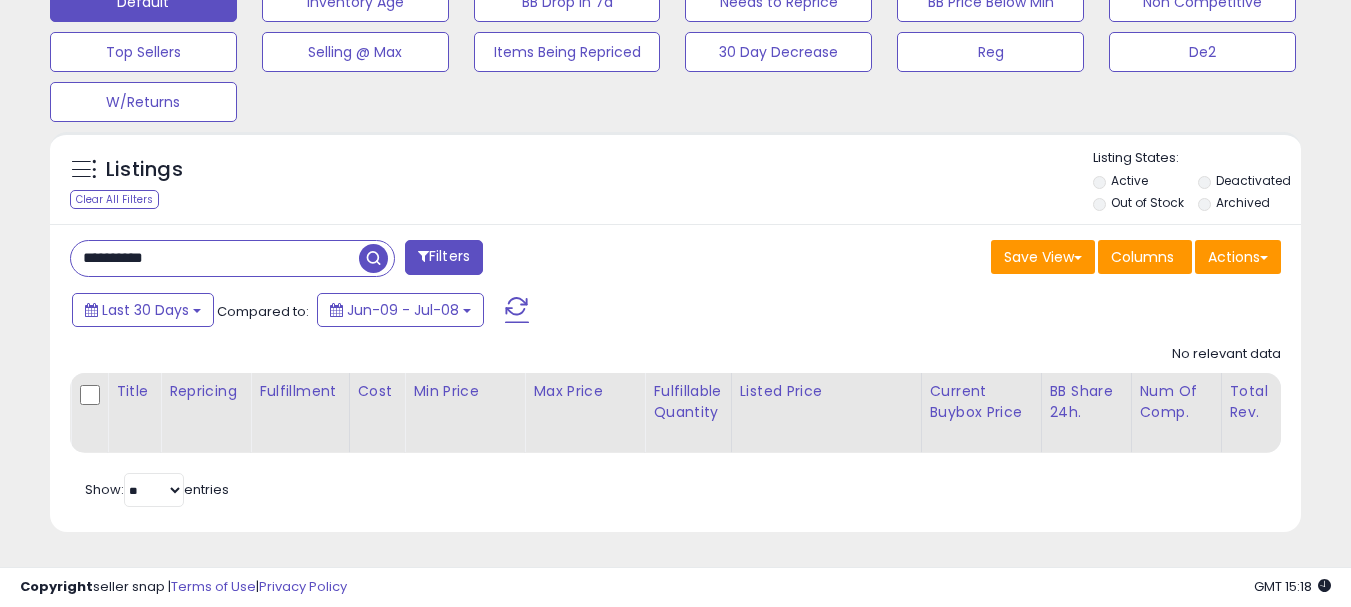 click on "**********" at bounding box center [215, 258] 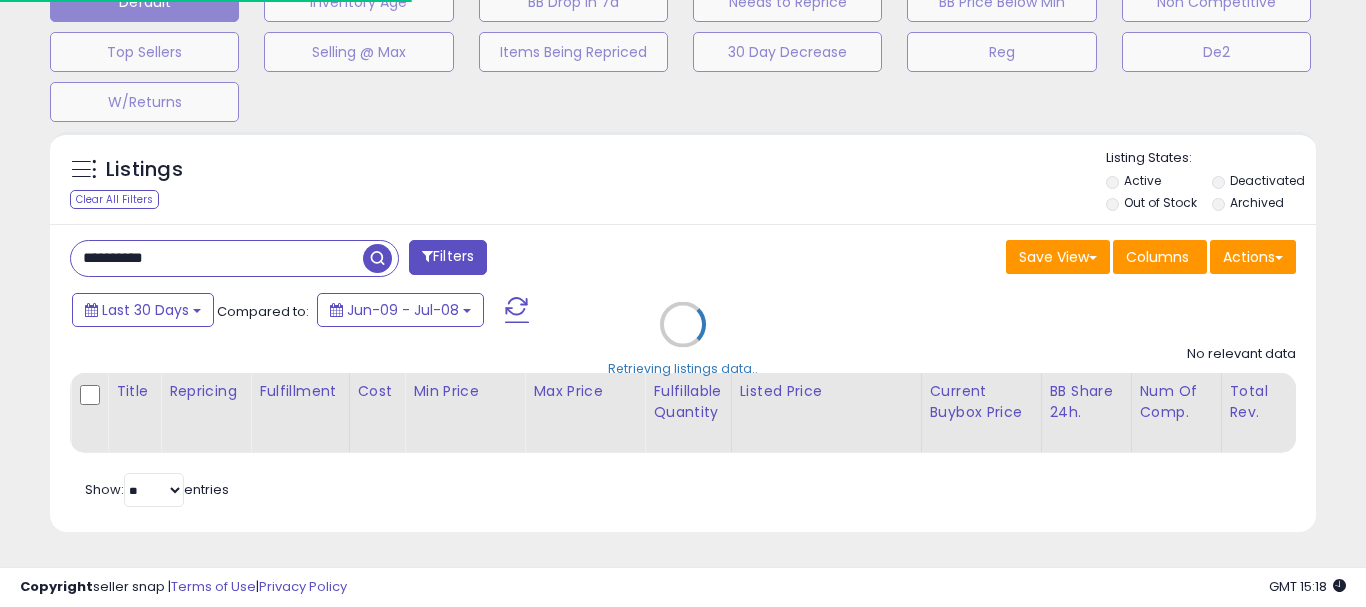 scroll, scrollTop: 999590, scrollLeft: 999267, axis: both 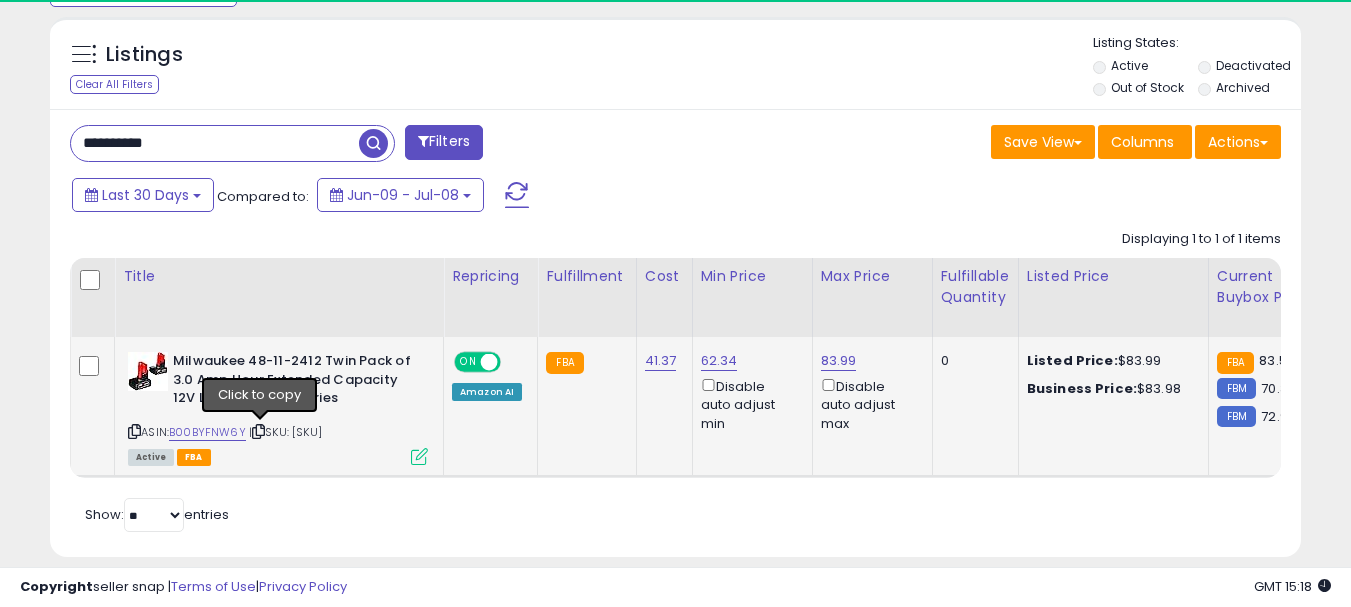 click at bounding box center [258, 431] 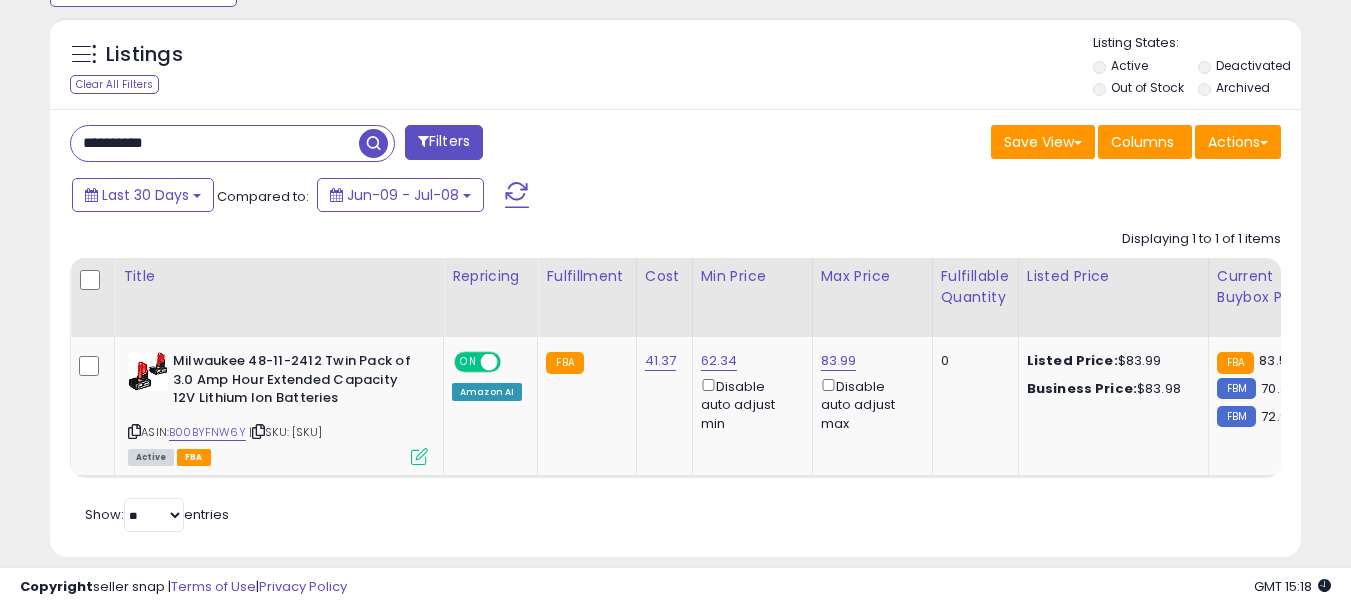 click on "**********" at bounding box center [215, 143] 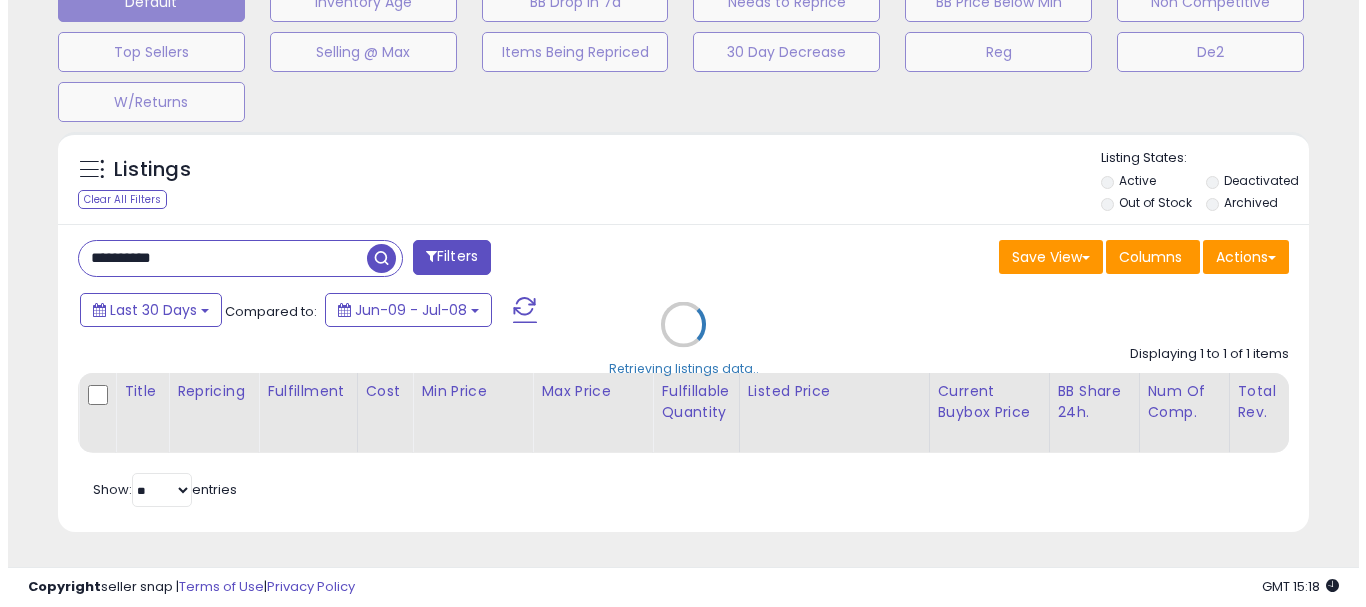 scroll, scrollTop: 663, scrollLeft: 0, axis: vertical 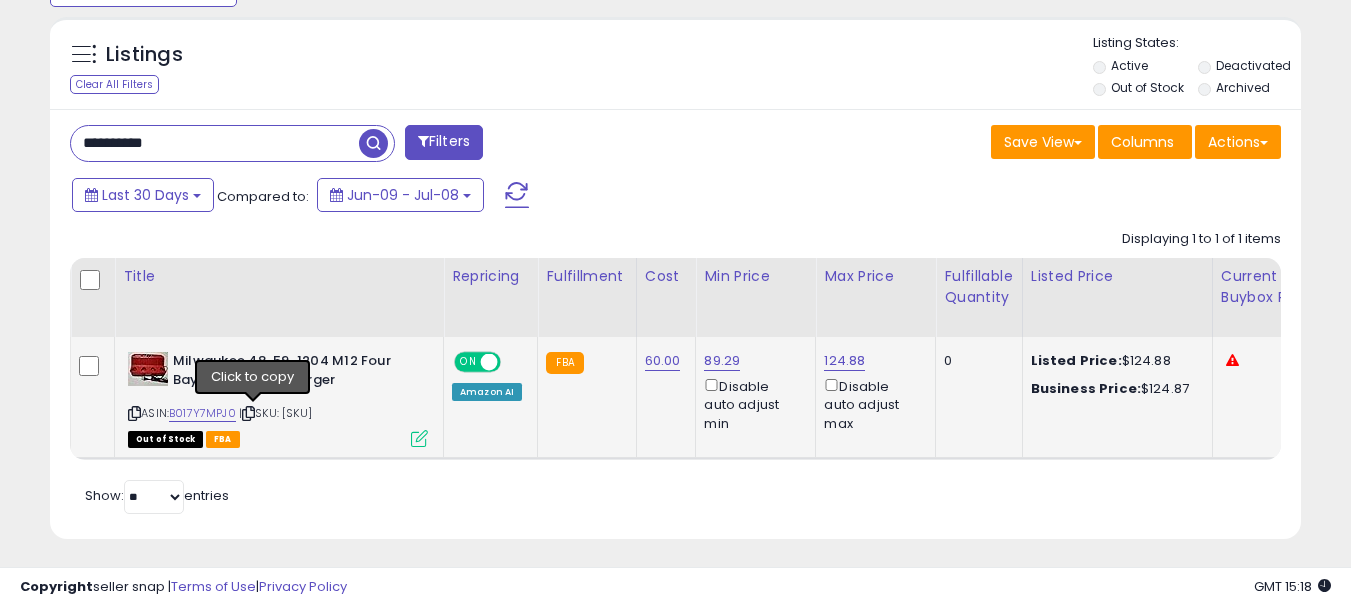 click at bounding box center [248, 413] 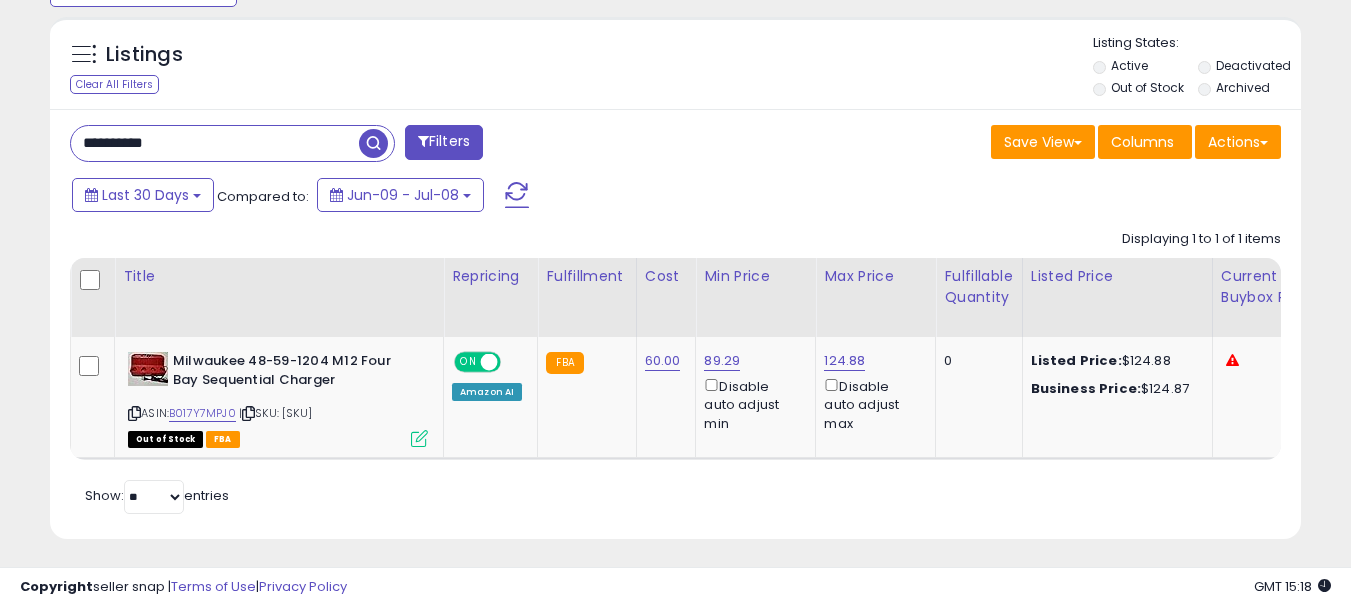 click on "**********" at bounding box center (232, 143) 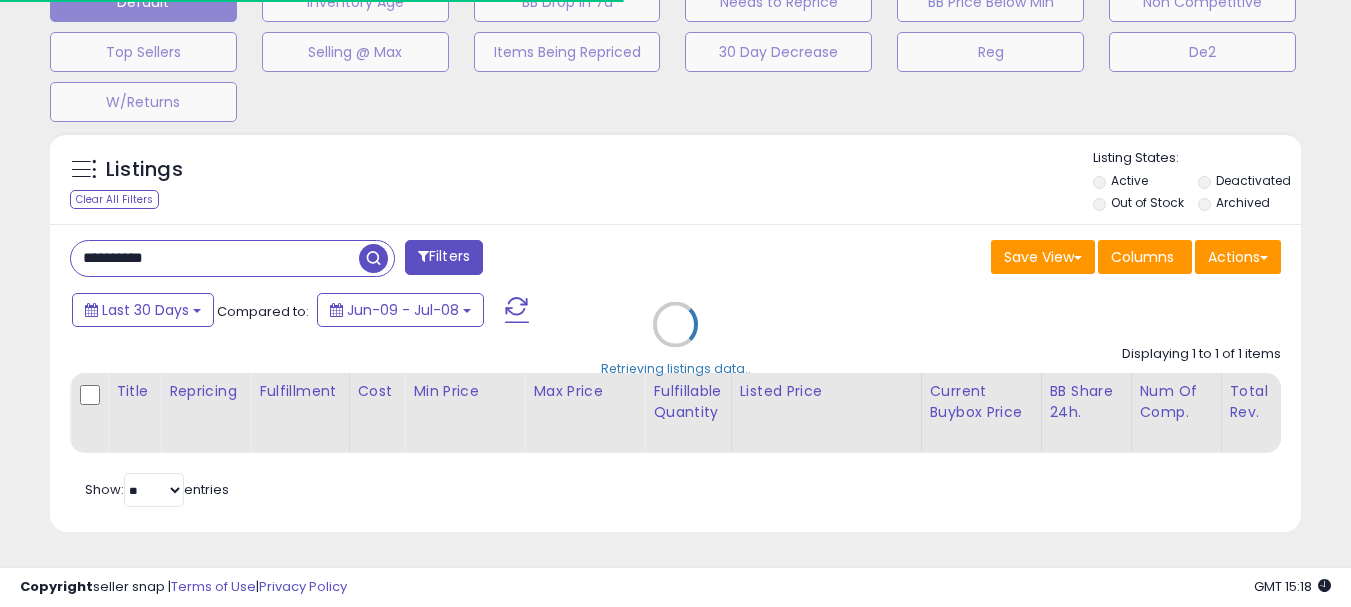 scroll, scrollTop: 999590, scrollLeft: 999267, axis: both 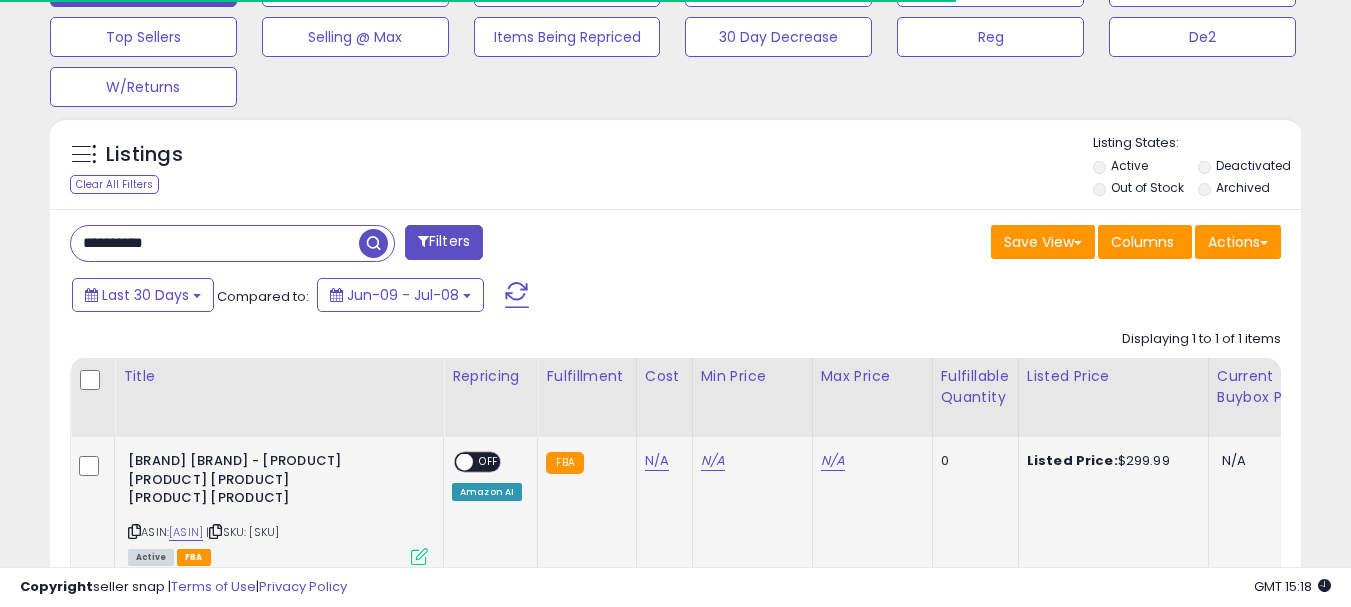 click at bounding box center (215, 531) 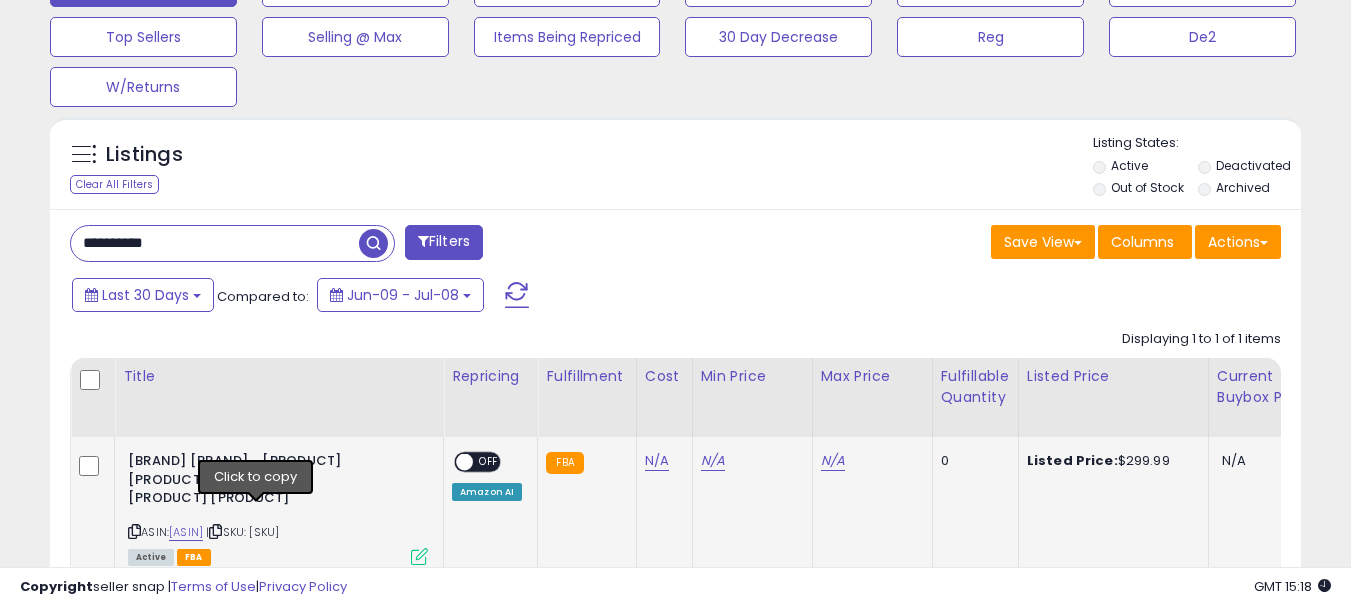 scroll, scrollTop: 999590, scrollLeft: 999276, axis: both 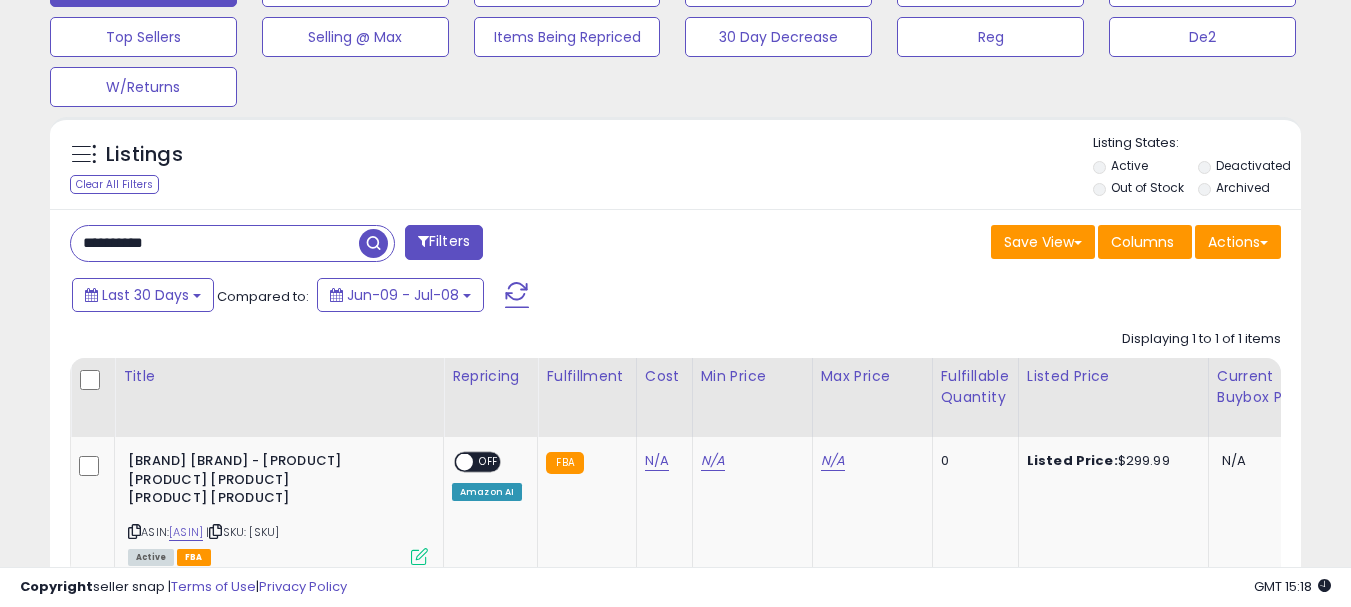 click on "**********" at bounding box center [215, 243] 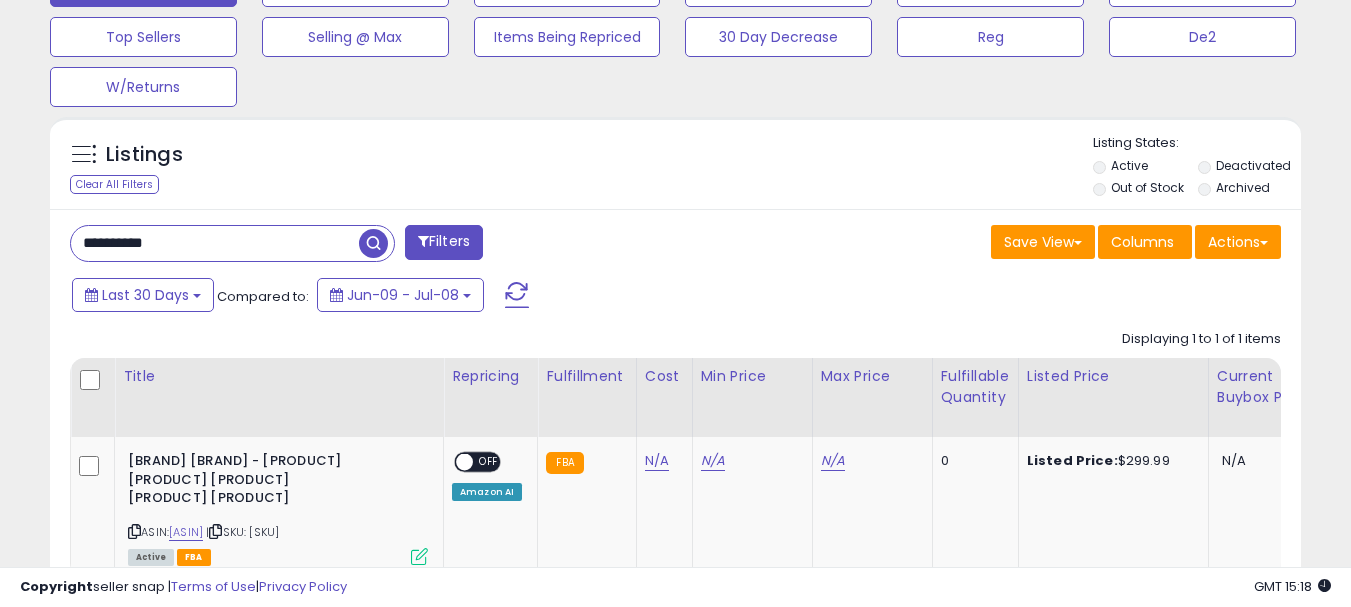 click on "**********" at bounding box center (215, 243) 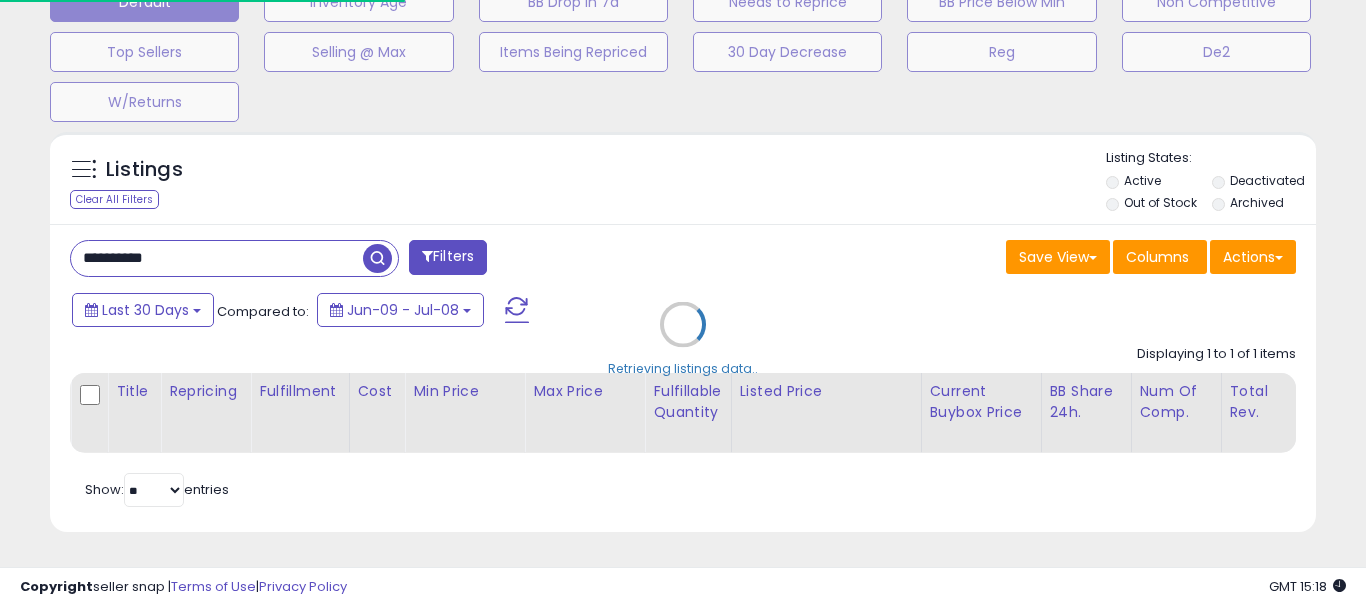 scroll, scrollTop: 999590, scrollLeft: 999267, axis: both 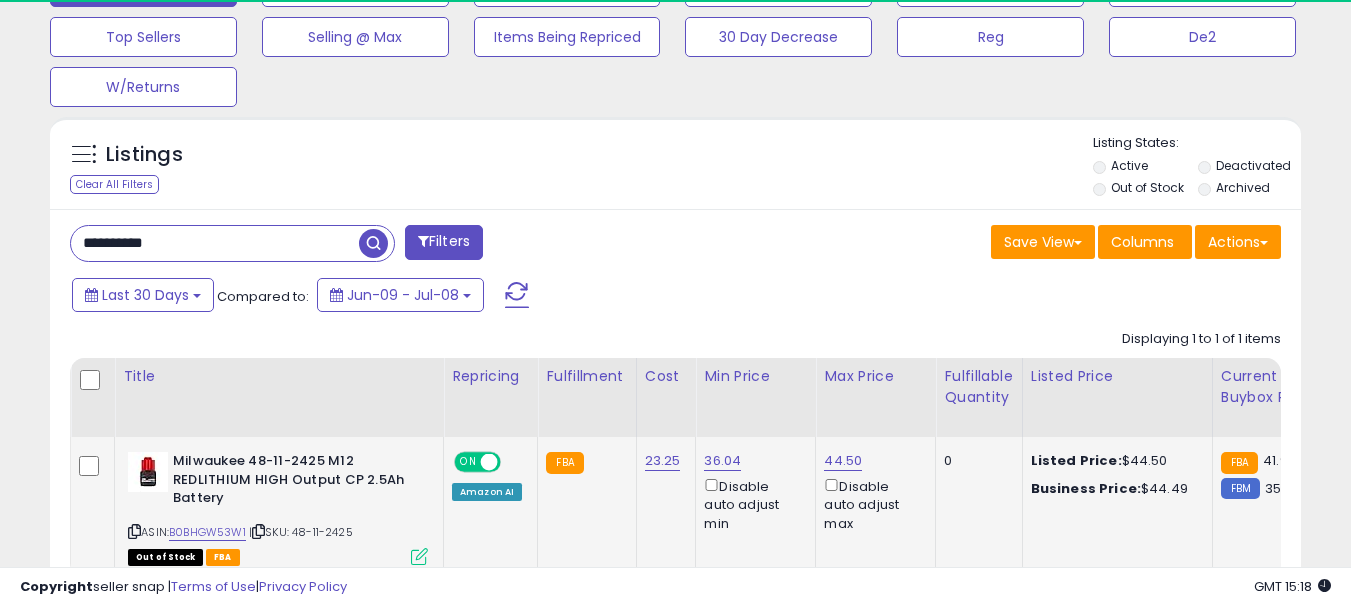 click at bounding box center (258, 531) 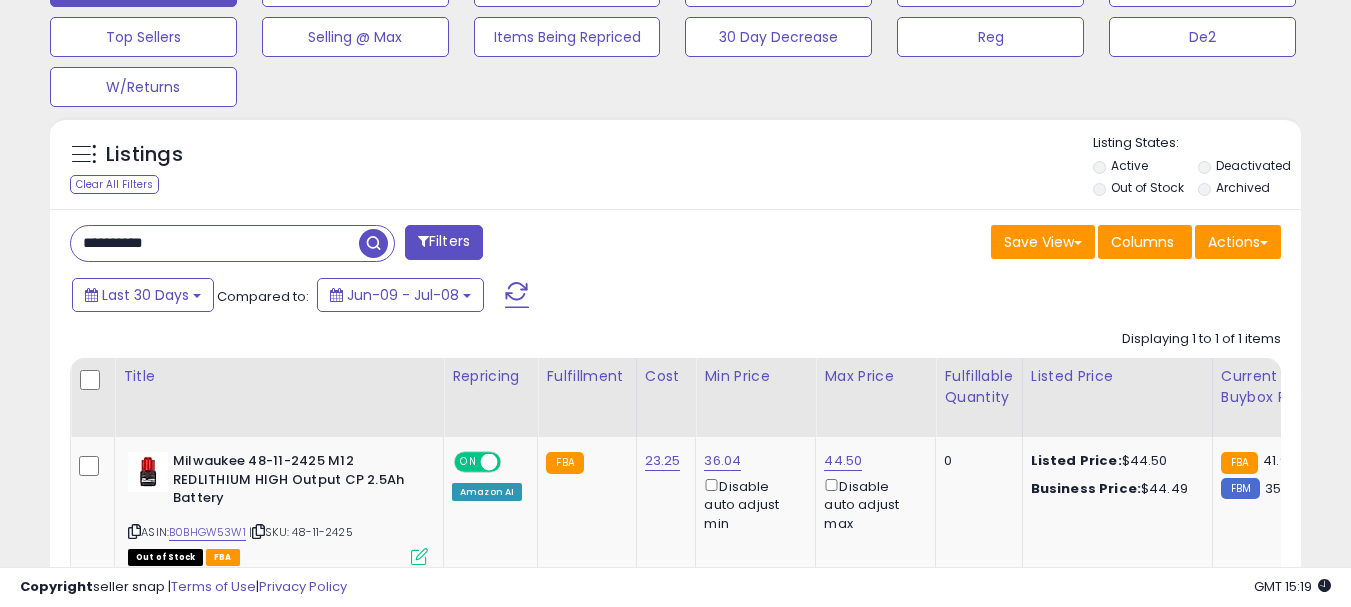 click on "**********" at bounding box center [215, 243] 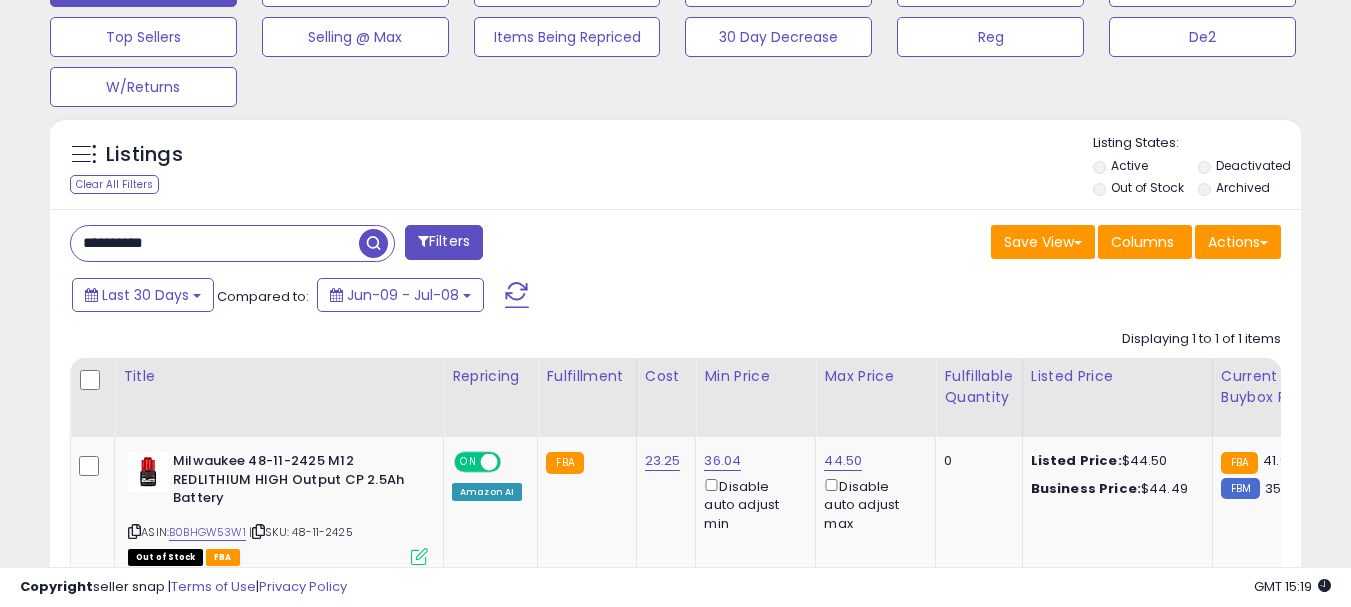 click on "**********" at bounding box center (215, 243) 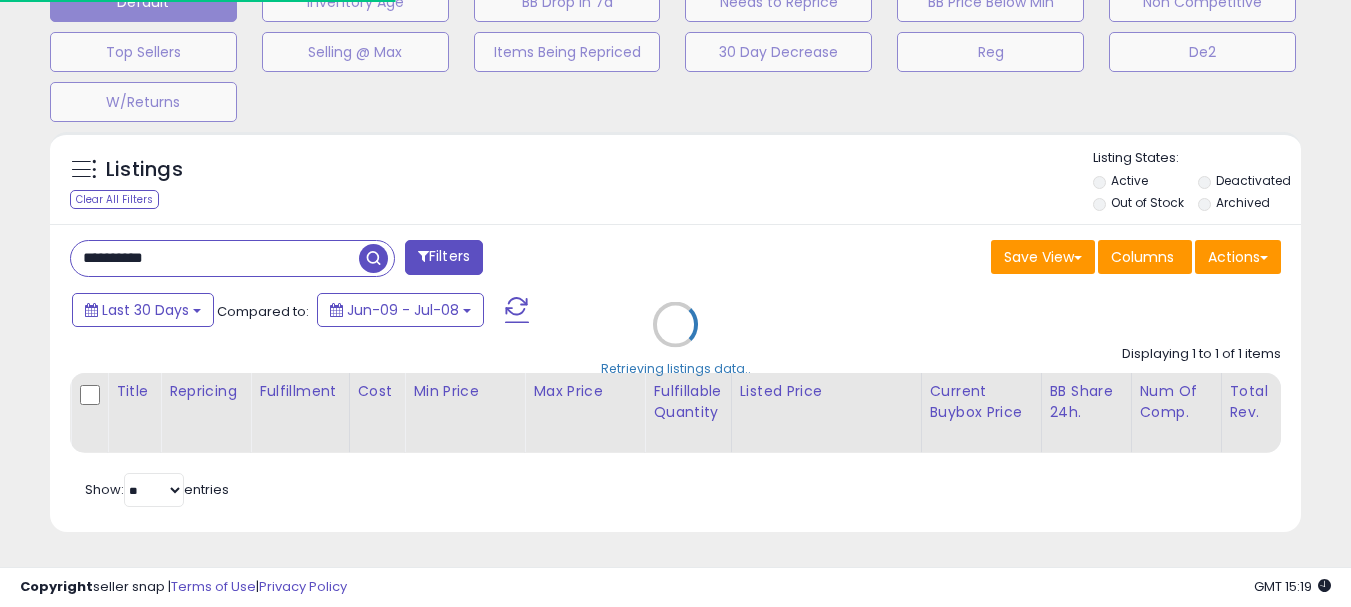 scroll, scrollTop: 999590, scrollLeft: 999267, axis: both 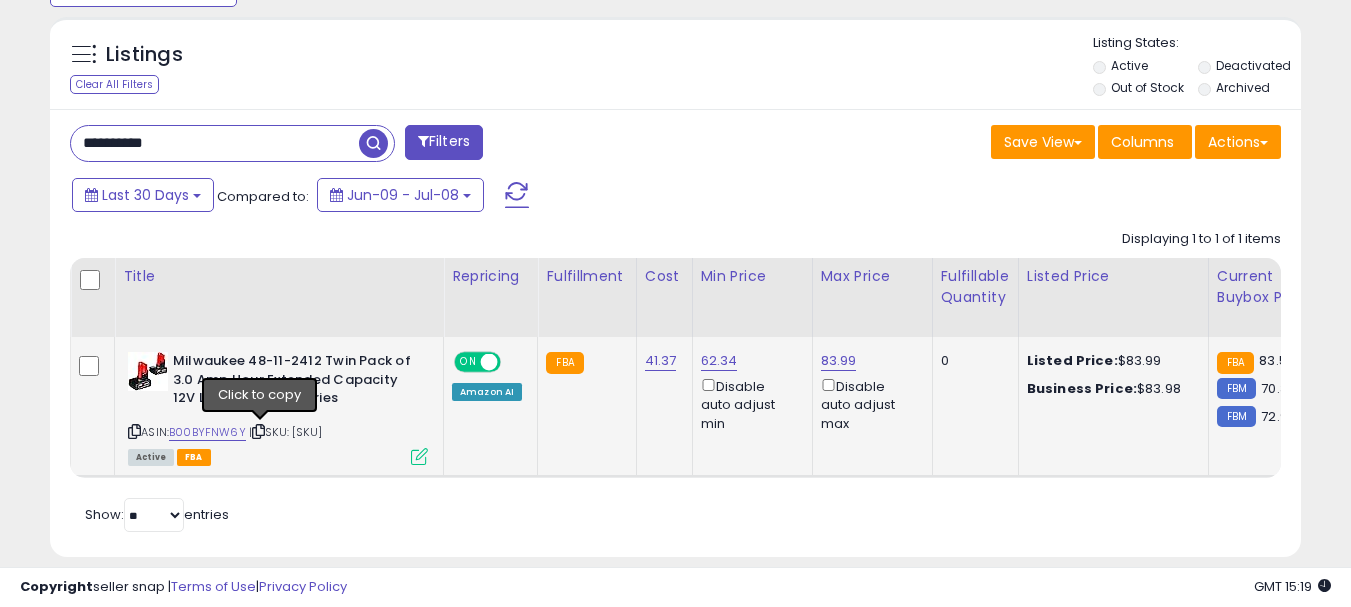 click at bounding box center [258, 431] 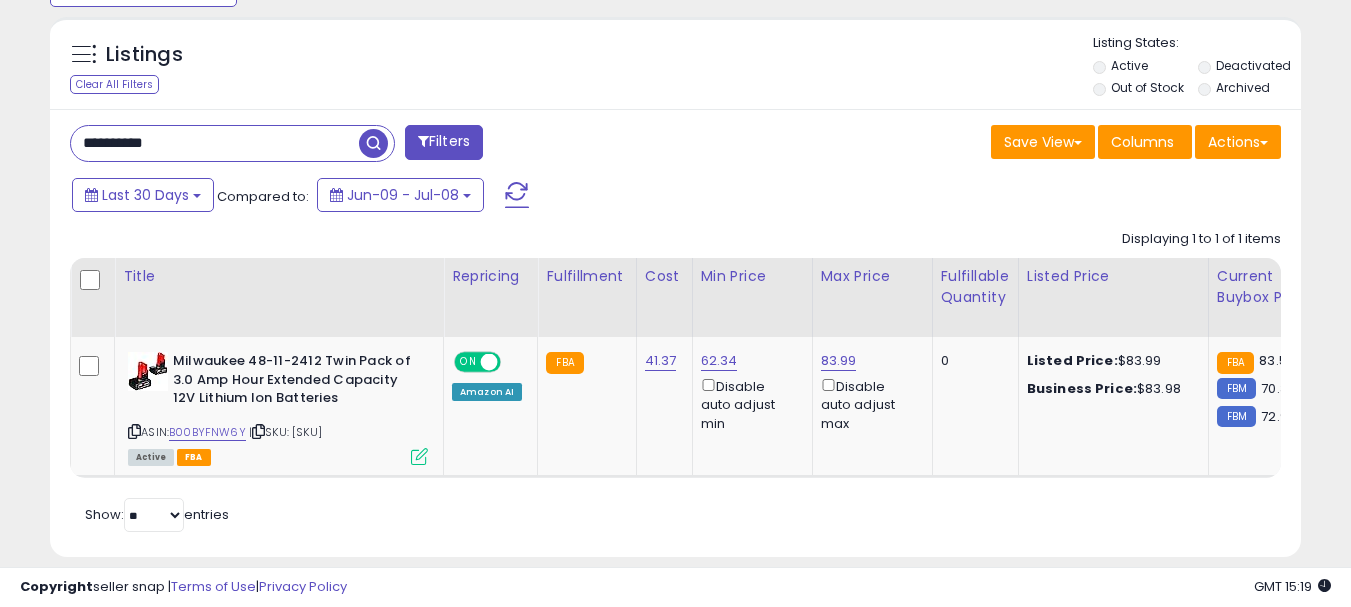 click on "**********" at bounding box center [675, 333] 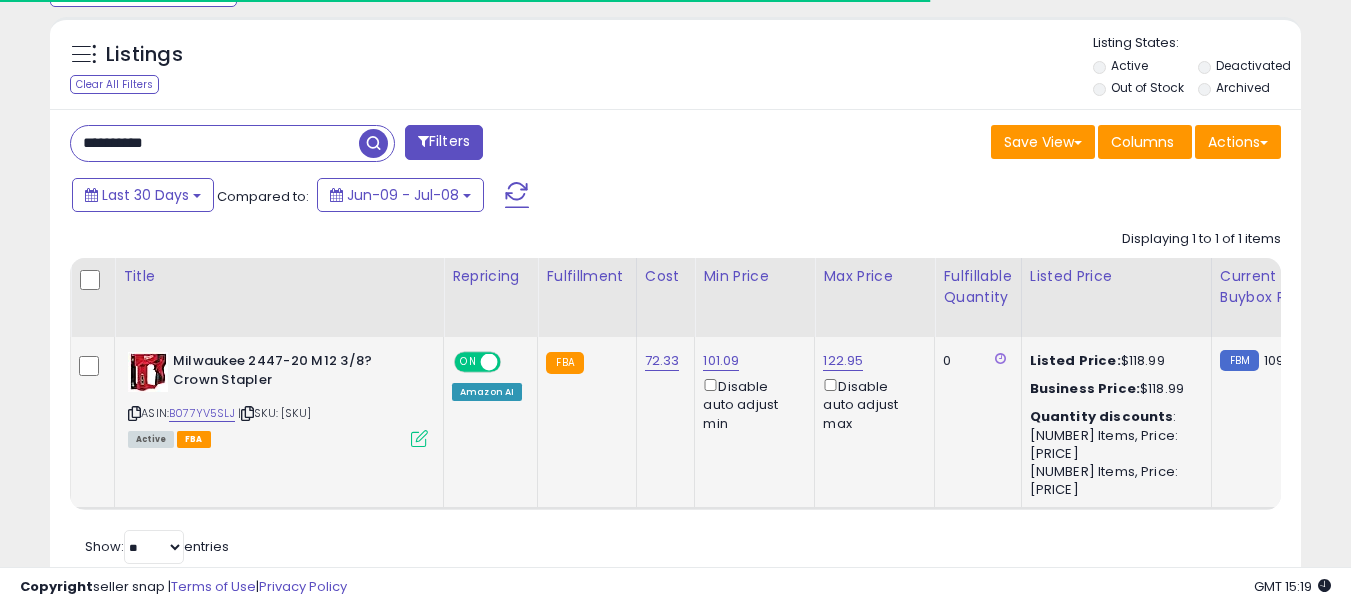 click at bounding box center (247, 413) 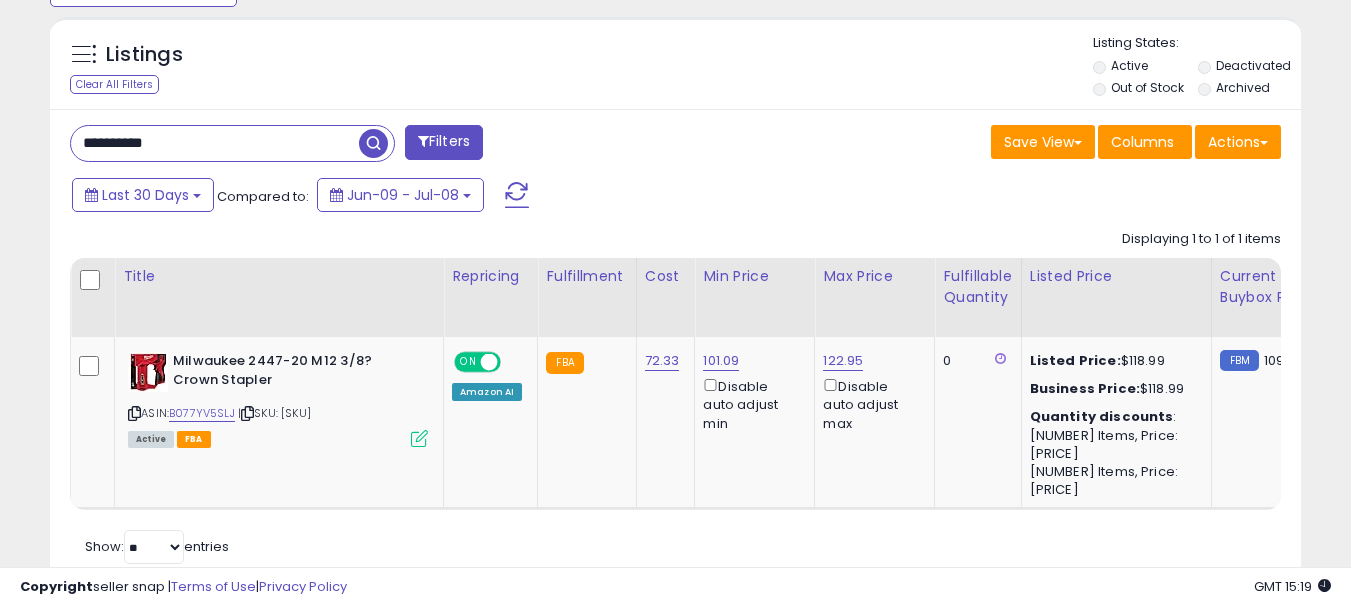 click on "**********" at bounding box center (215, 143) 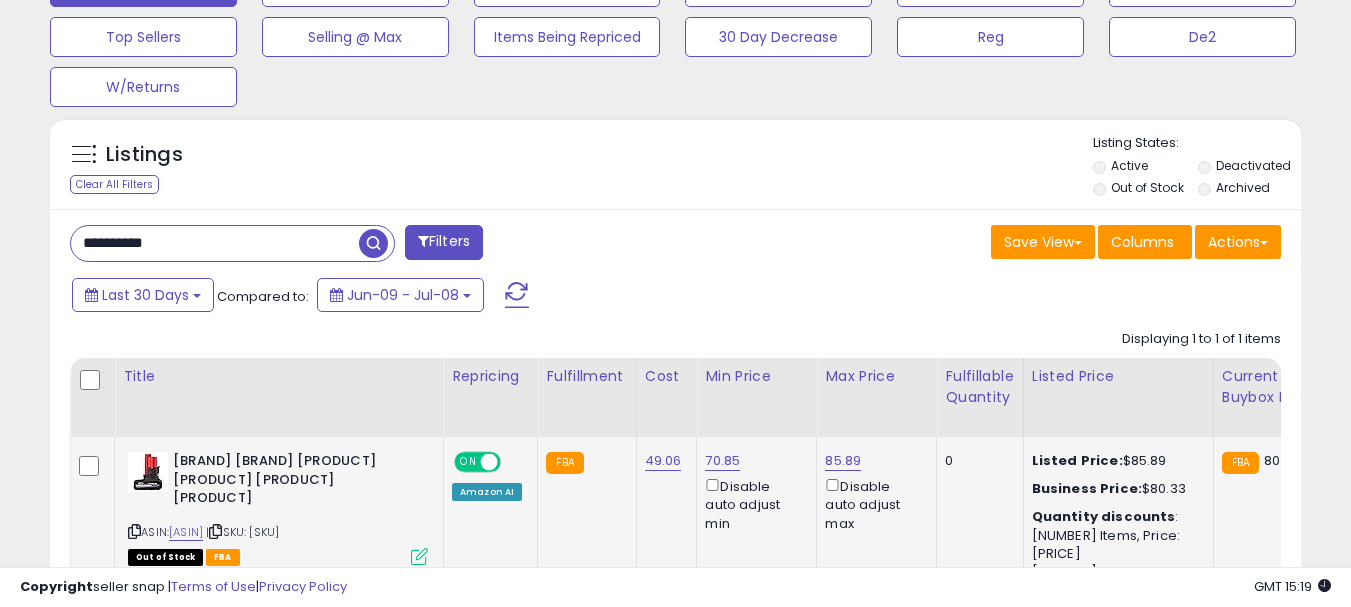 click at bounding box center [215, 531] 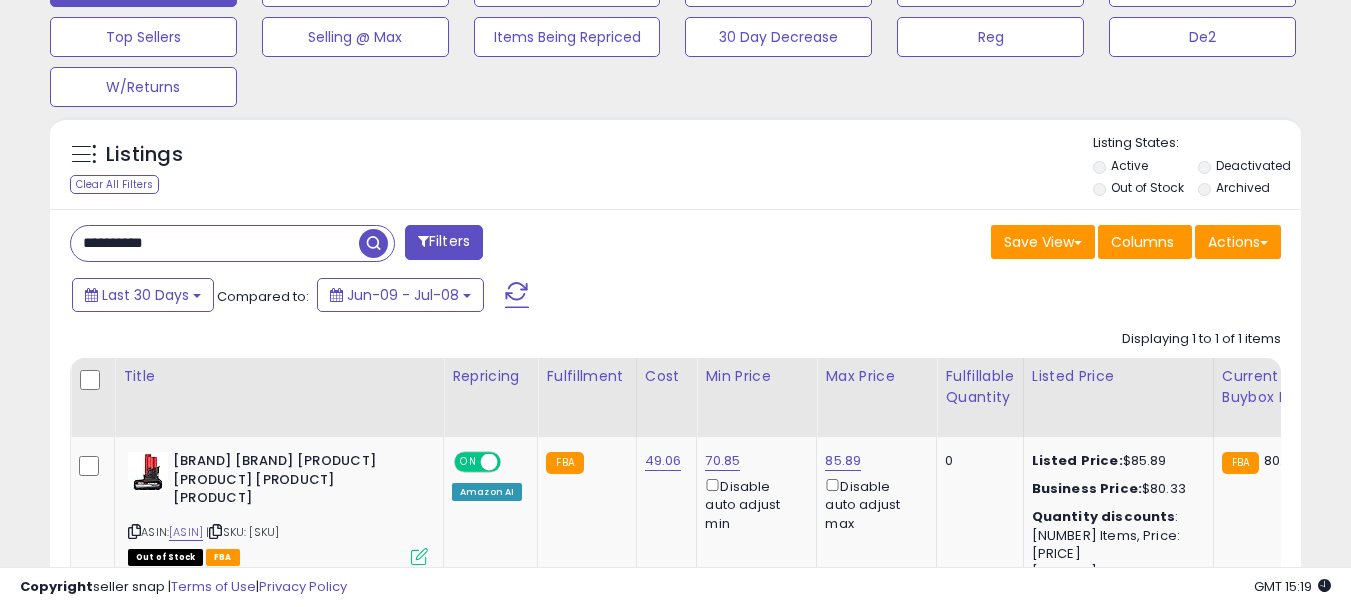click on "**********" at bounding box center [215, 243] 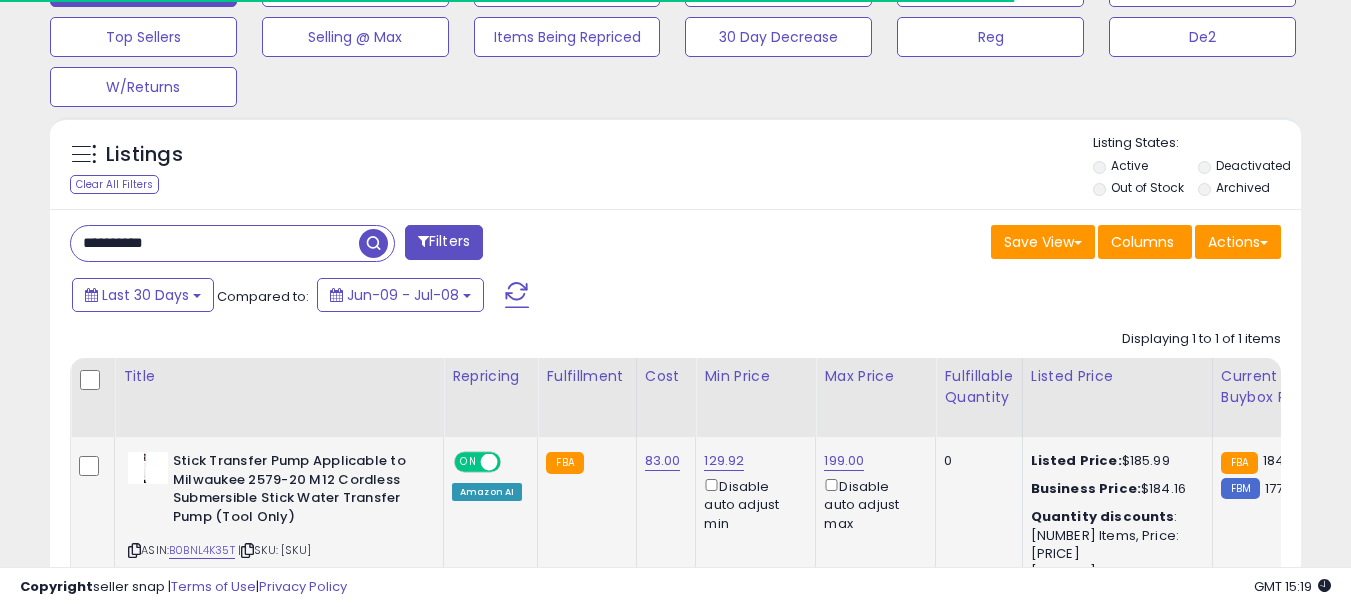 click at bounding box center [247, 550] 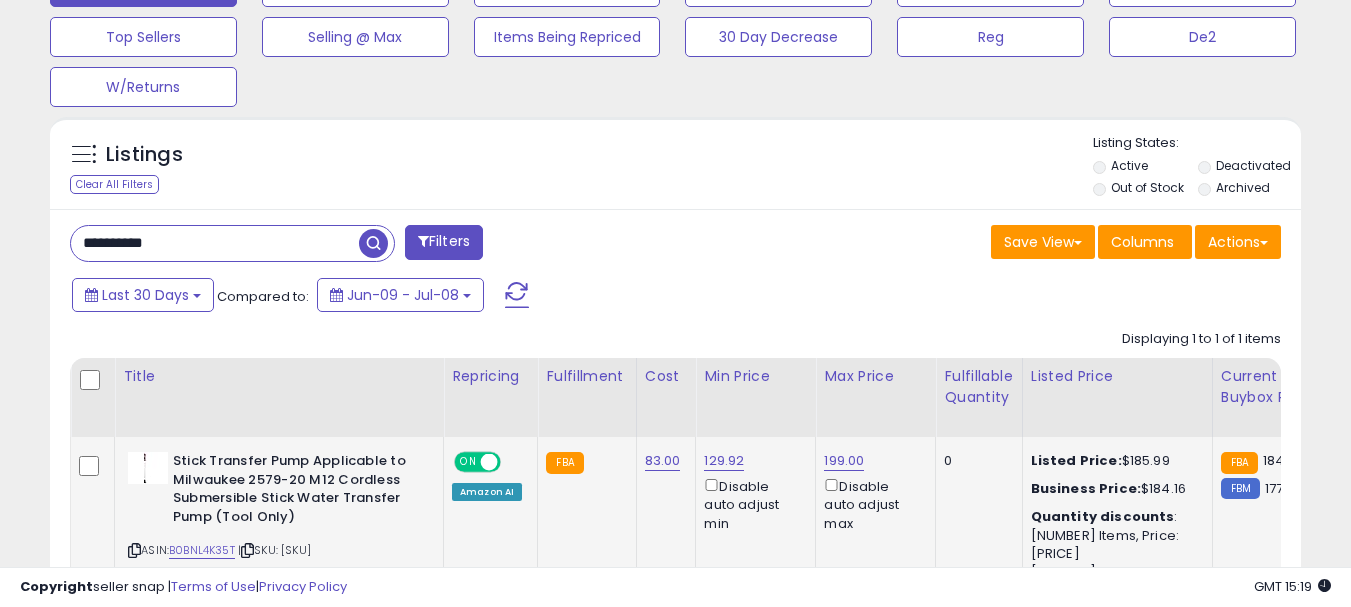 click at bounding box center (247, 550) 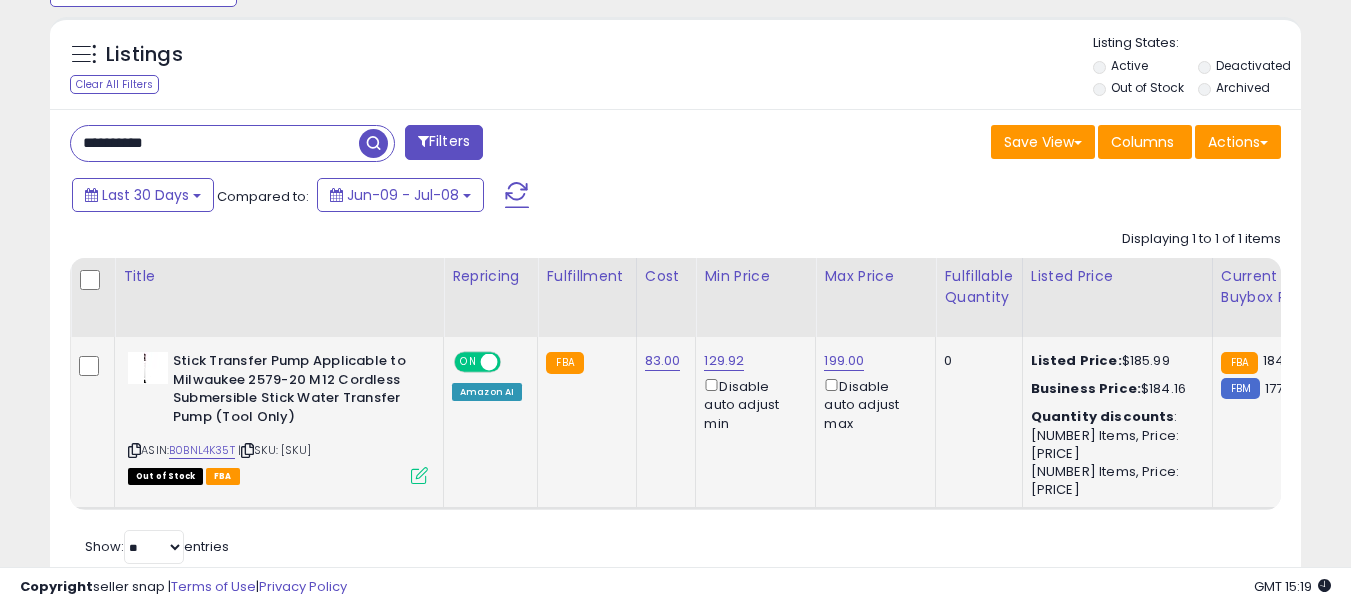 click at bounding box center [247, 450] 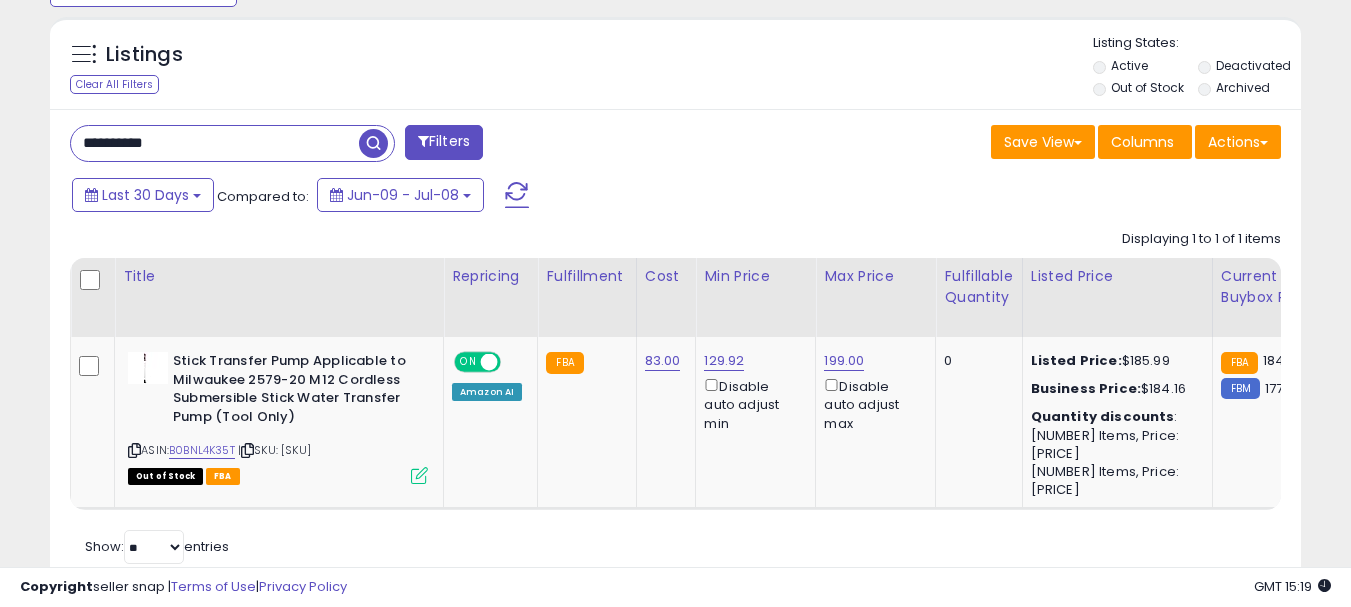 click on "**********" at bounding box center (232, 143) 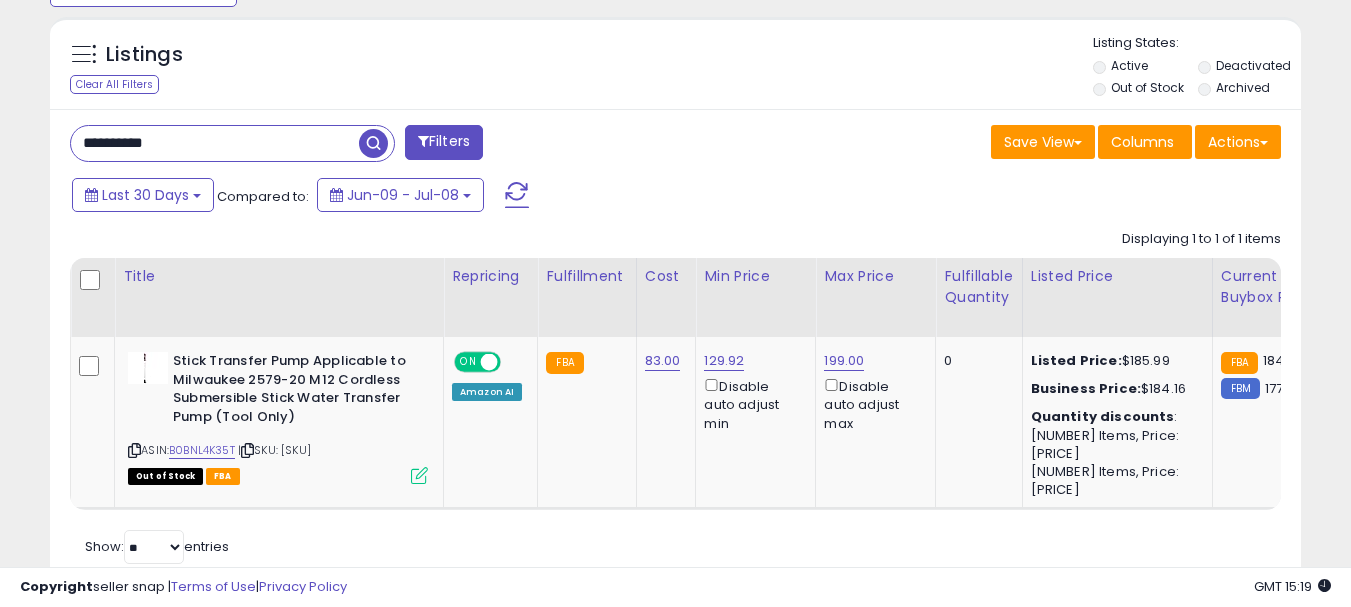 click on "**********" at bounding box center [215, 143] 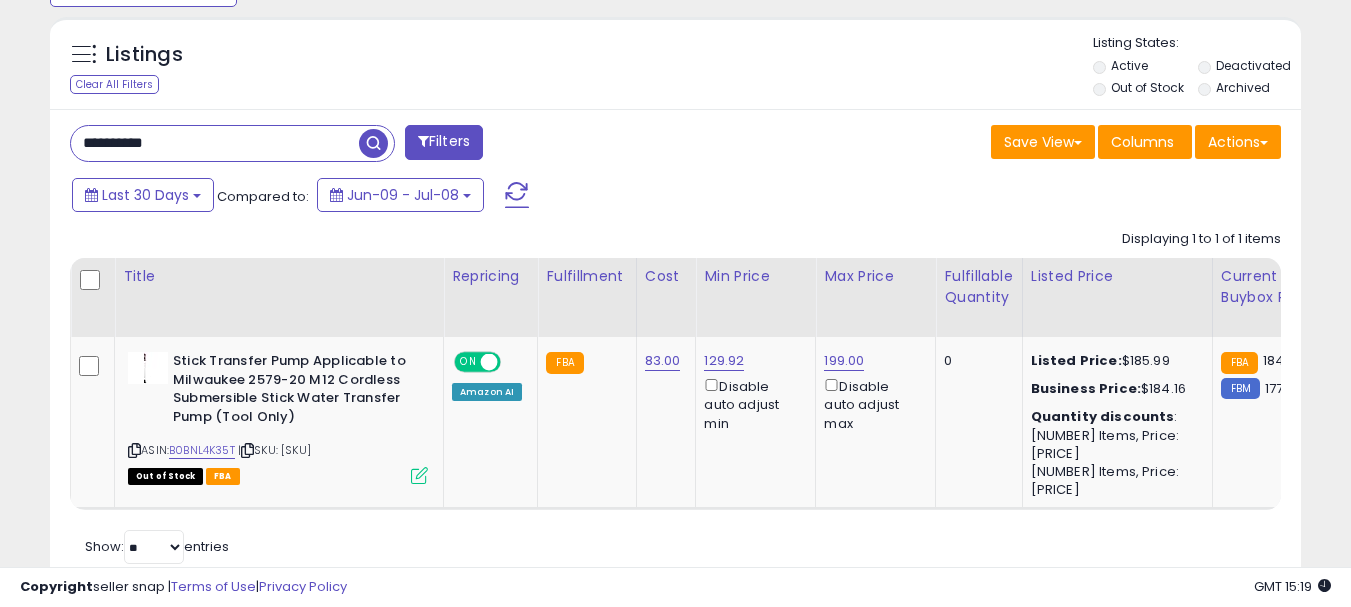 click on "**********" at bounding box center [215, 143] 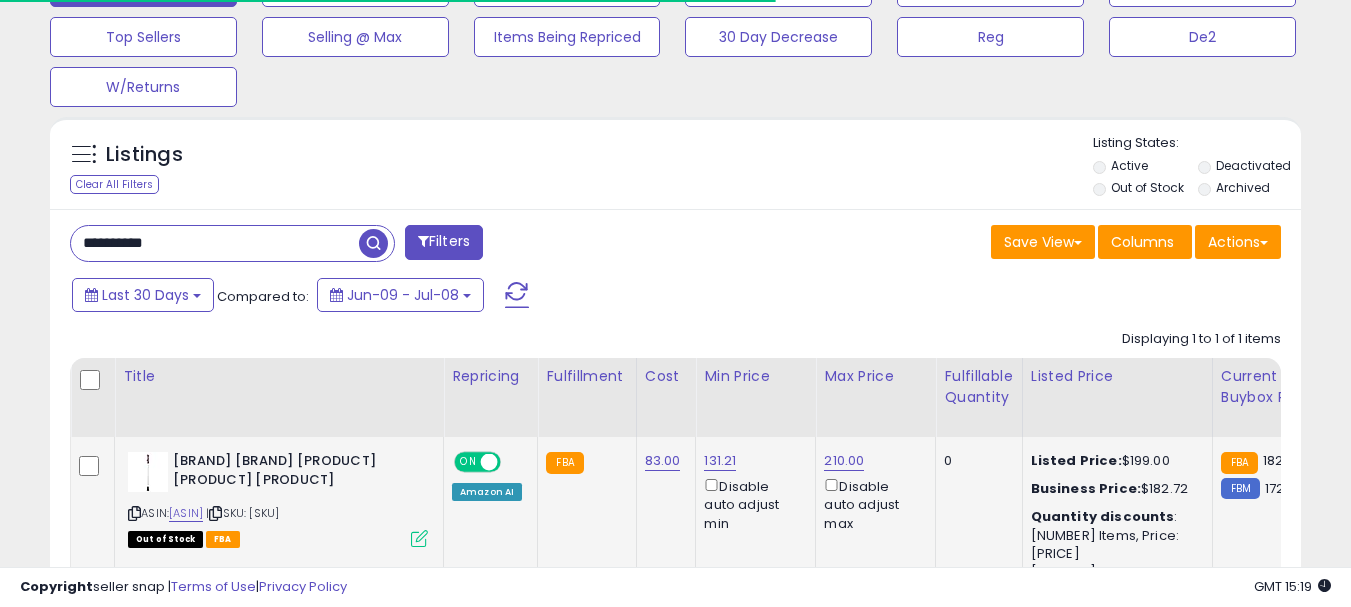 click at bounding box center [215, 513] 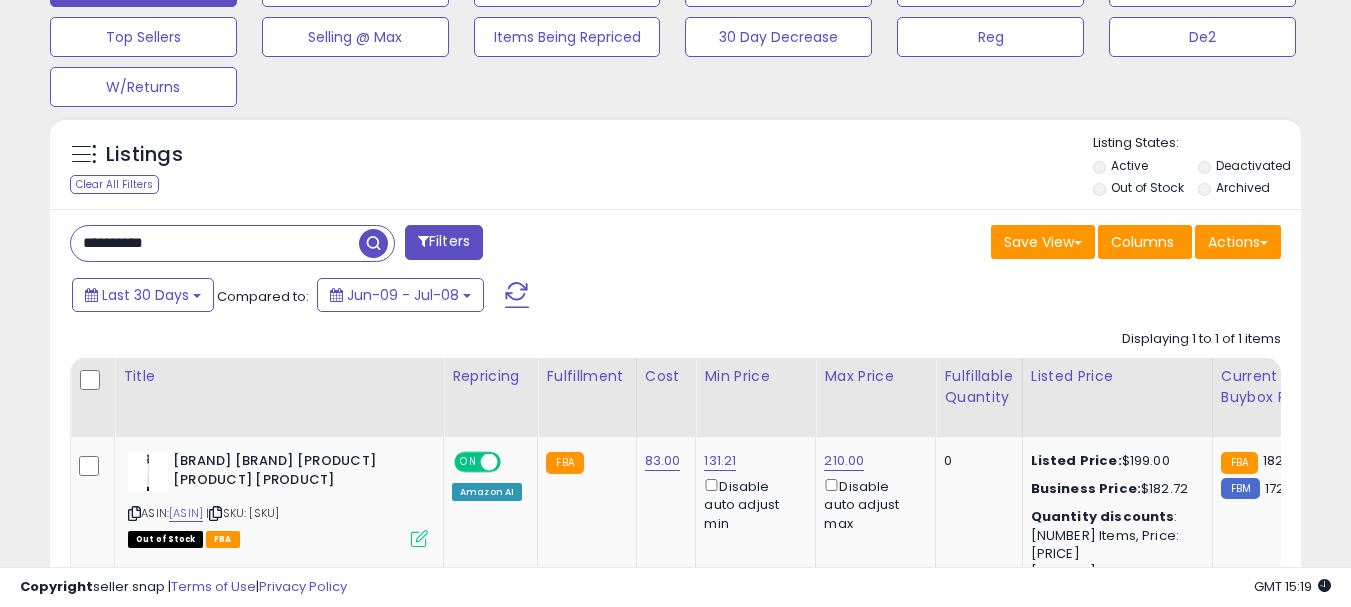 click on "**********" at bounding box center (215, 243) 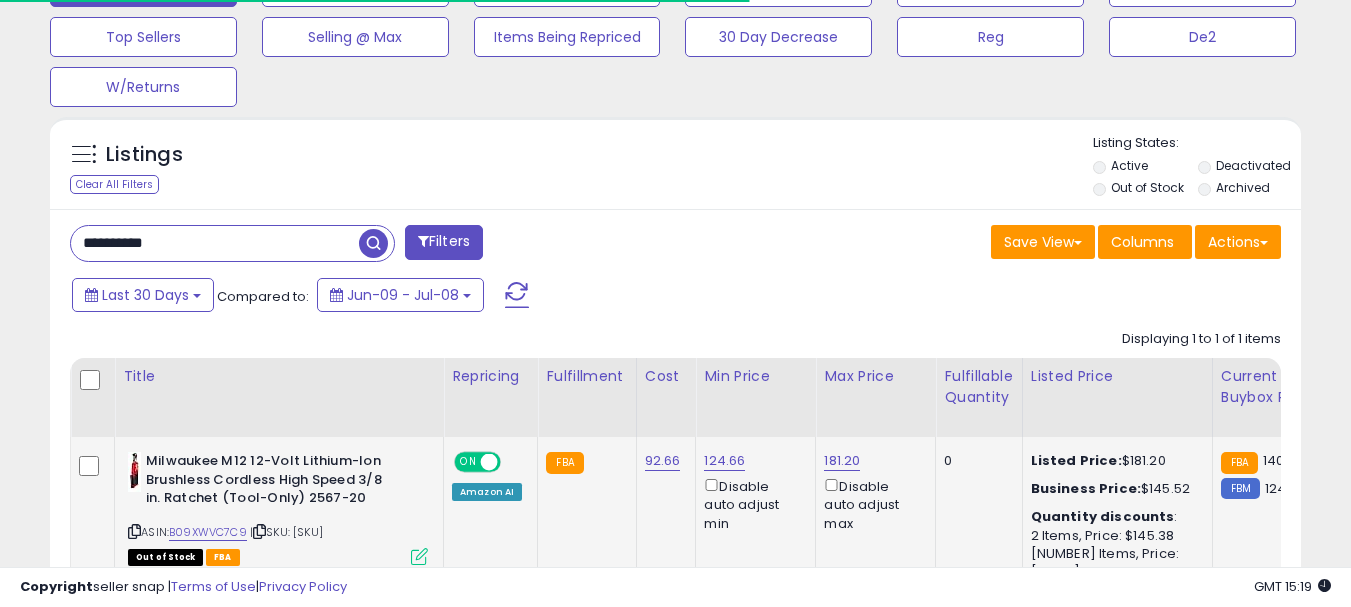 click at bounding box center [259, 531] 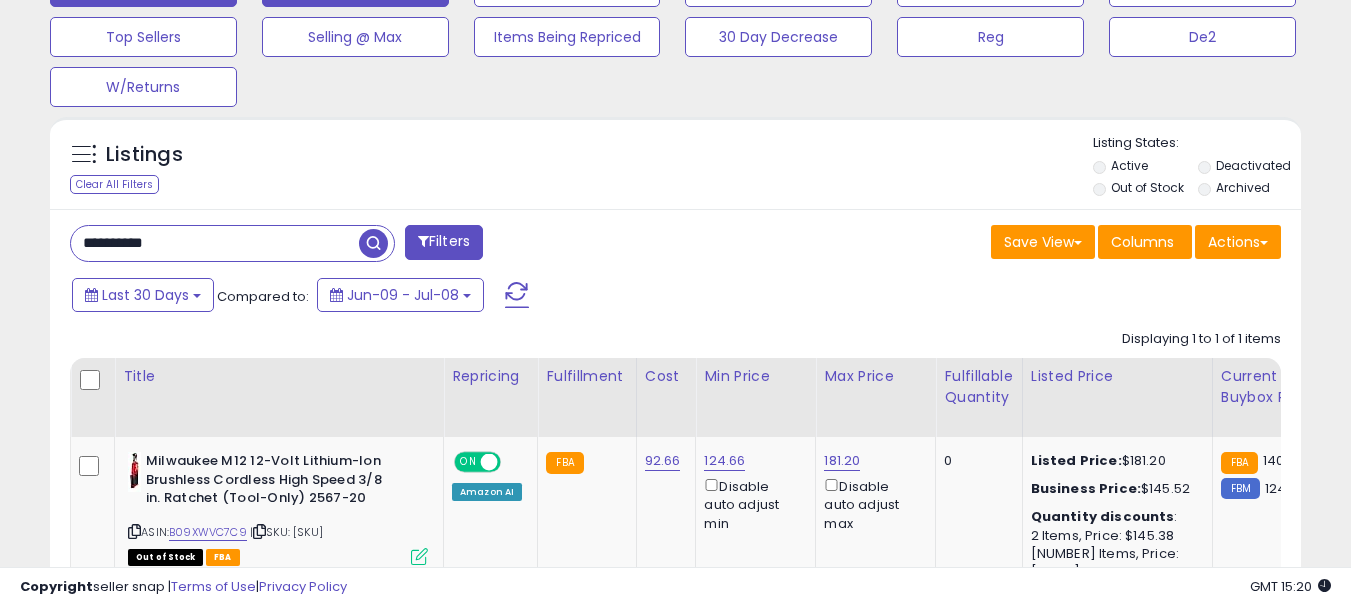 scroll, scrollTop: 999590, scrollLeft: 999276, axis: both 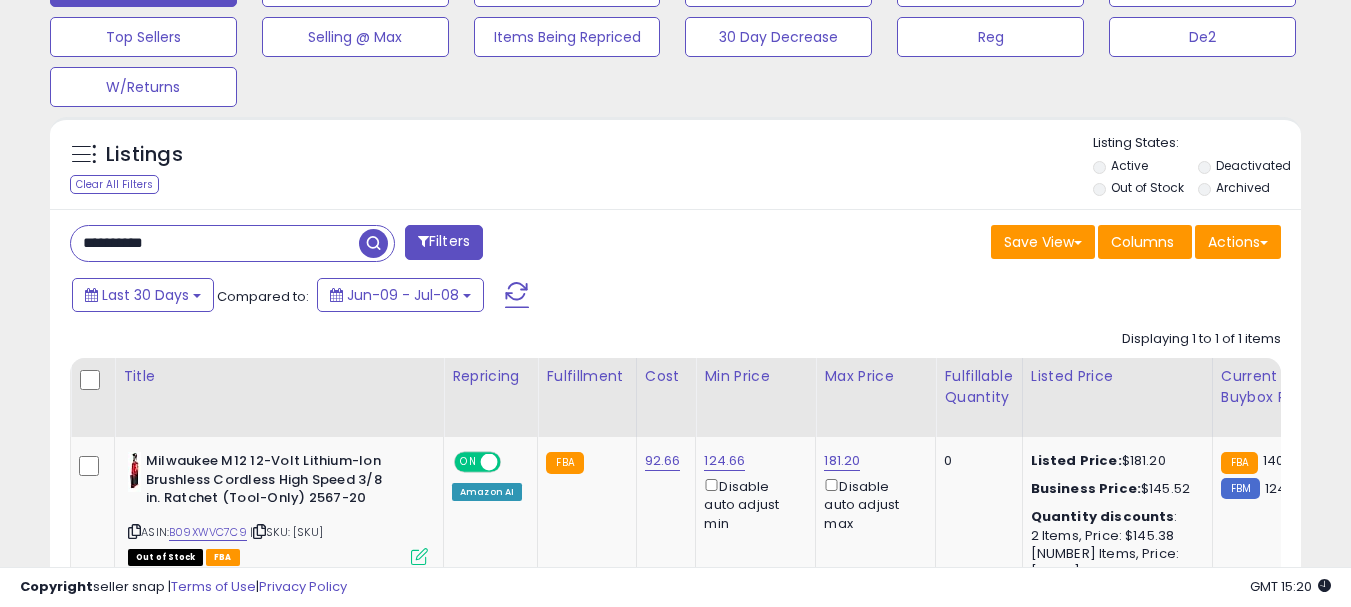 click on "**********" at bounding box center (215, 243) 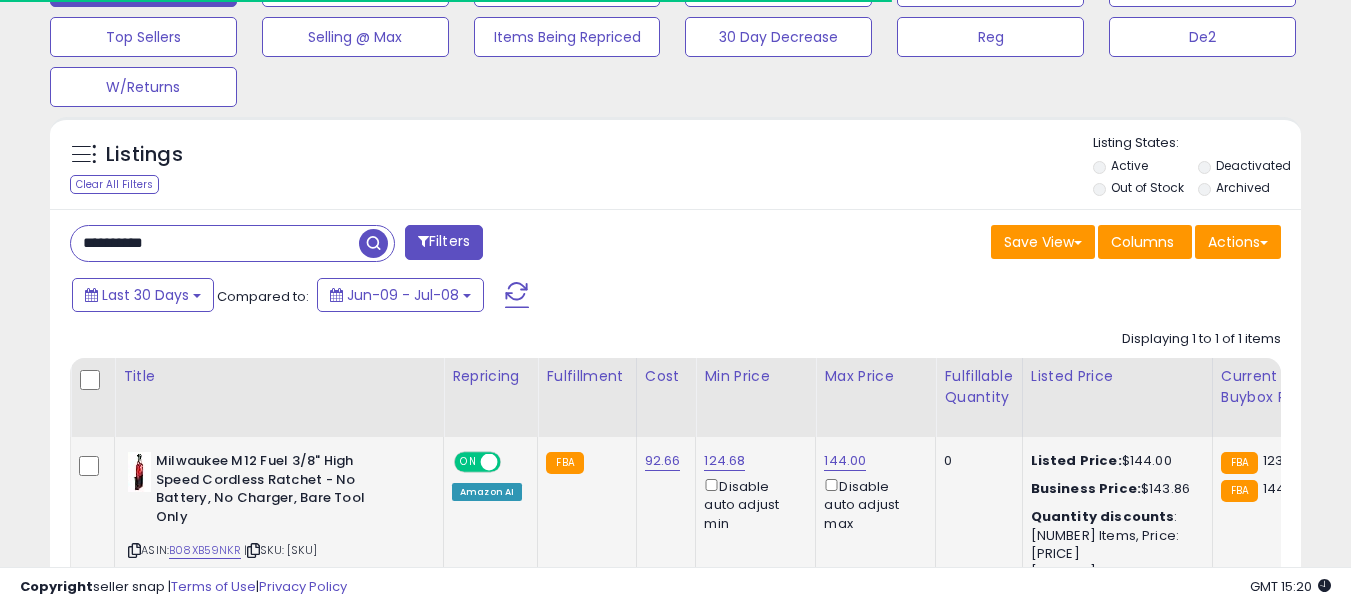 click at bounding box center (253, 550) 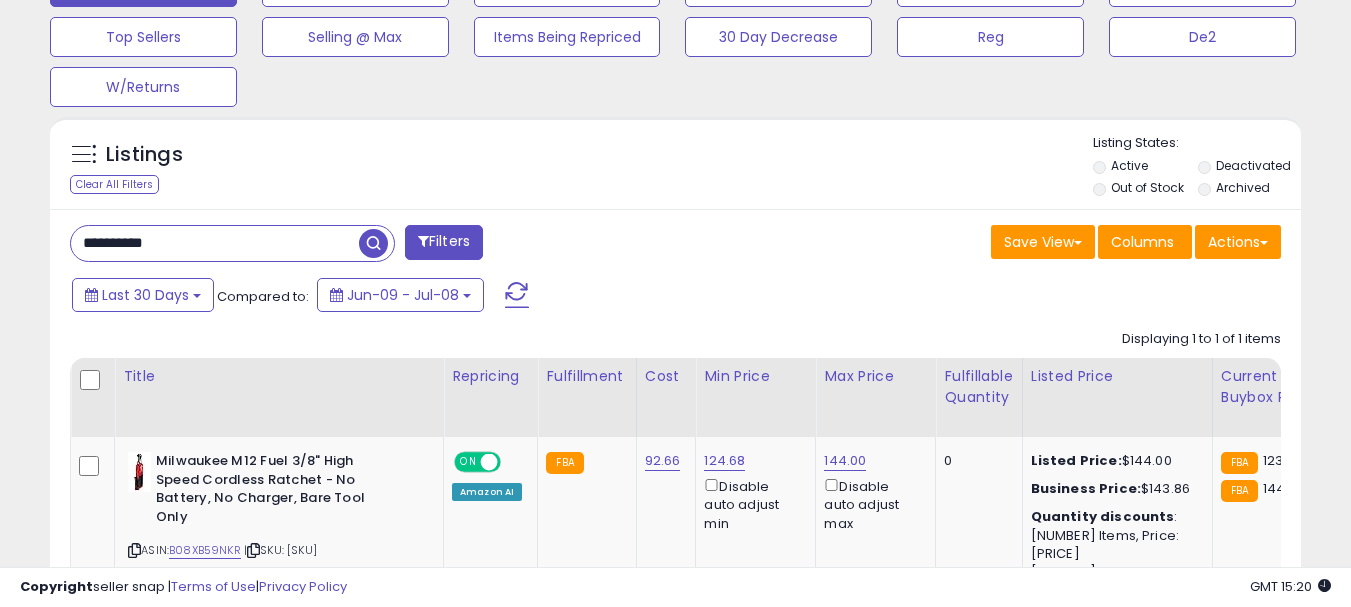 click on "**********" at bounding box center (215, 243) 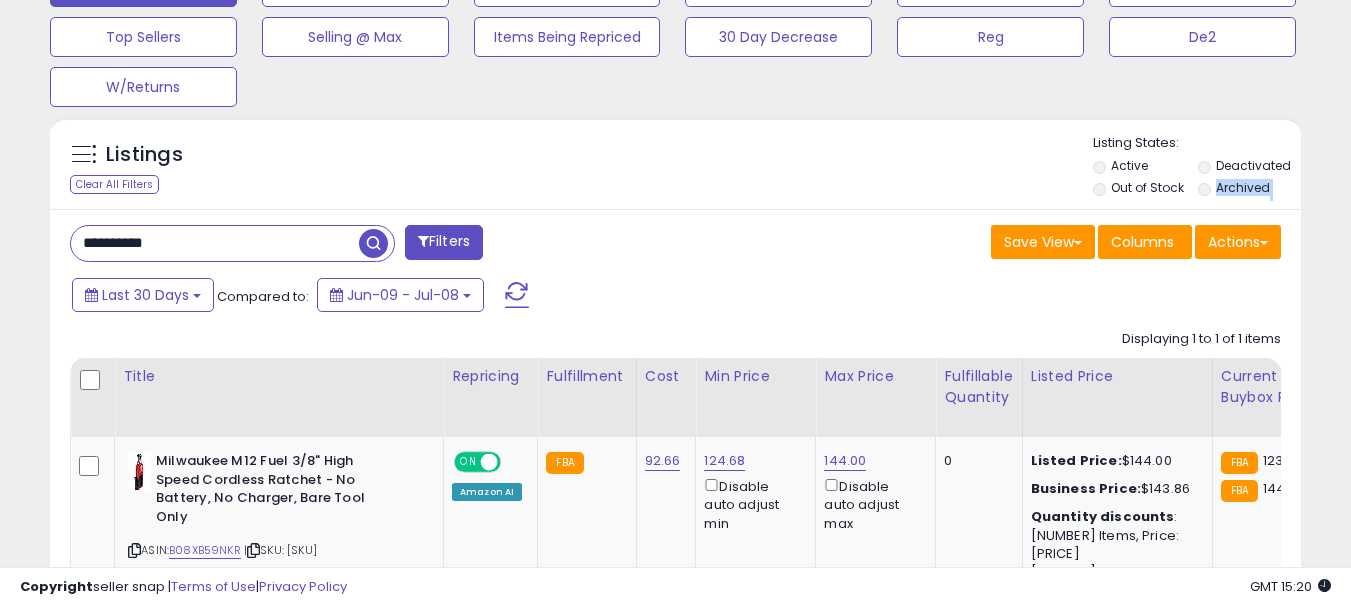 click on "**********" at bounding box center [232, 243] 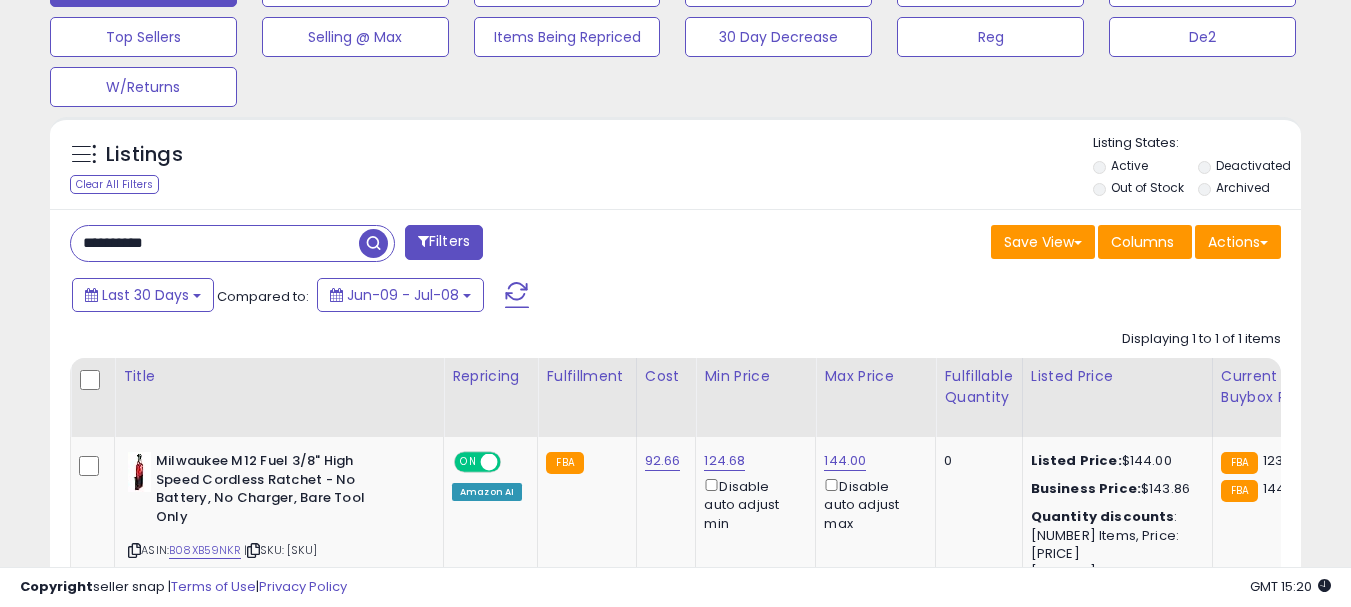 click on "**********" at bounding box center [215, 243] 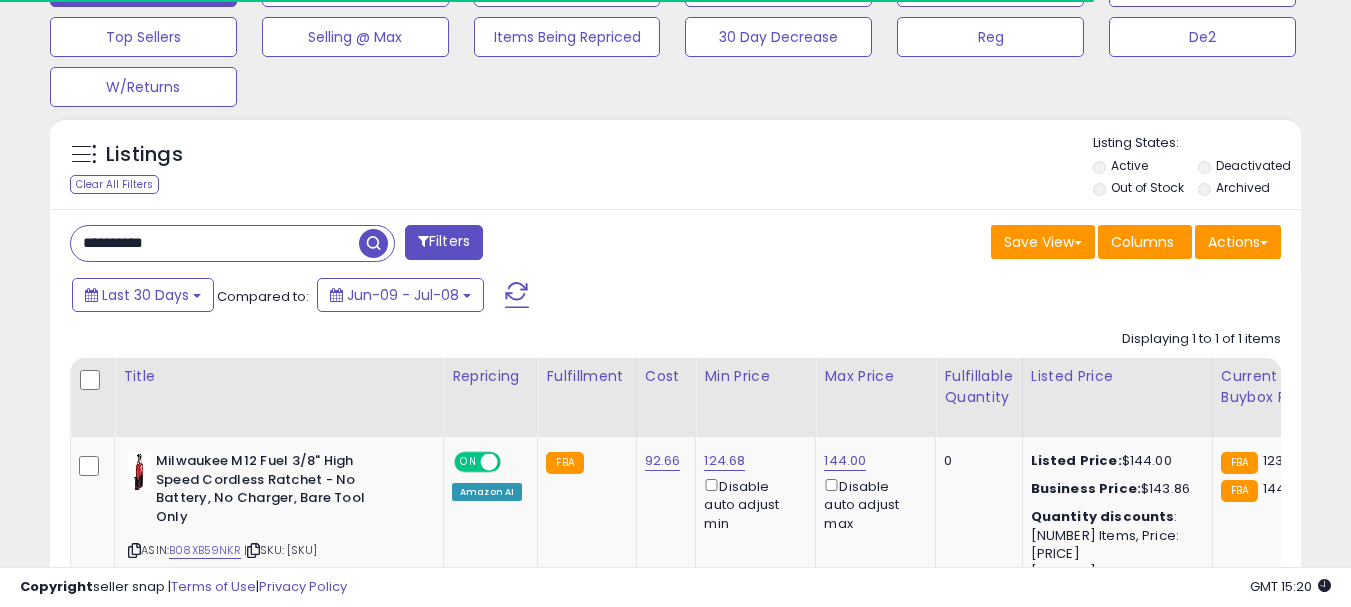 click at bounding box center [373, 243] 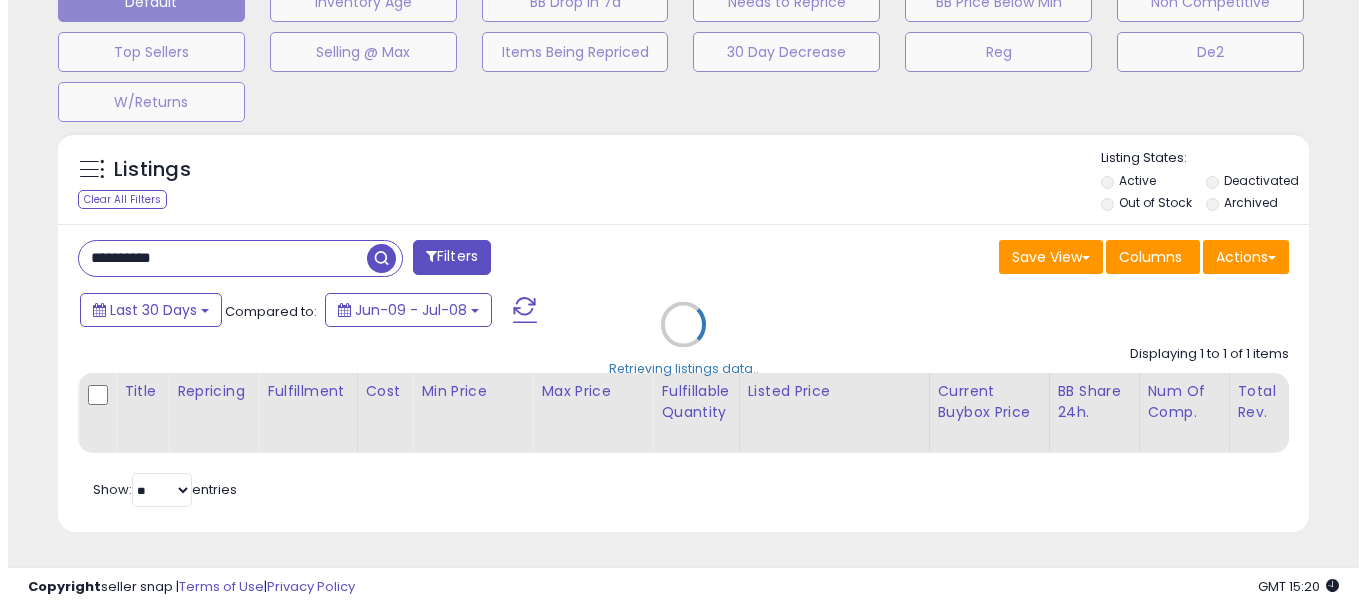 scroll, scrollTop: 999590, scrollLeft: 999267, axis: both 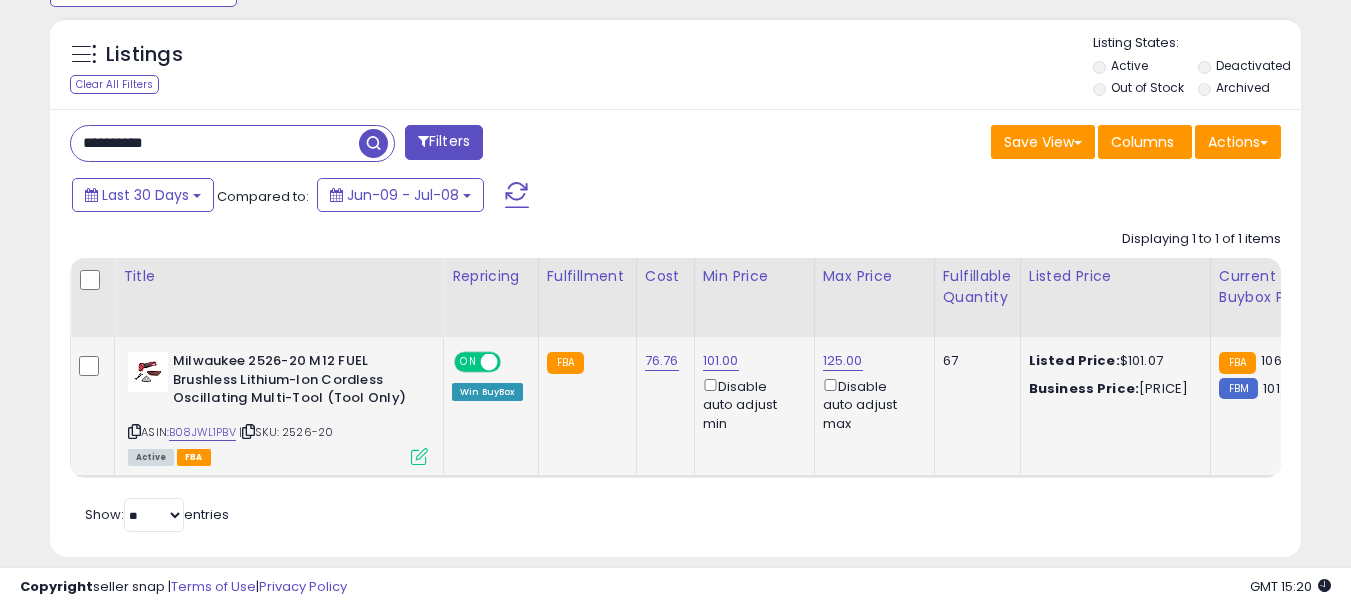 click at bounding box center [248, 431] 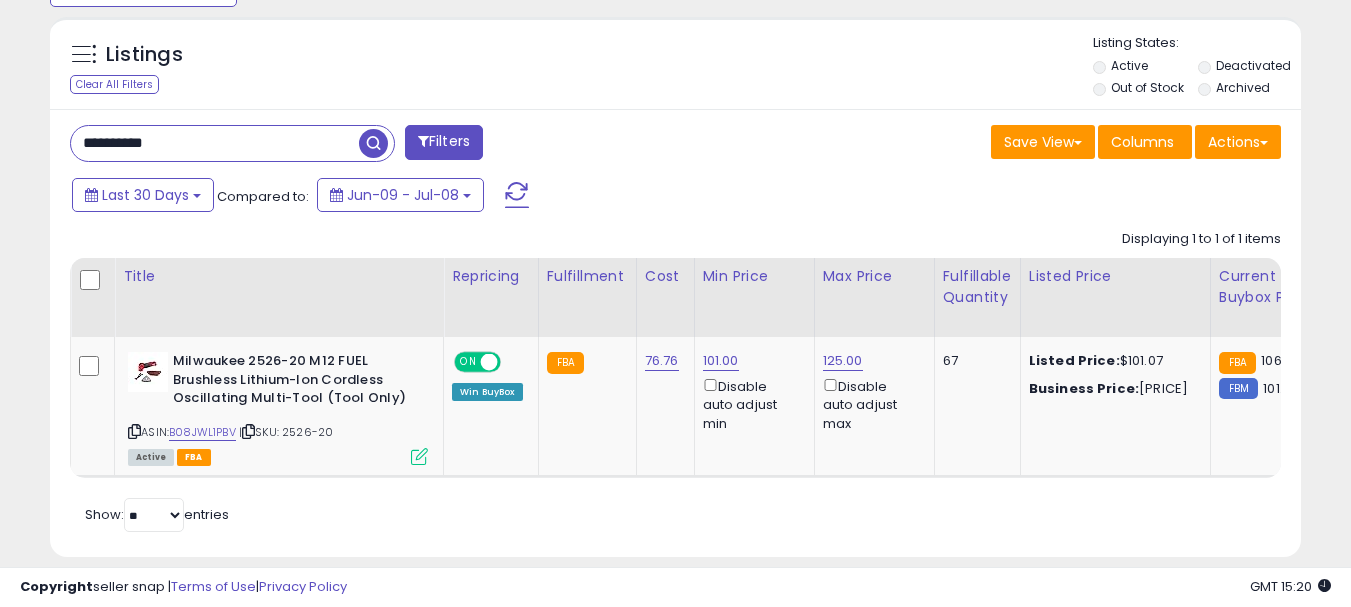 click on "**********" at bounding box center (215, 143) 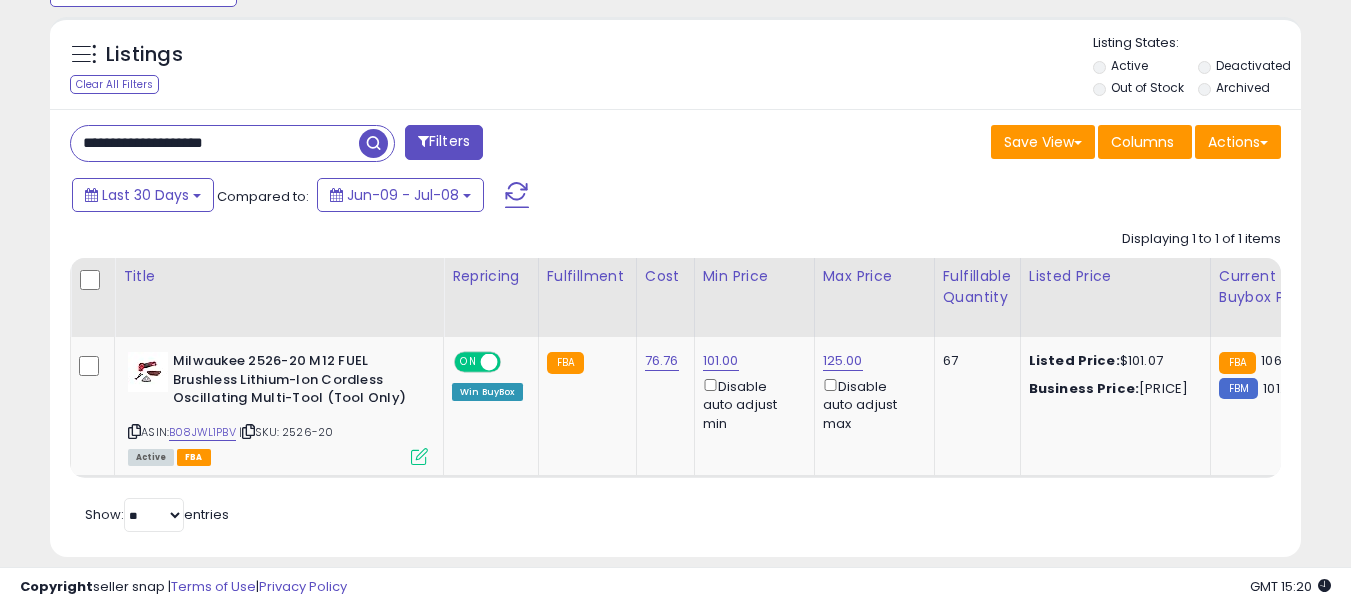 click on "**********" at bounding box center (215, 143) 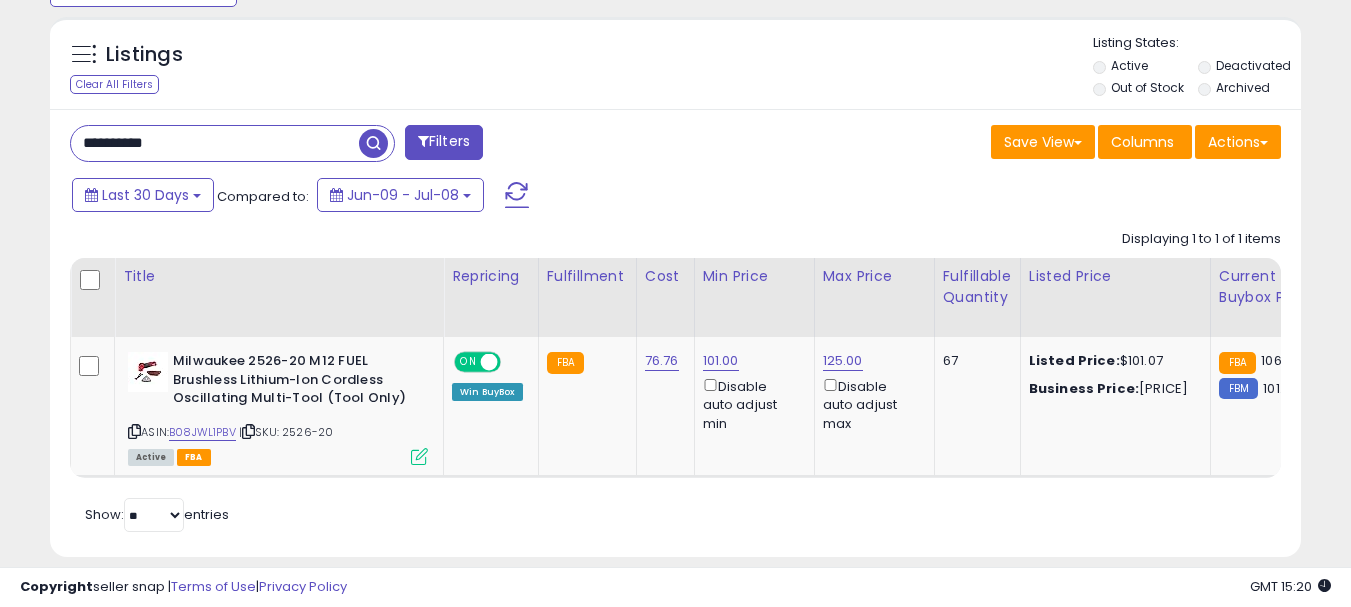 click at bounding box center (373, 143) 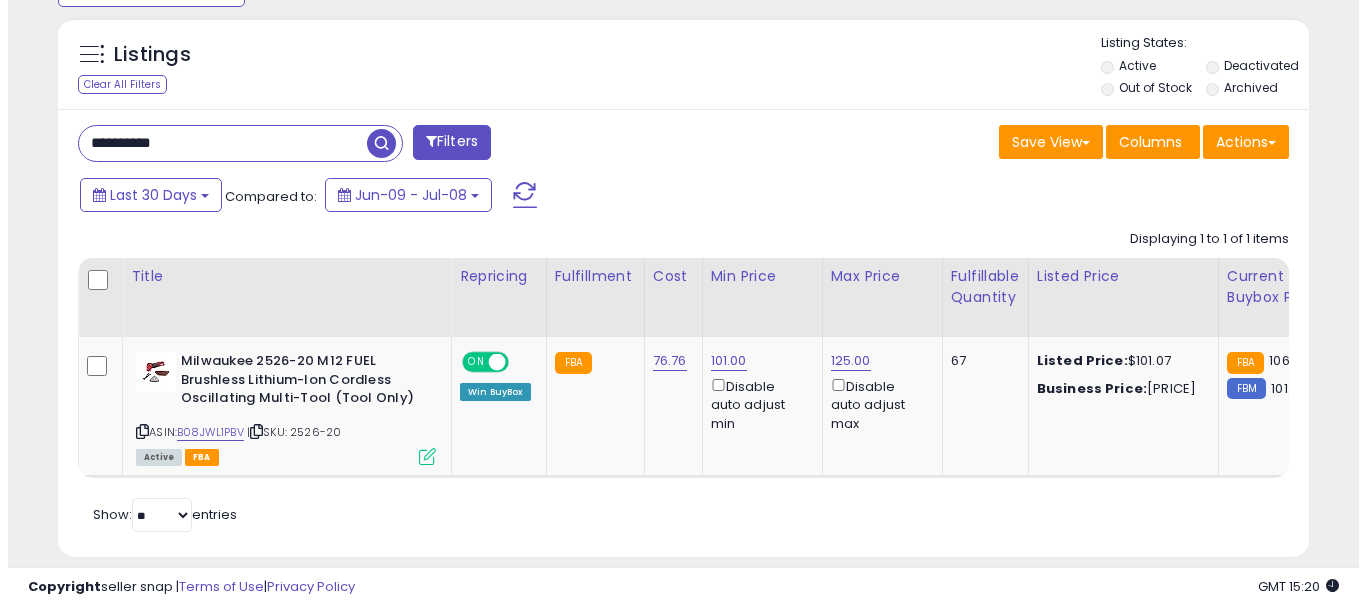 scroll, scrollTop: 663, scrollLeft: 0, axis: vertical 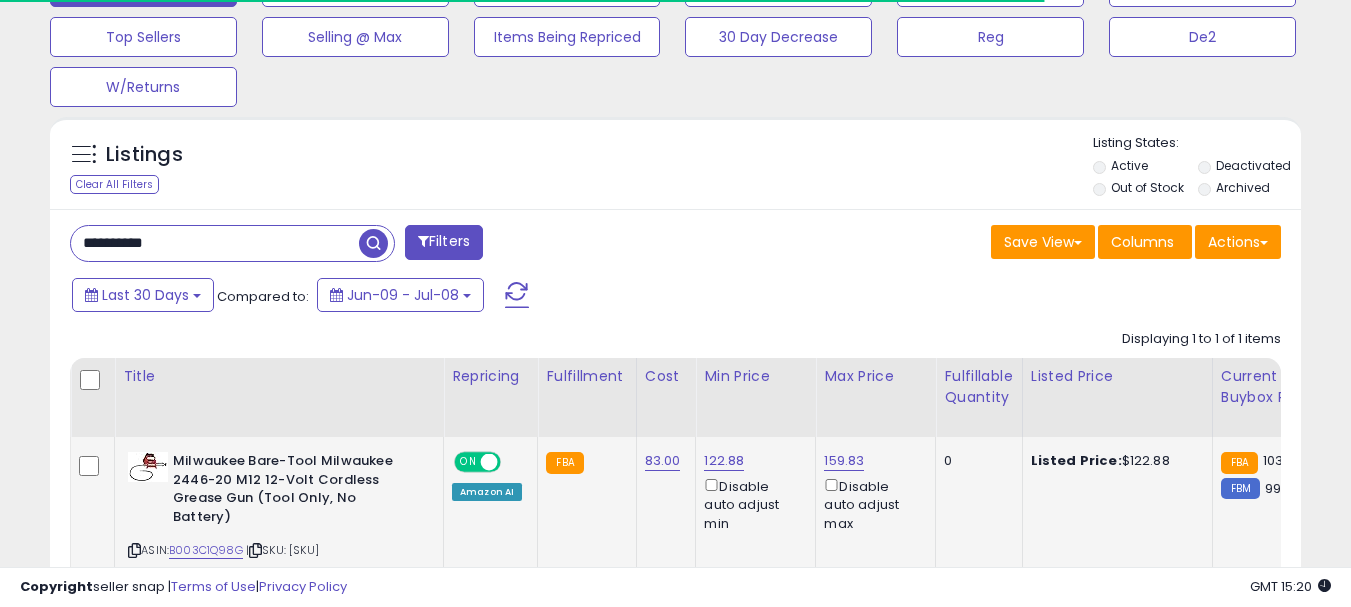 click at bounding box center (255, 550) 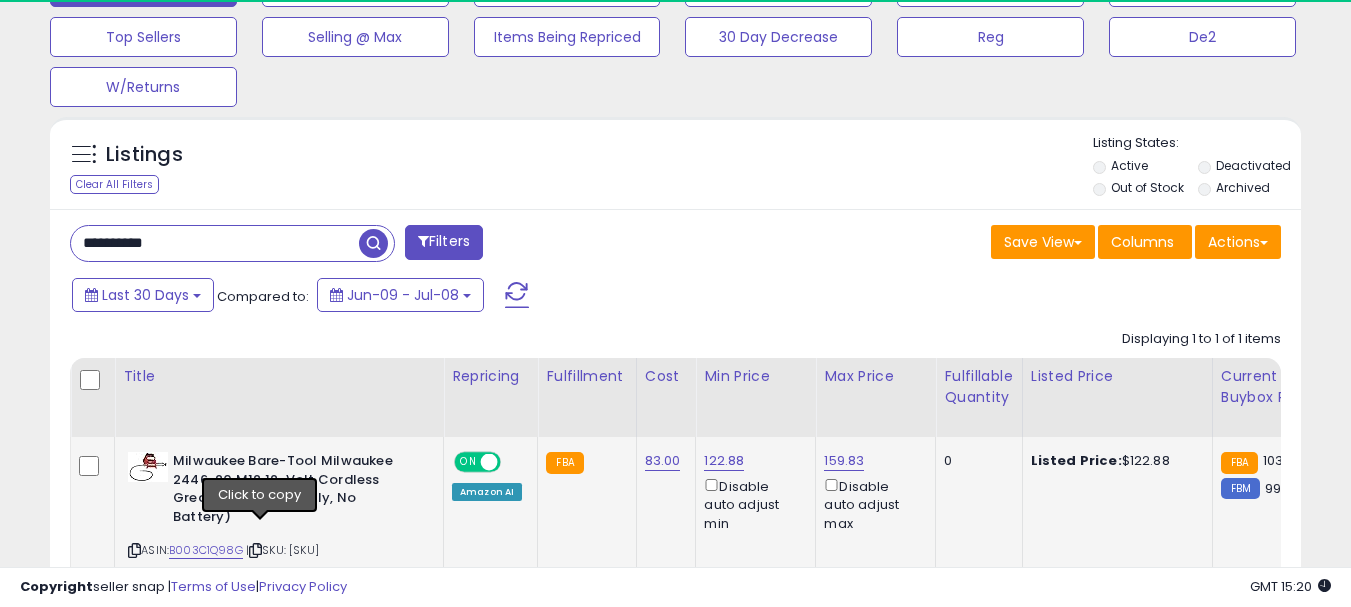 scroll, scrollTop: 999590, scrollLeft: 999276, axis: both 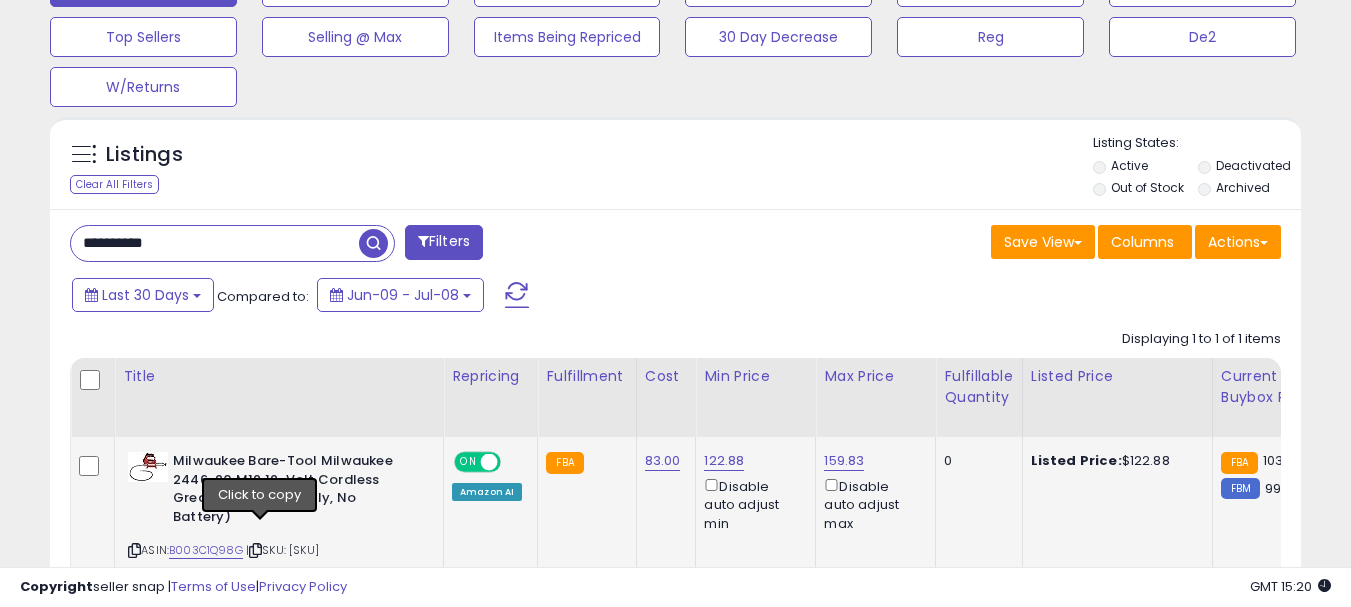 click at bounding box center [255, 550] 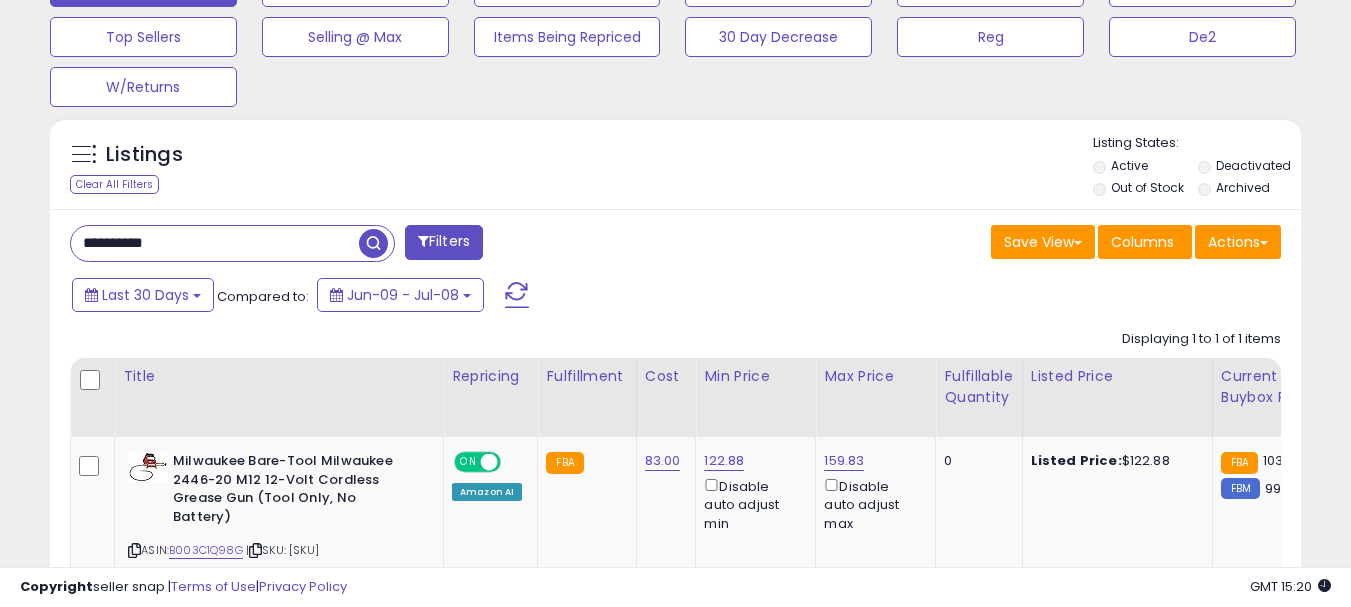 click on "**********" at bounding box center (215, 243) 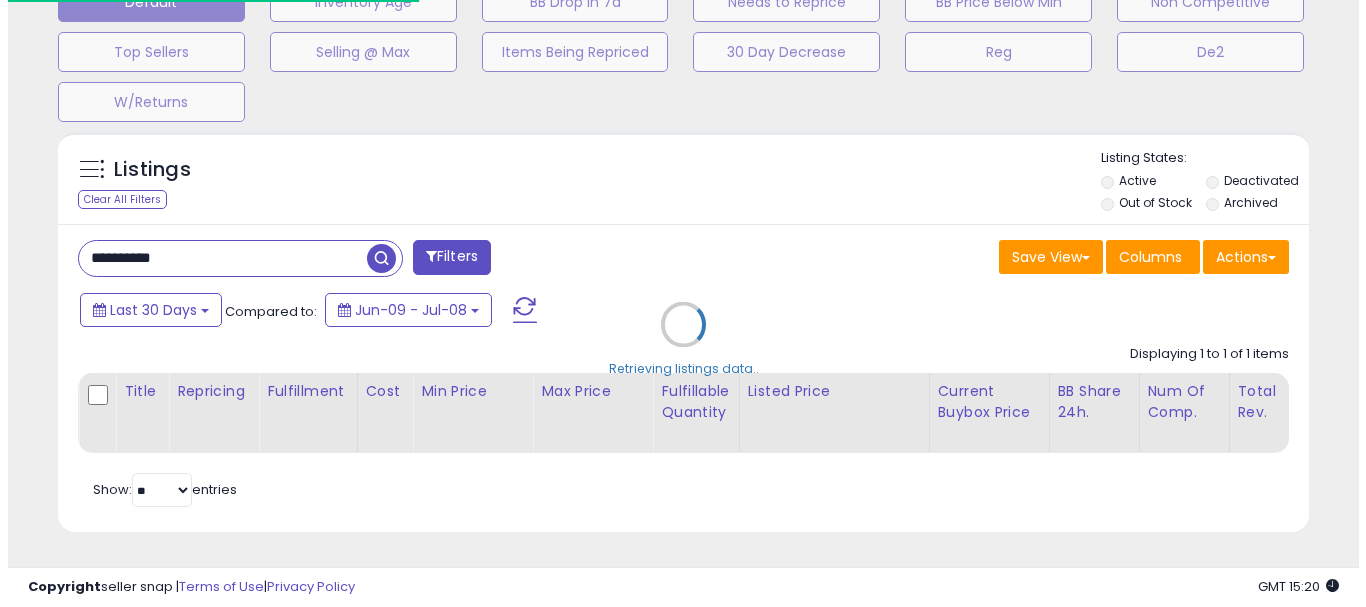 scroll, scrollTop: 999590, scrollLeft: 999267, axis: both 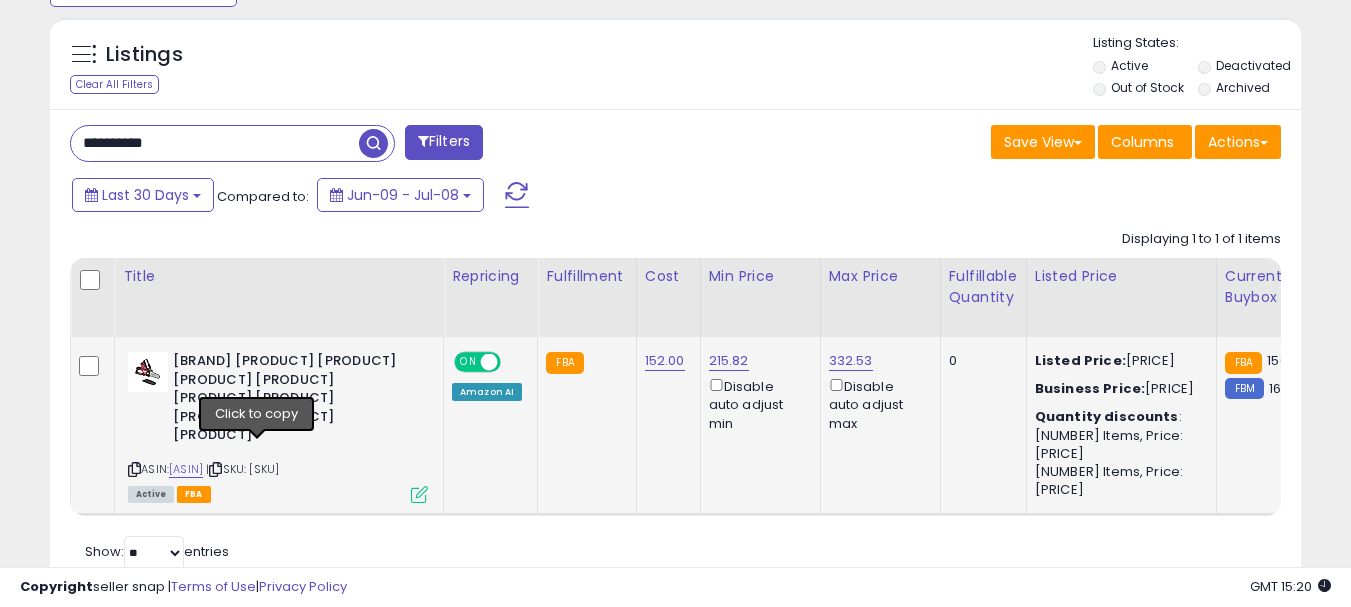 click at bounding box center (215, 469) 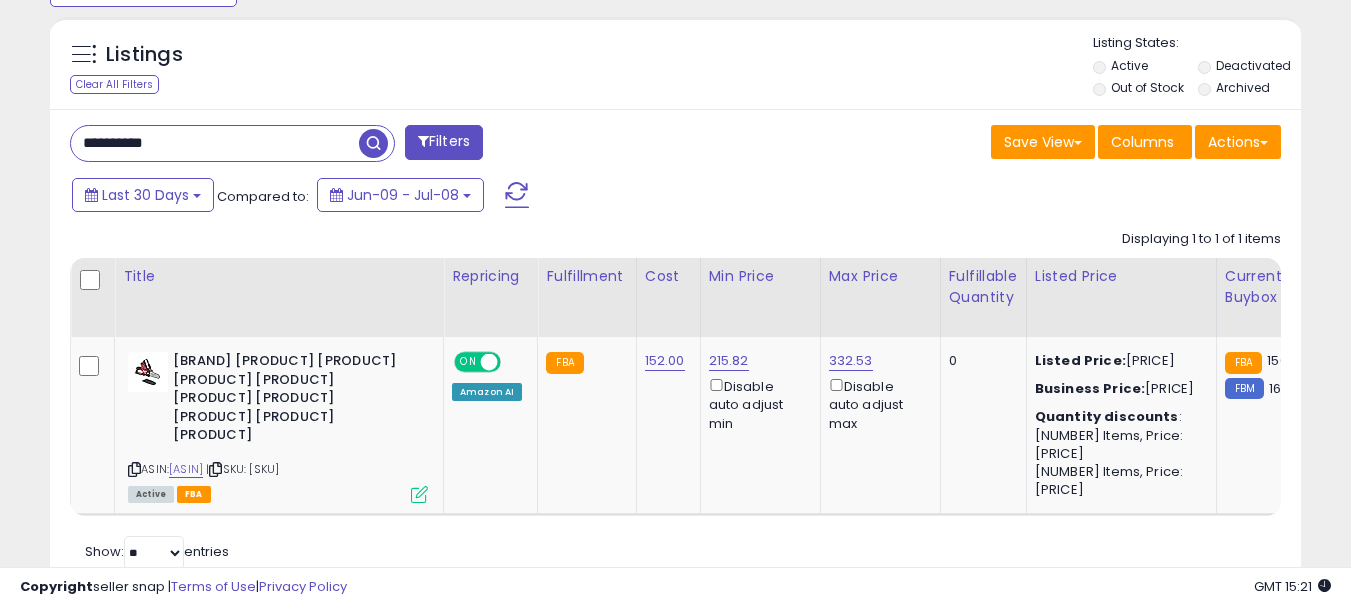 click on "**********" at bounding box center (215, 143) 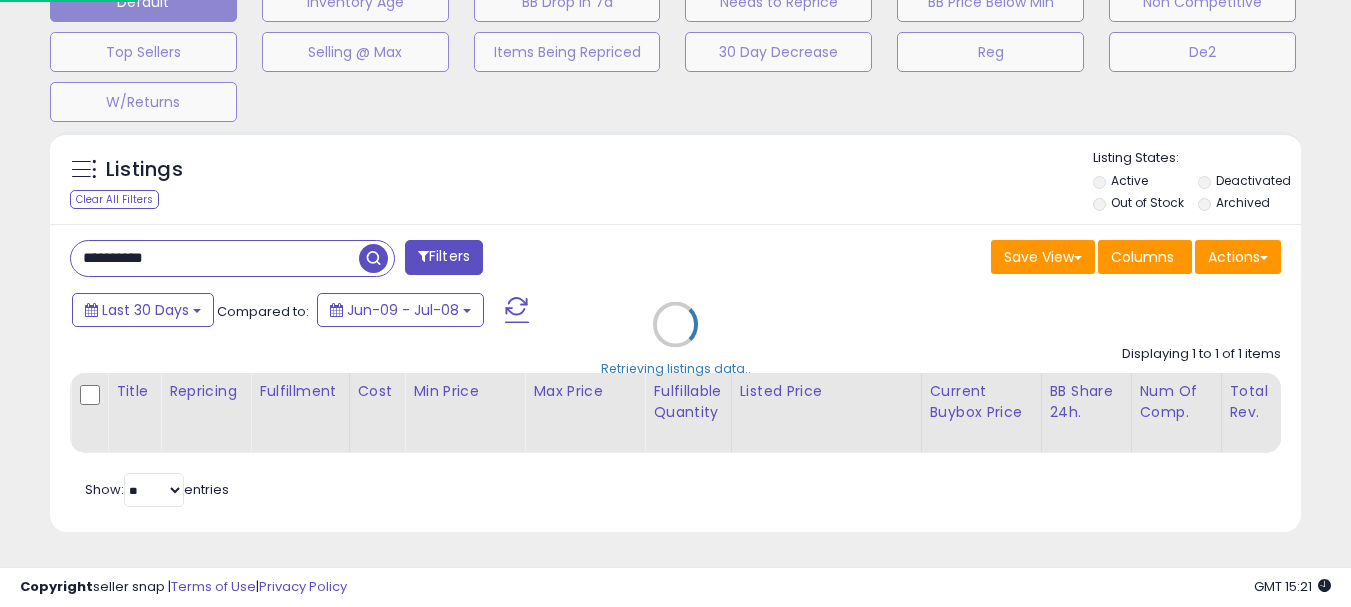 click on "Retrieving listings data.." at bounding box center [675, 339] 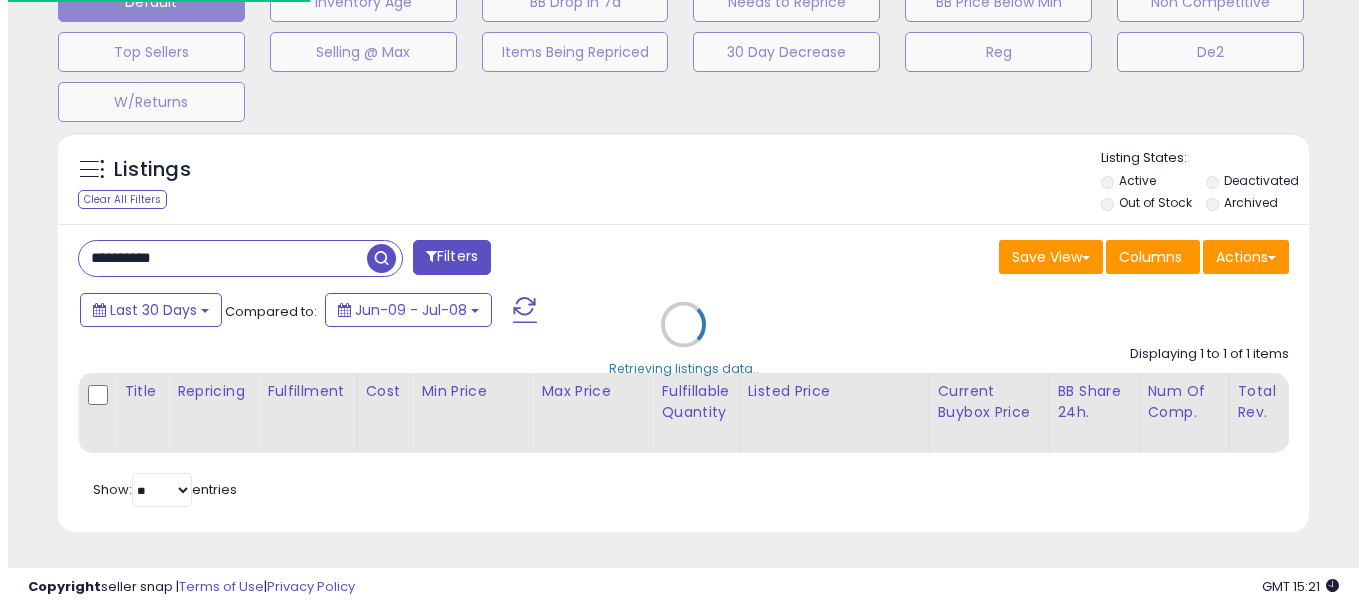 scroll, scrollTop: 663, scrollLeft: 0, axis: vertical 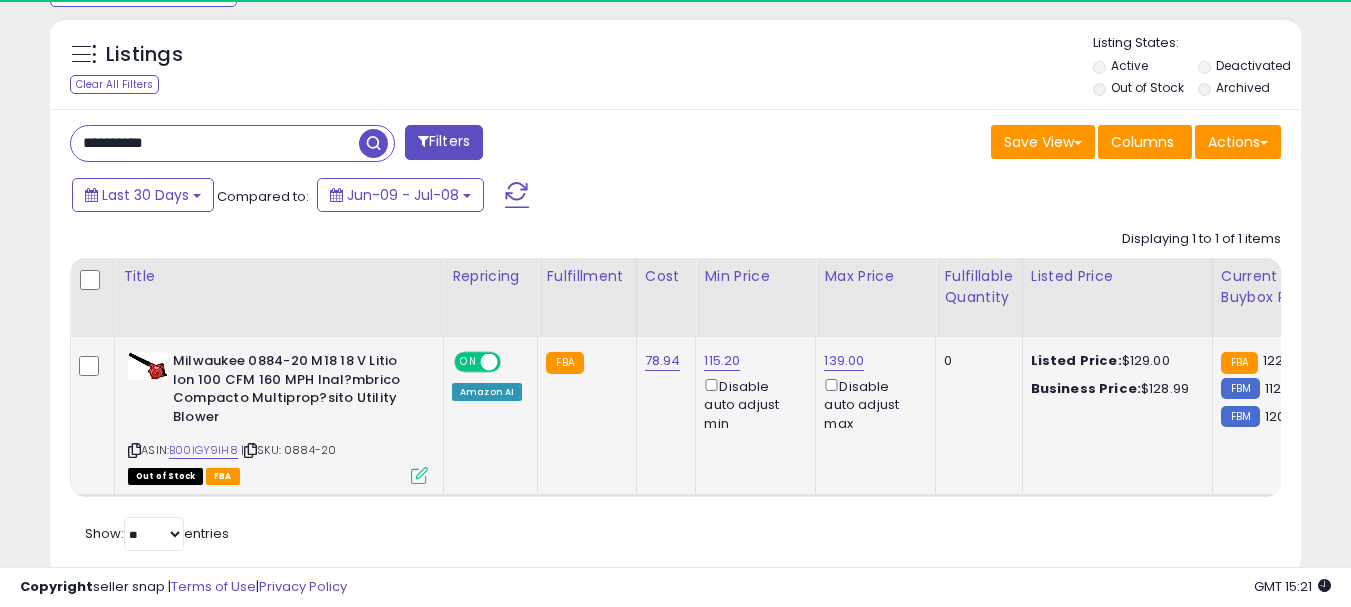 click at bounding box center (250, 450) 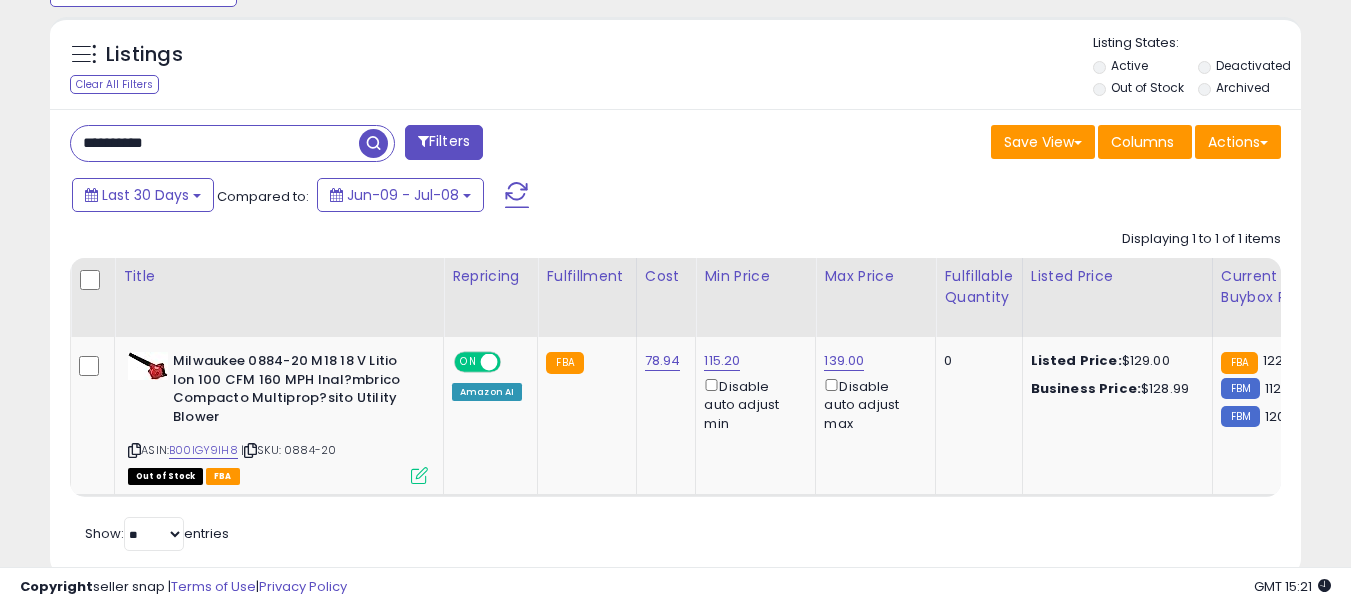 click on "**********" at bounding box center [215, 143] 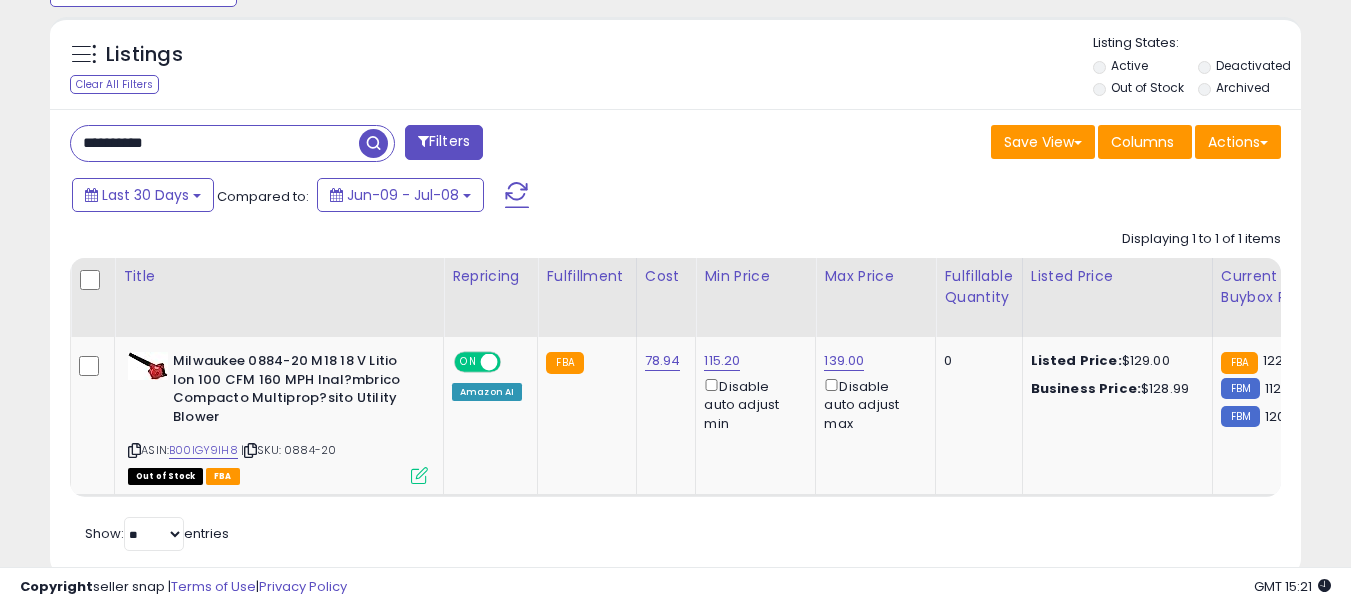 paste 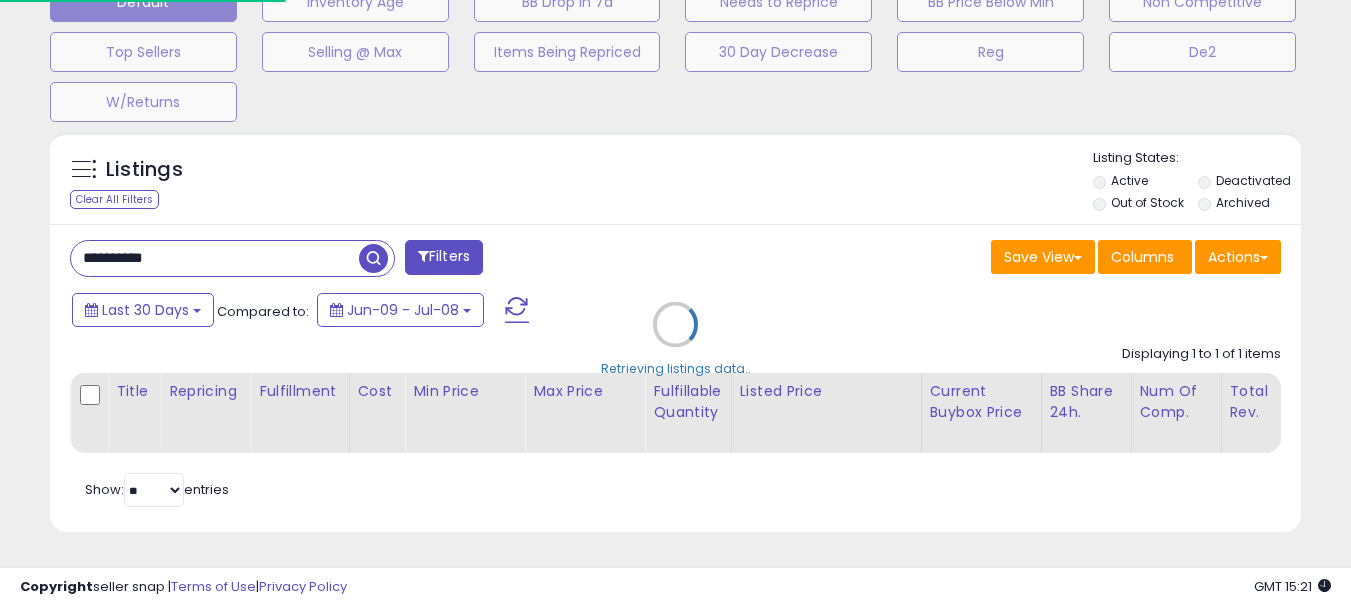 scroll, scrollTop: 999590, scrollLeft: 999267, axis: both 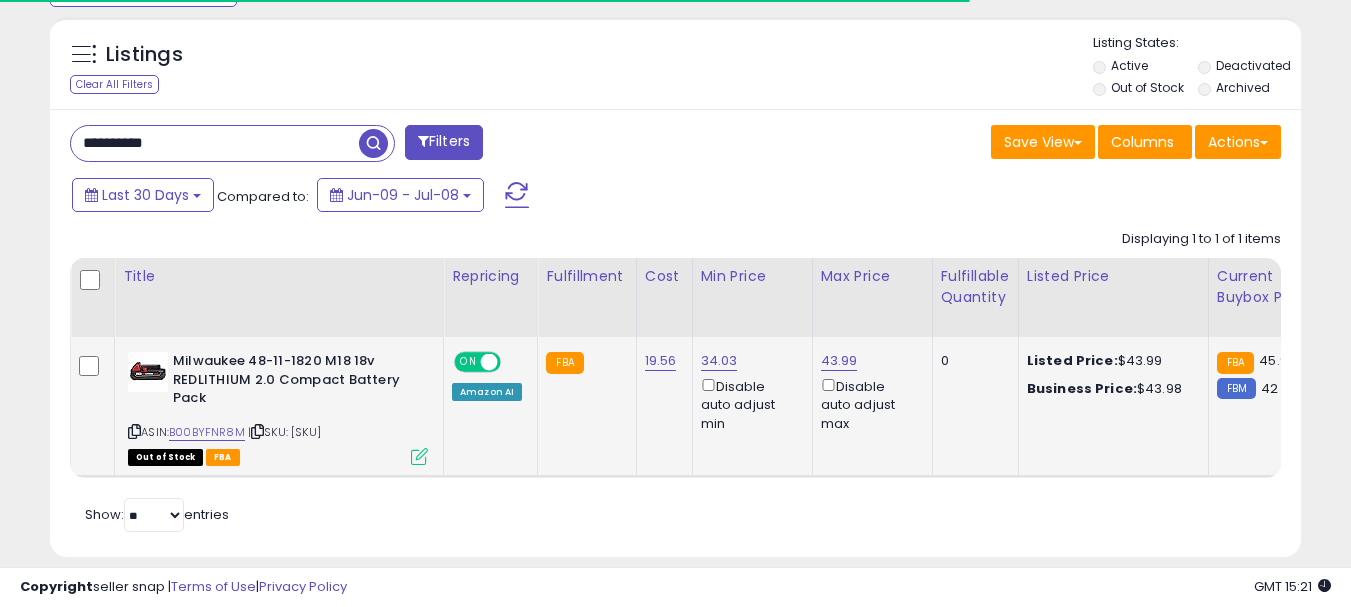 click at bounding box center (257, 431) 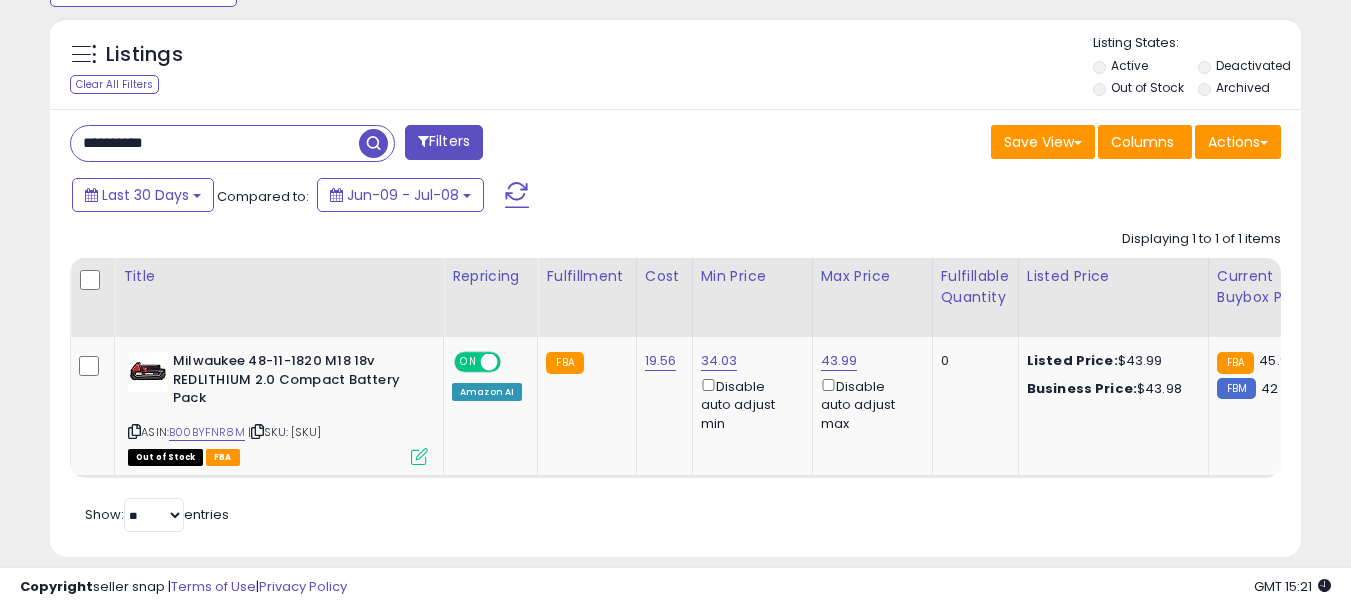 click on "**********" at bounding box center [215, 143] 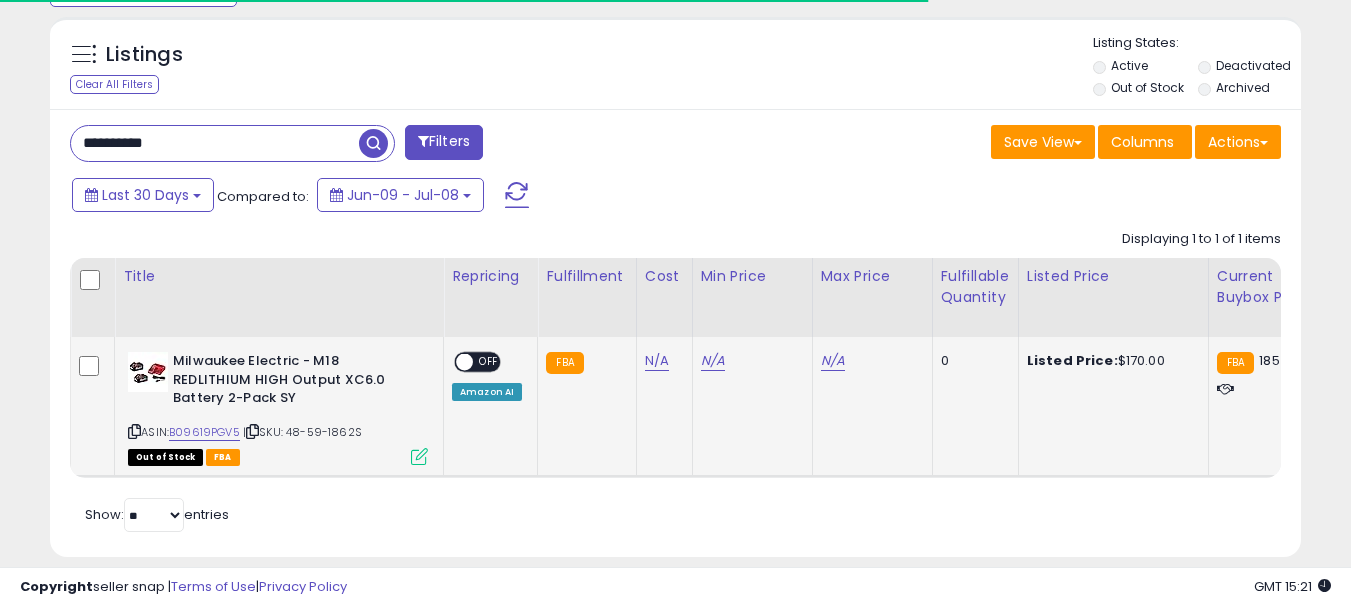 click at bounding box center (252, 431) 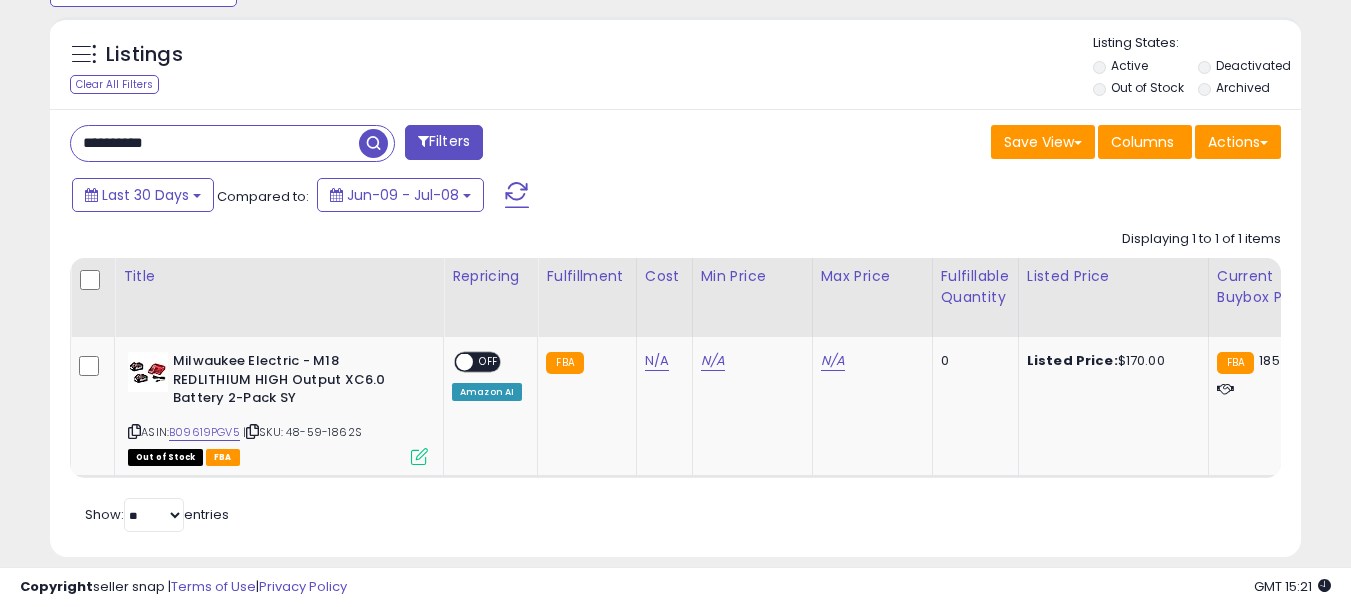 click on "**********" at bounding box center [215, 143] 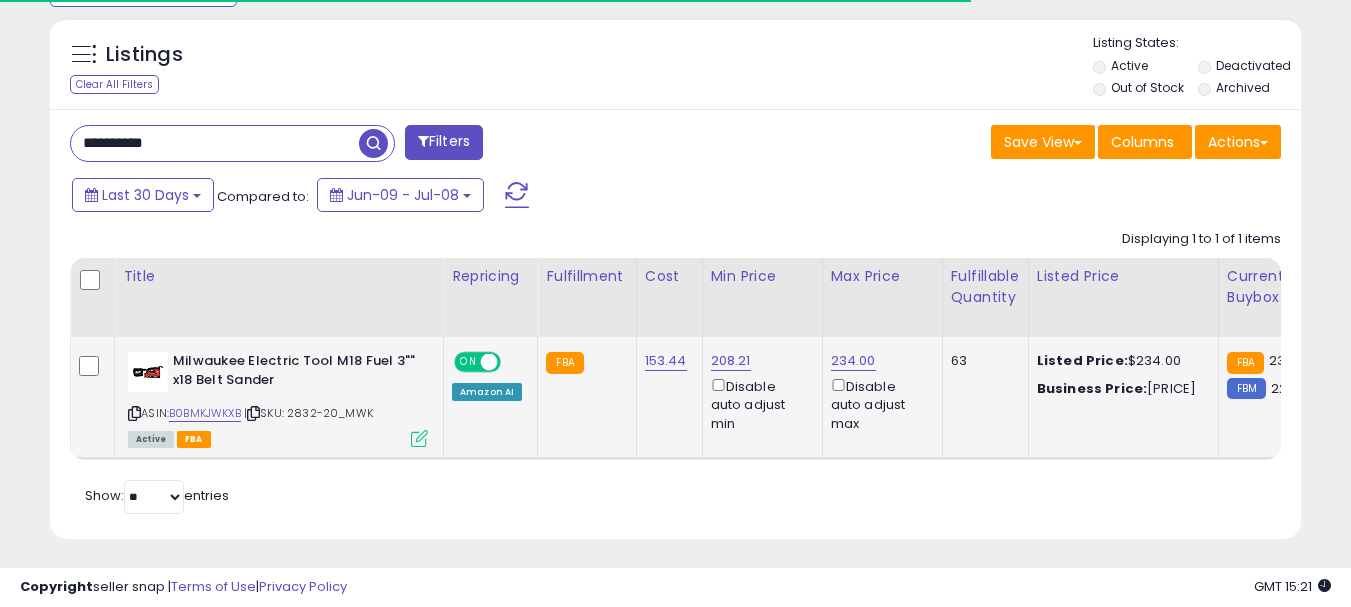click at bounding box center (253, 413) 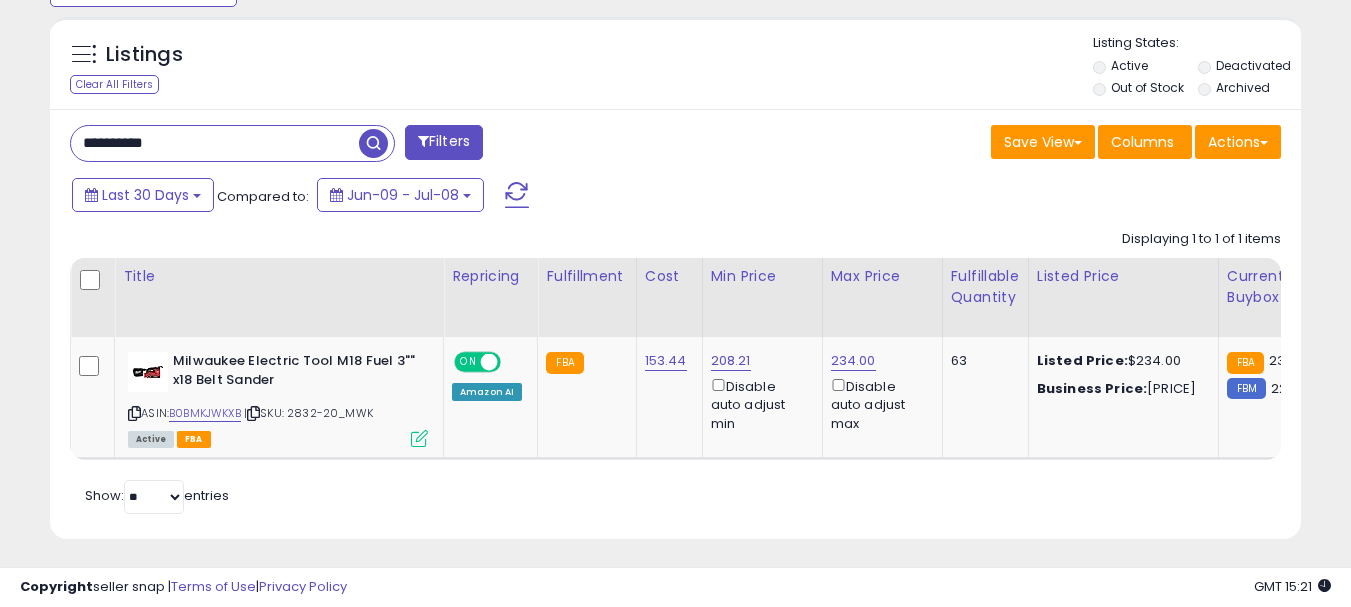 click on "**********" at bounding box center (215, 143) 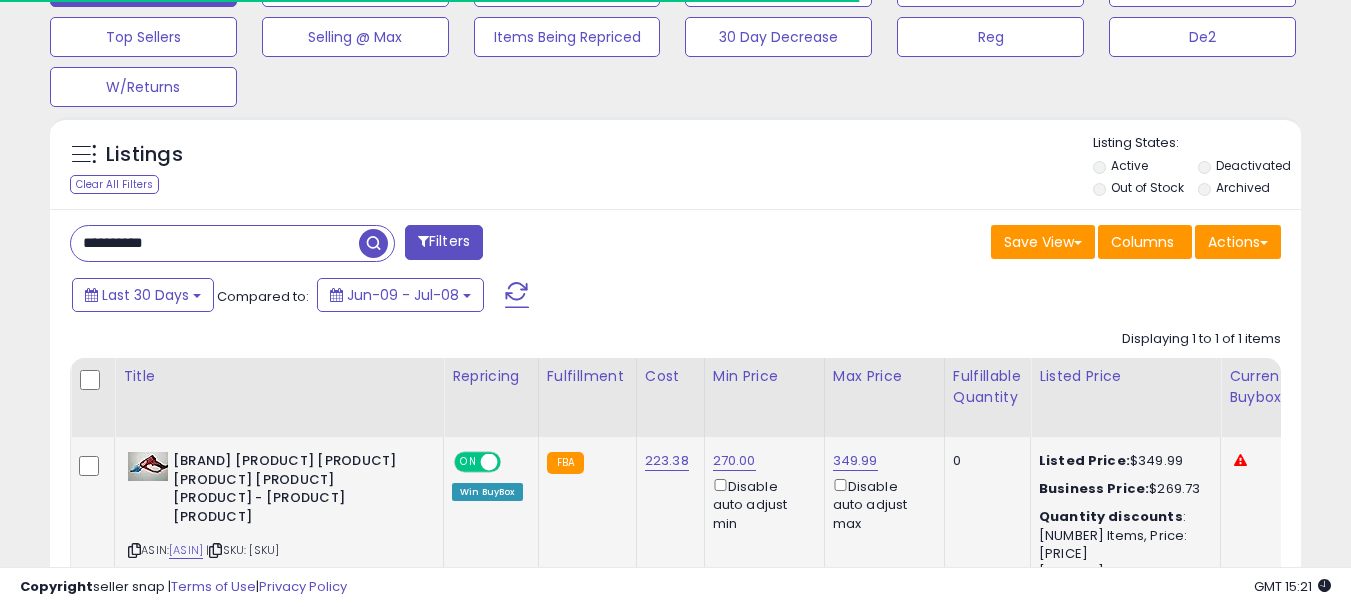 click on "ASIN:  [ASIN]    |   SKU: [SKU] Out of Stock FBA" at bounding box center [278, 517] 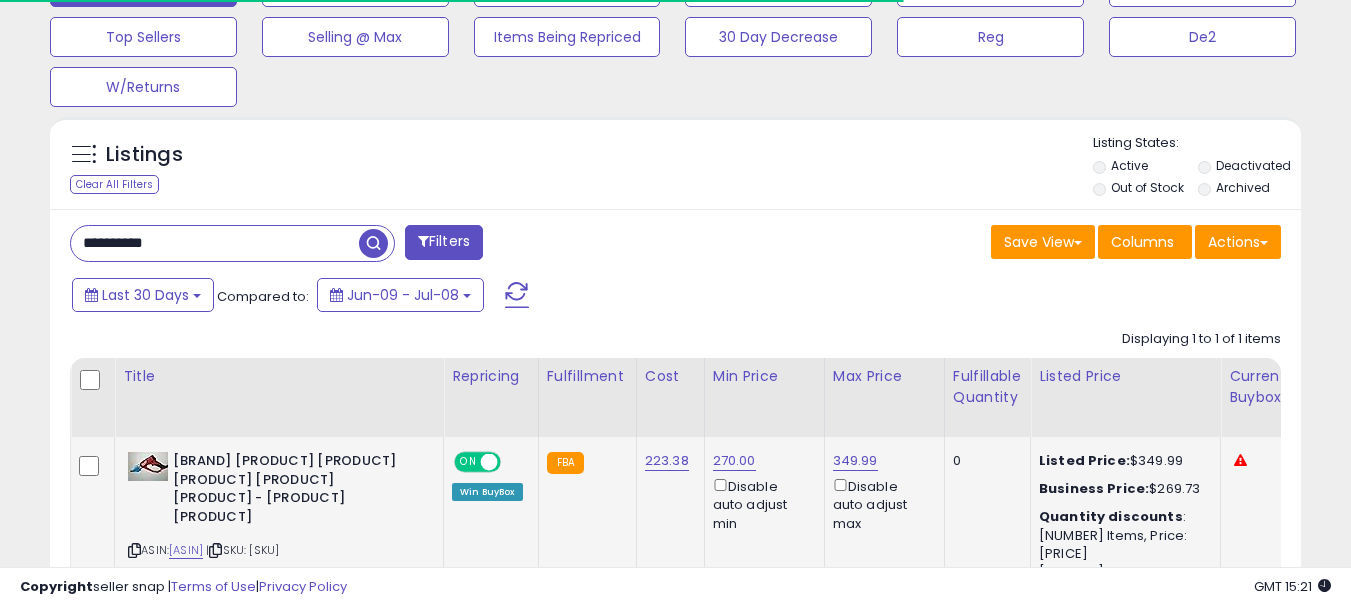 click at bounding box center (215, 550) 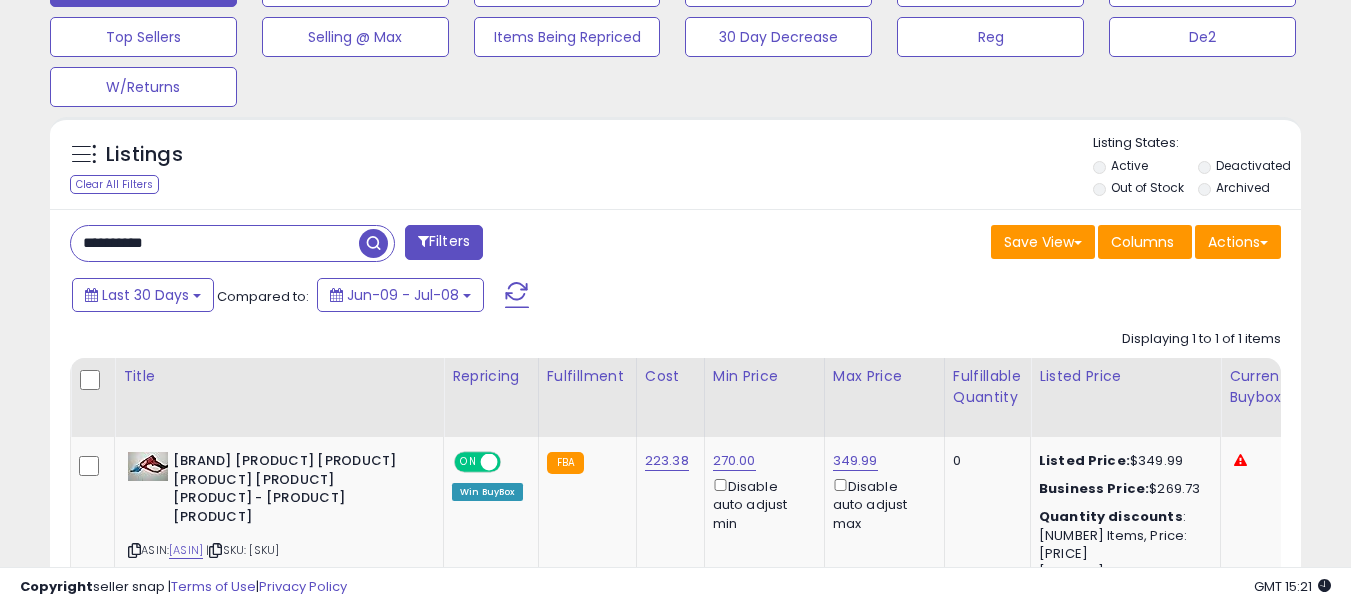 click on "**********" at bounding box center [215, 243] 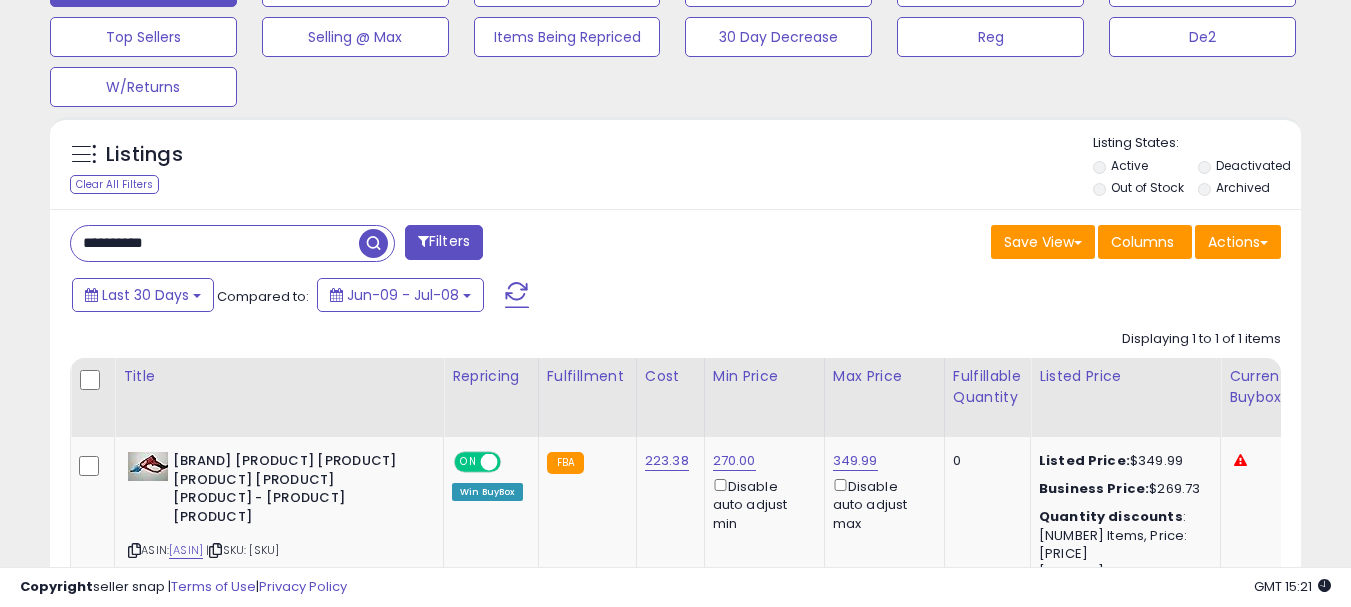 paste 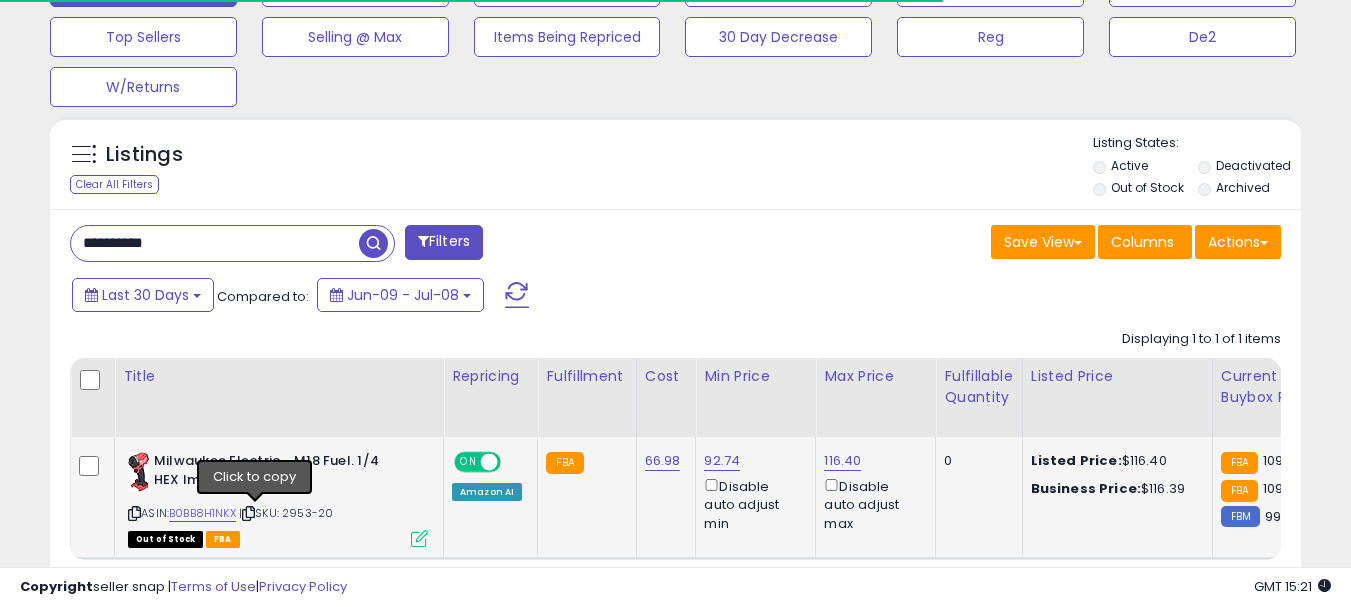 click at bounding box center (248, 513) 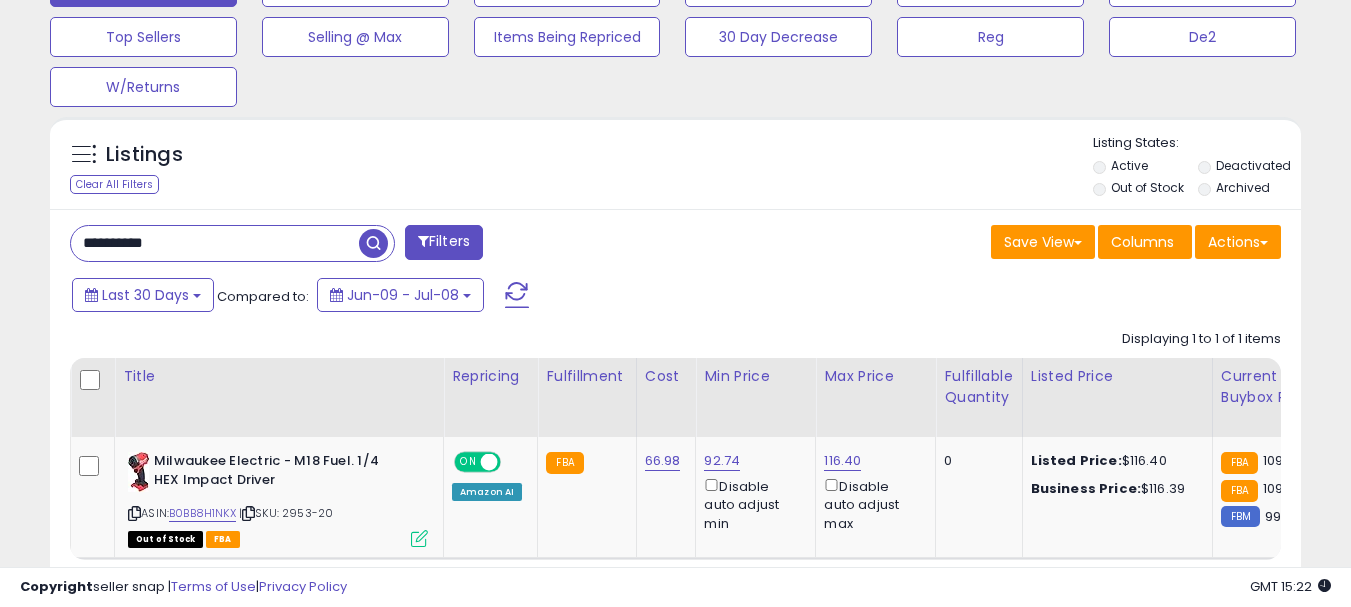 click on "**********" at bounding box center (215, 243) 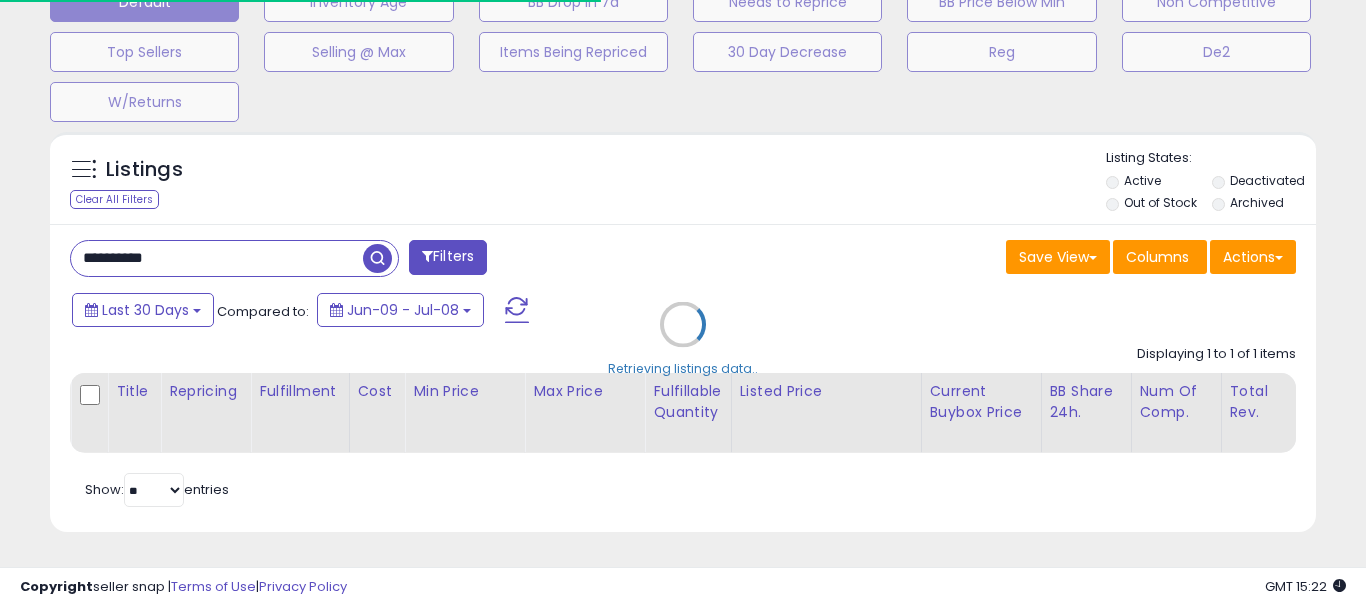 type on "*****" 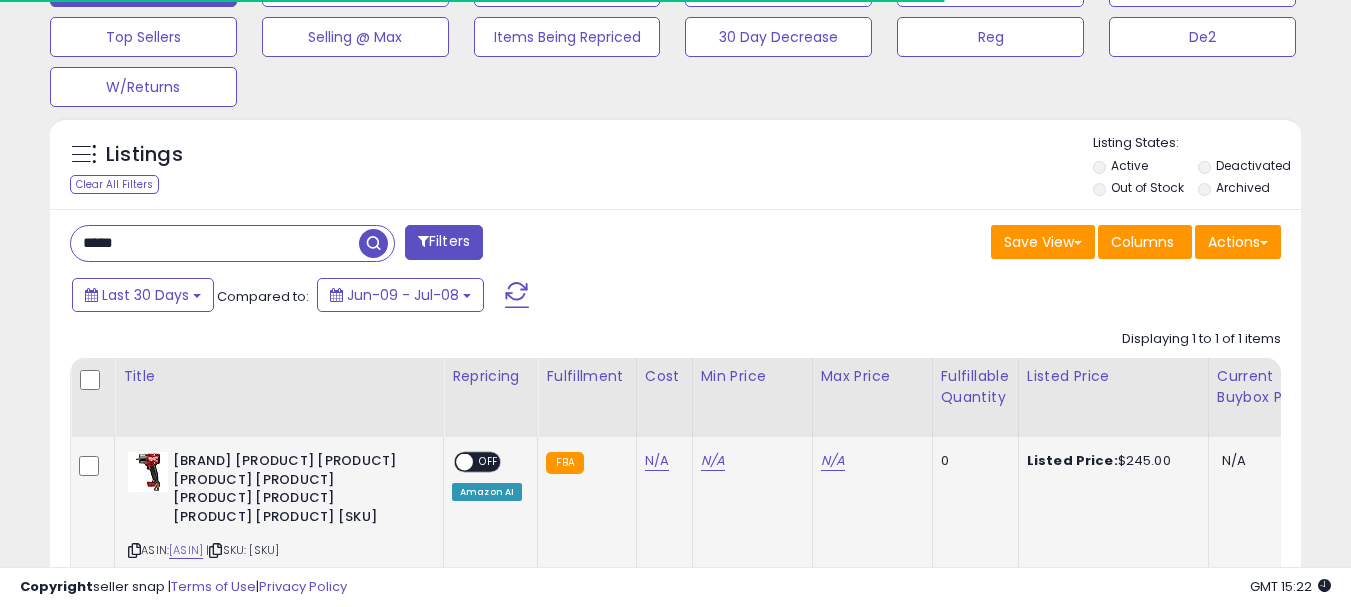 click at bounding box center [215, 550] 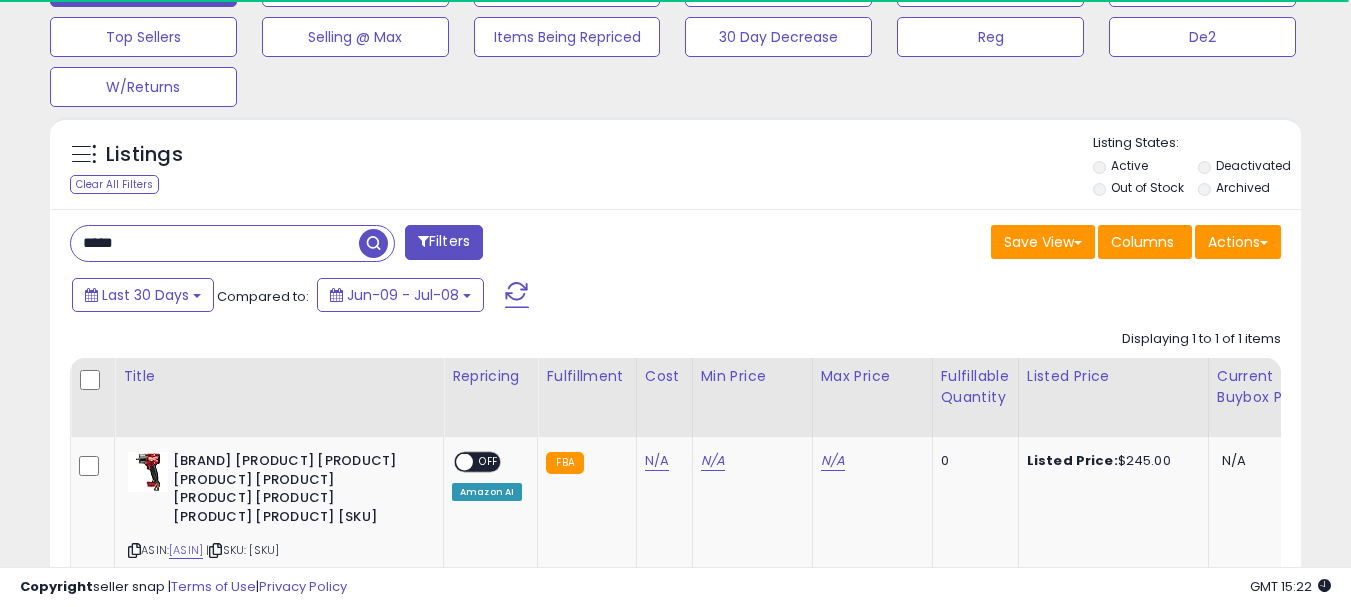 click on "*****" at bounding box center (215, 243) 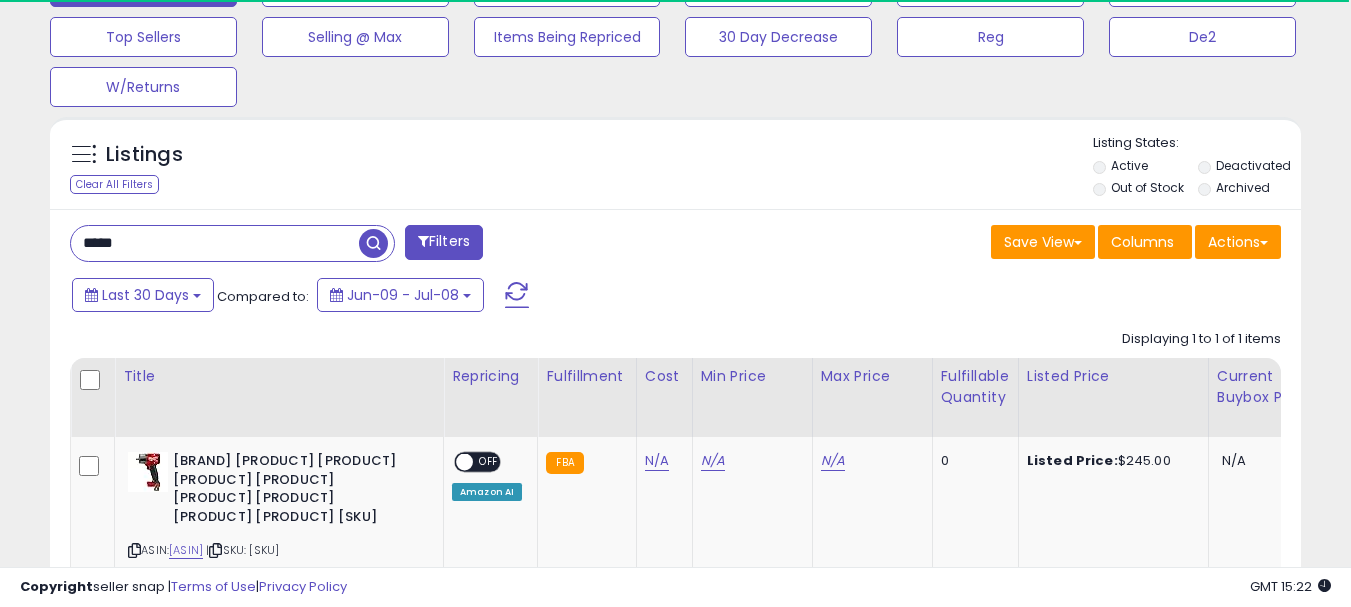 click on "*****" at bounding box center [215, 243] 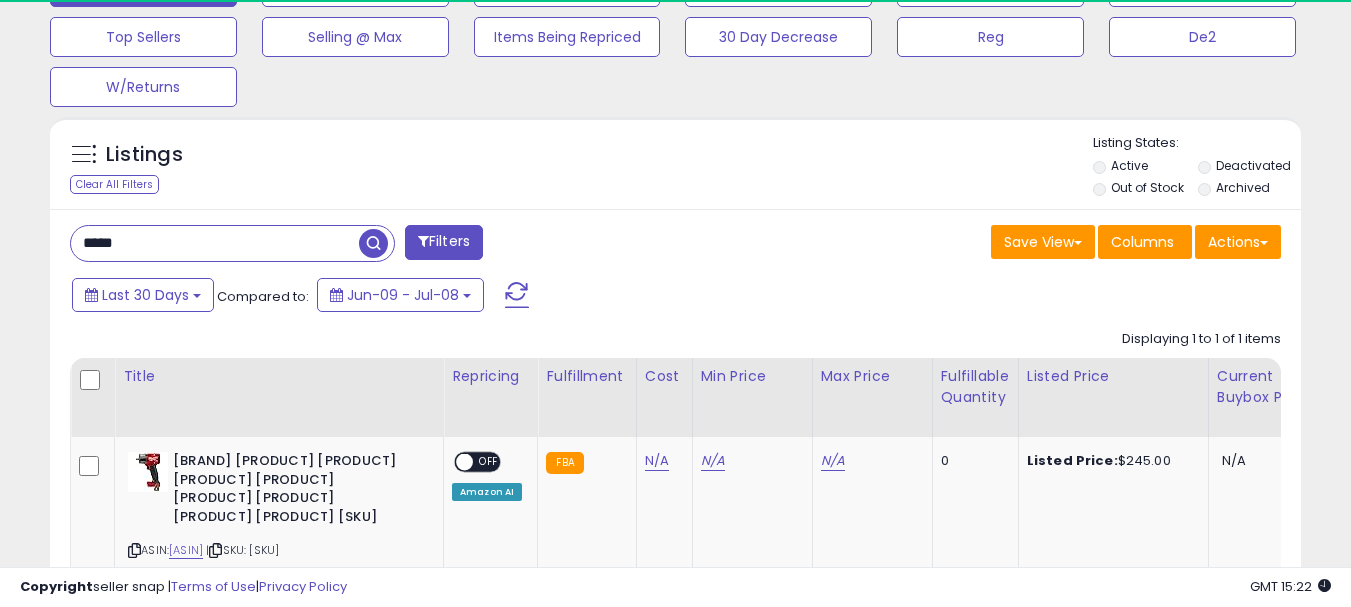 click on "*****" at bounding box center (215, 243) 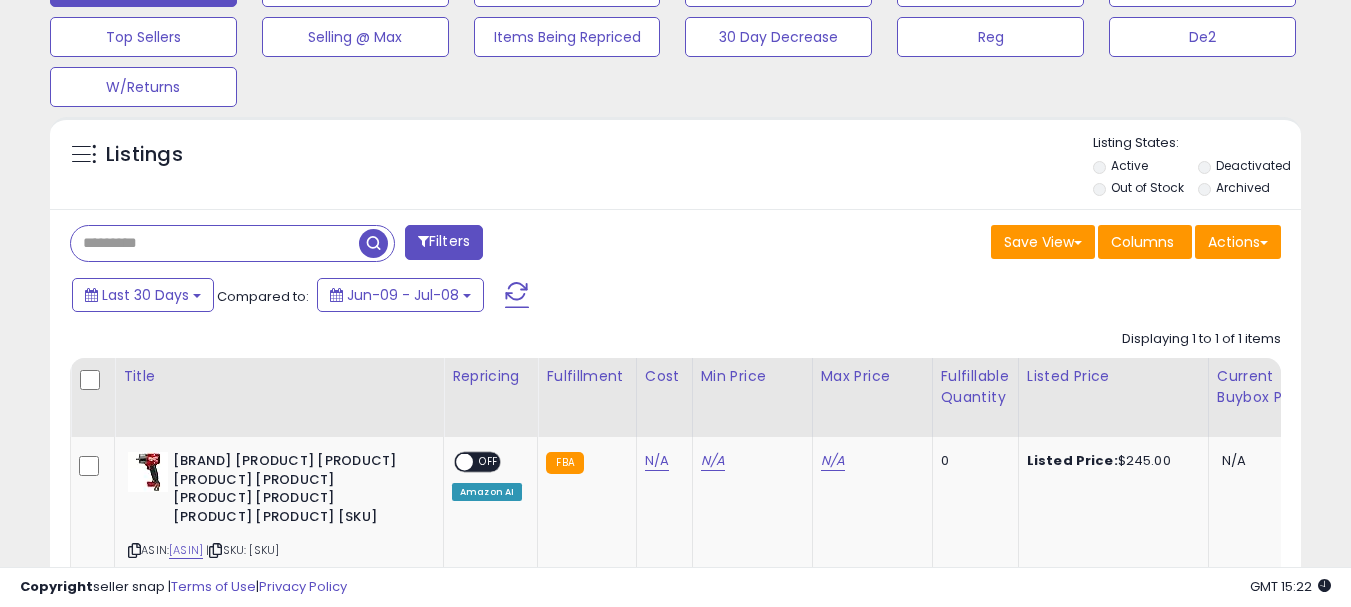paste on "**********" 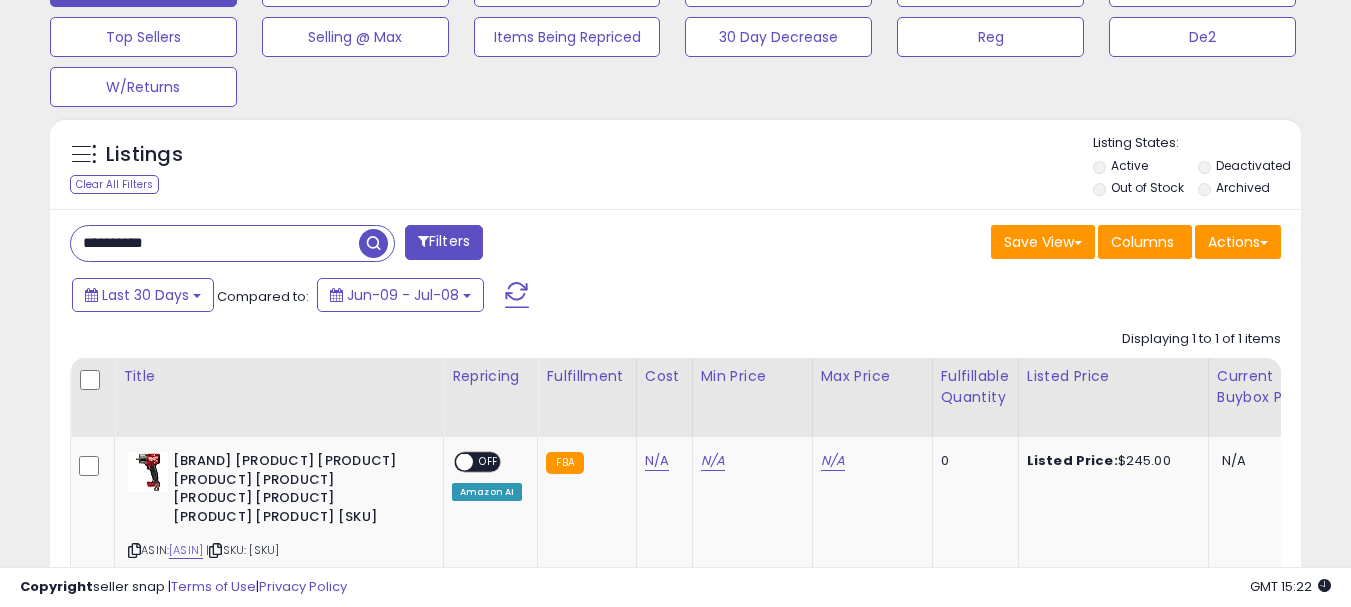 drag, startPoint x: 360, startPoint y: 231, endPoint x: 374, endPoint y: 224, distance: 15.652476 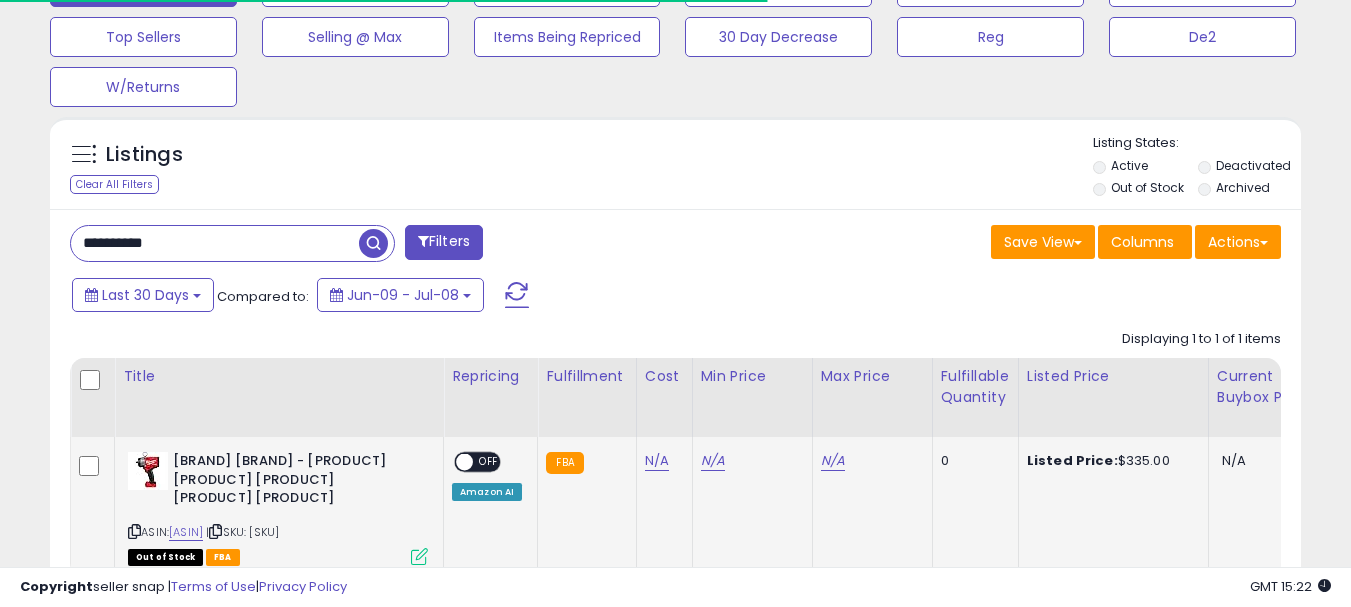 click at bounding box center (215, 531) 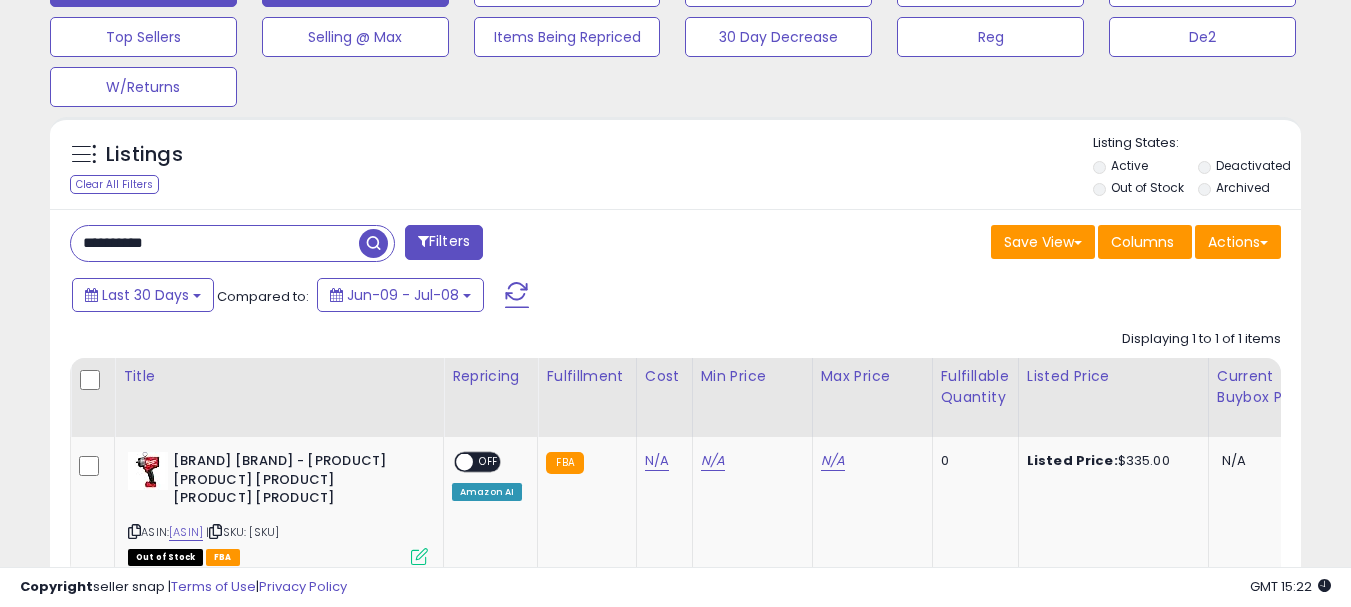 scroll, scrollTop: 999590, scrollLeft: 999276, axis: both 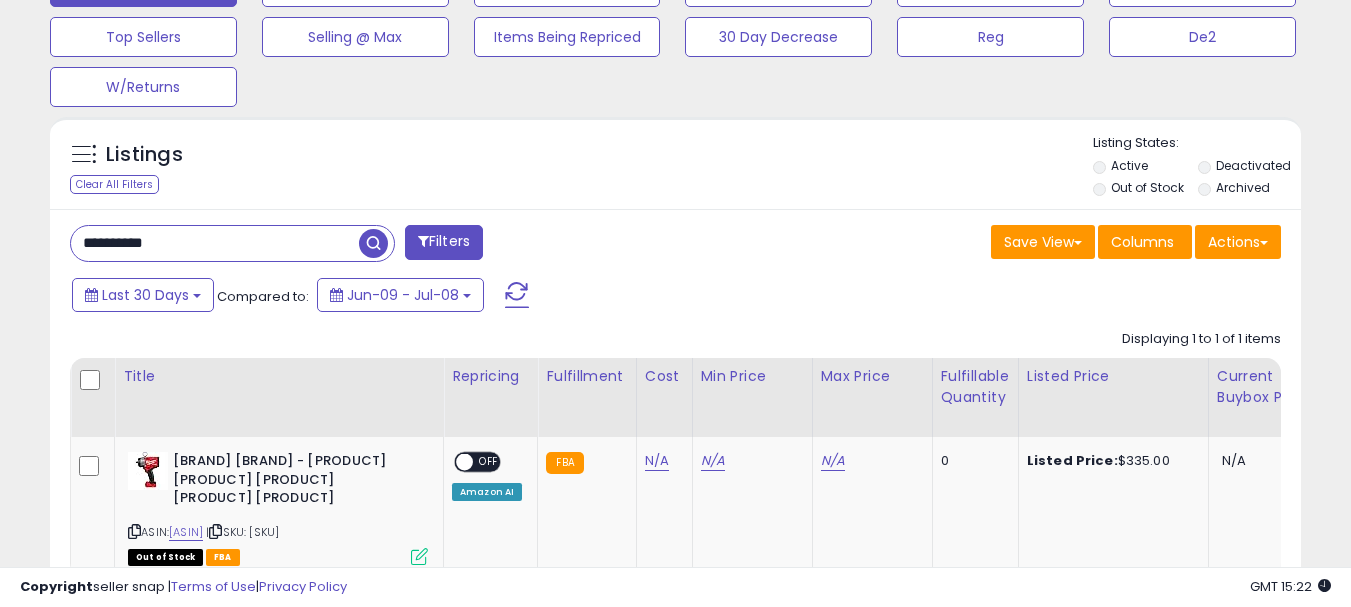 click on "**********" at bounding box center [215, 243] 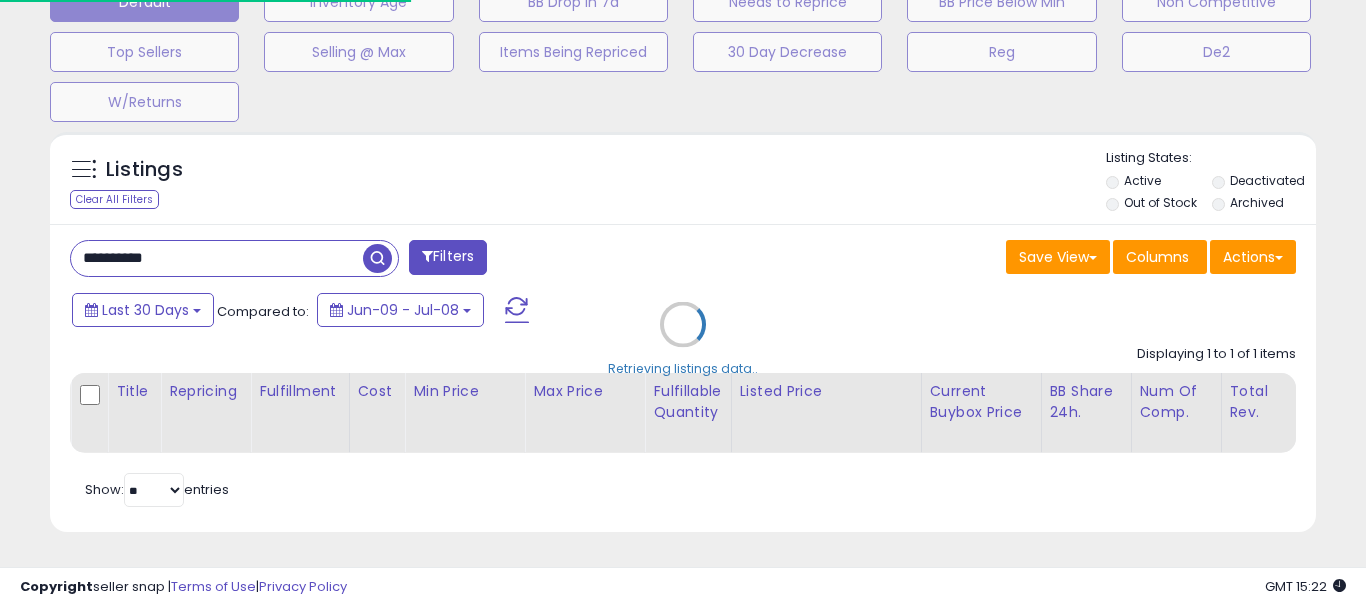 scroll, scrollTop: 999590, scrollLeft: 999267, axis: both 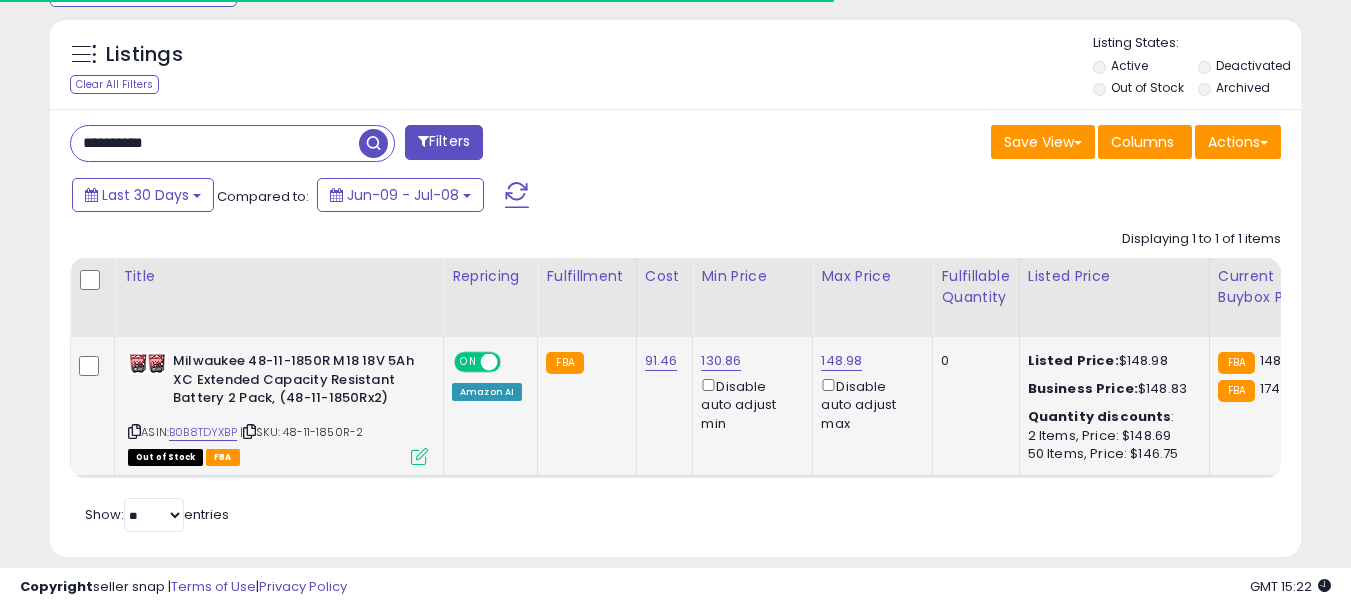 click on "ASIN:  [ASIN]    |   SKU: [SKU] Out of Stock FBA" at bounding box center (278, 407) 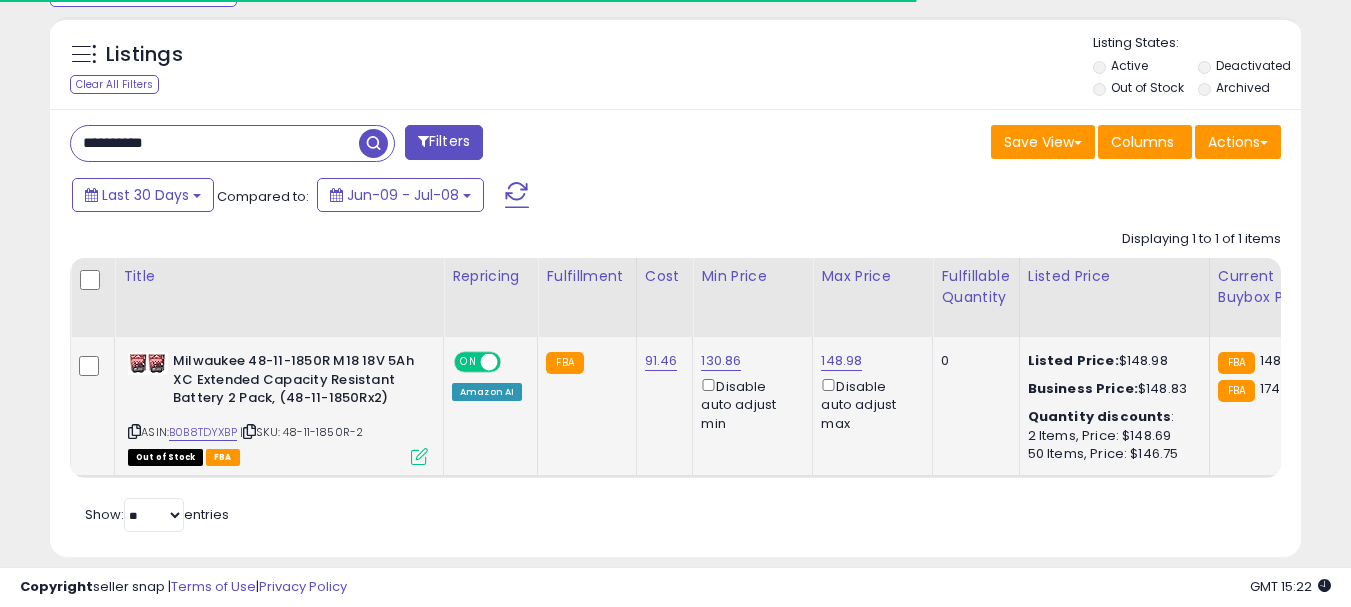 click at bounding box center [249, 431] 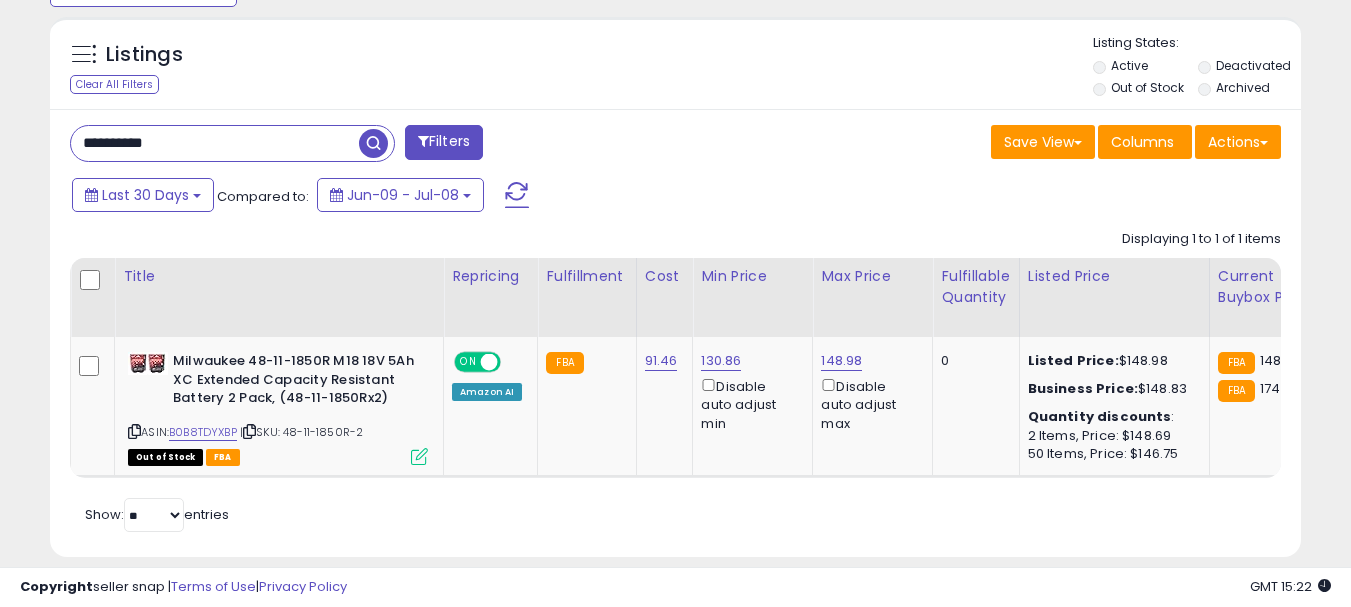 click on "**********" at bounding box center [215, 143] 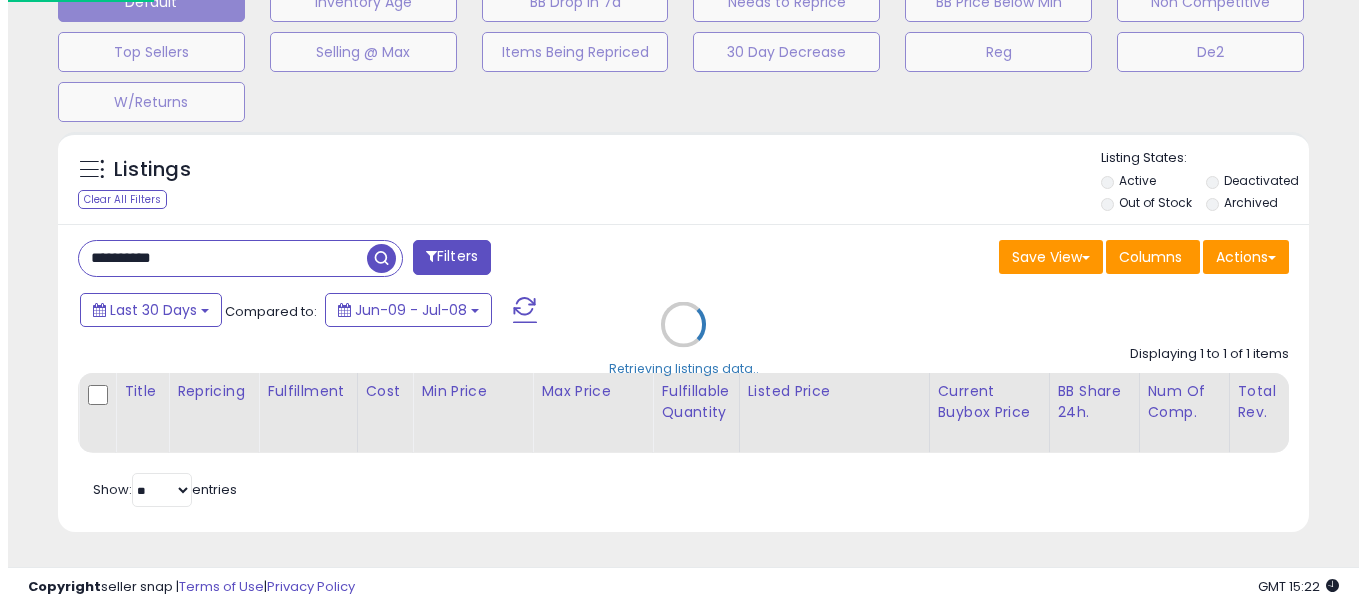 scroll, scrollTop: 663, scrollLeft: 0, axis: vertical 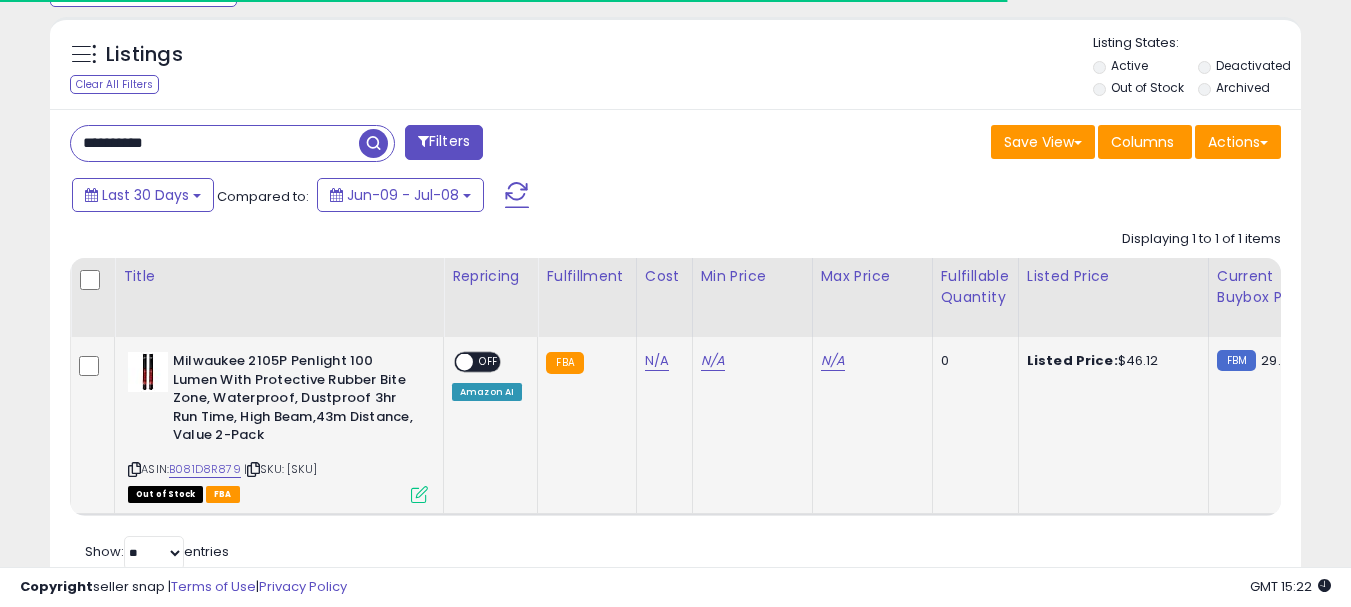 click at bounding box center (253, 469) 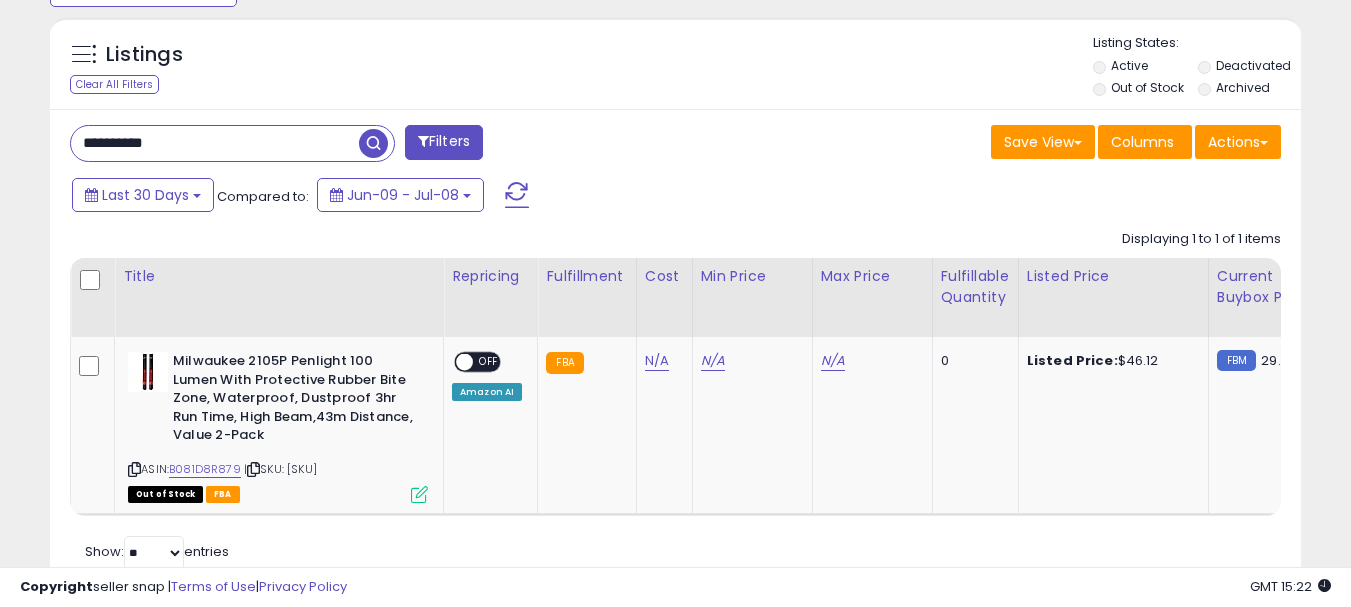 click on "**********" at bounding box center [215, 143] 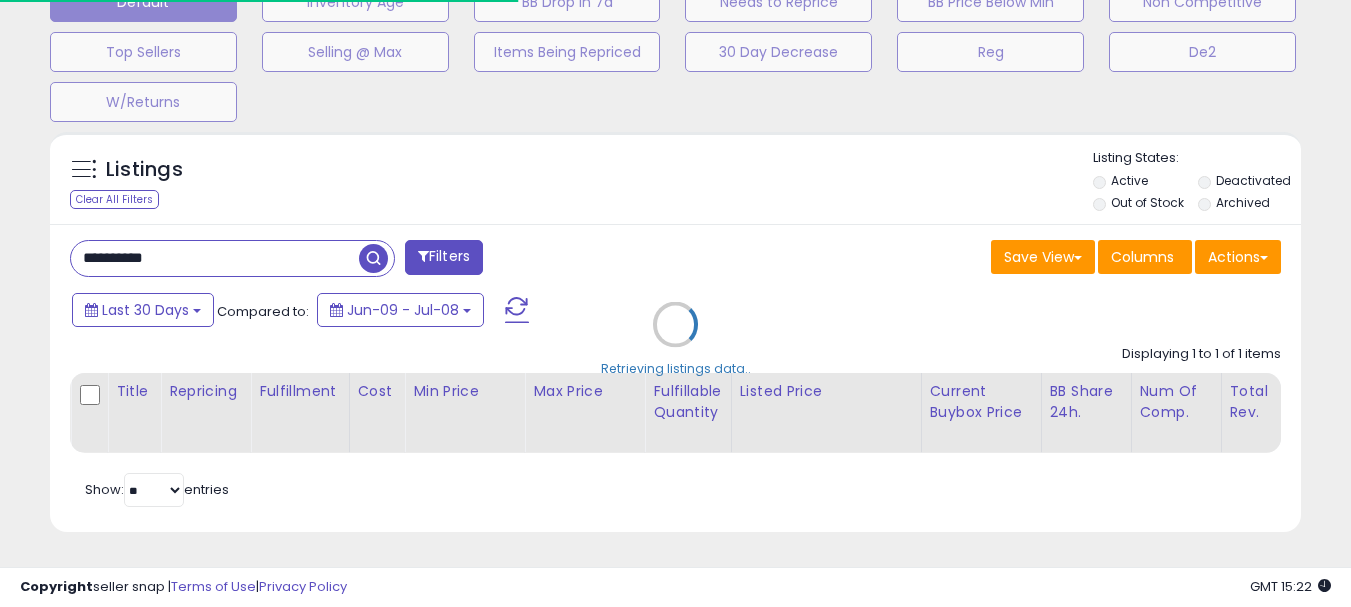 scroll, scrollTop: 999590, scrollLeft: 999267, axis: both 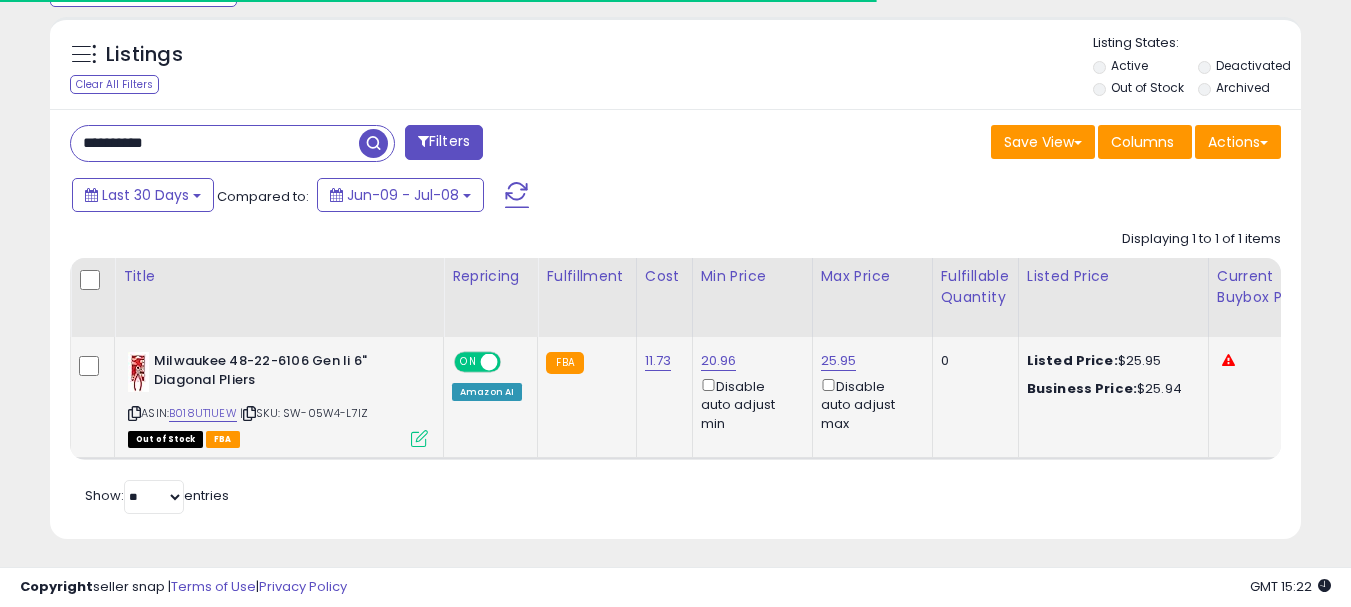 click on "ASIN:  [ASIN]    |   SKU: [SKU] Out of Stock FBA" at bounding box center [278, 398] 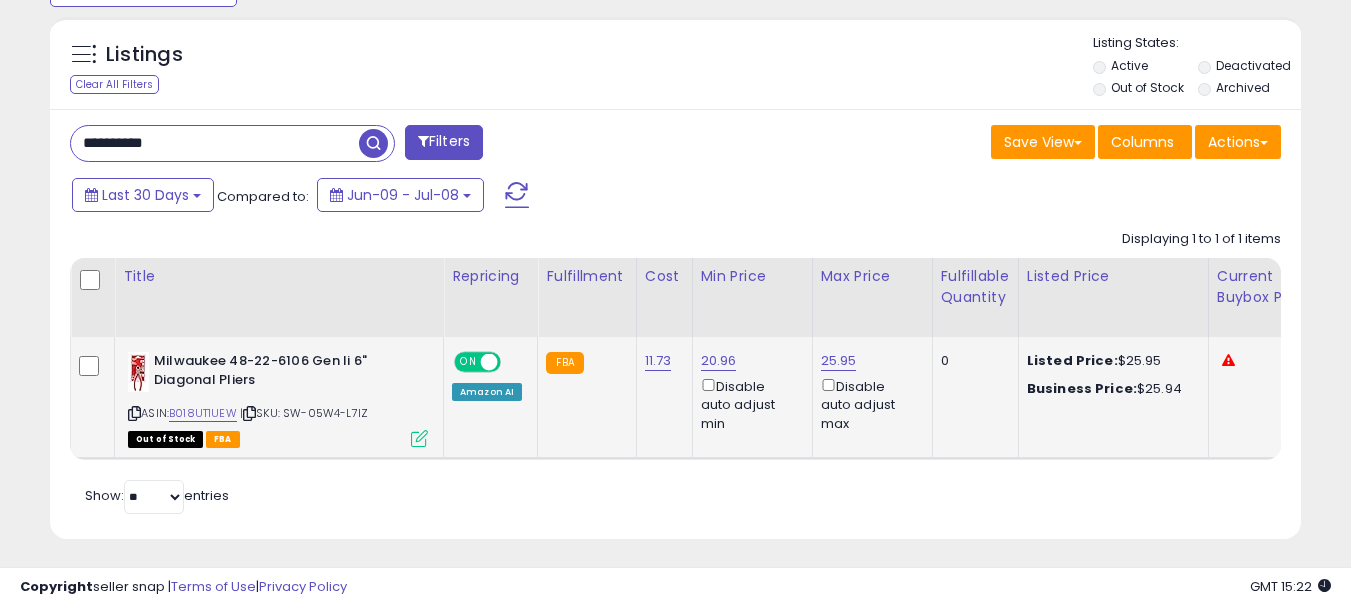 click at bounding box center (249, 413) 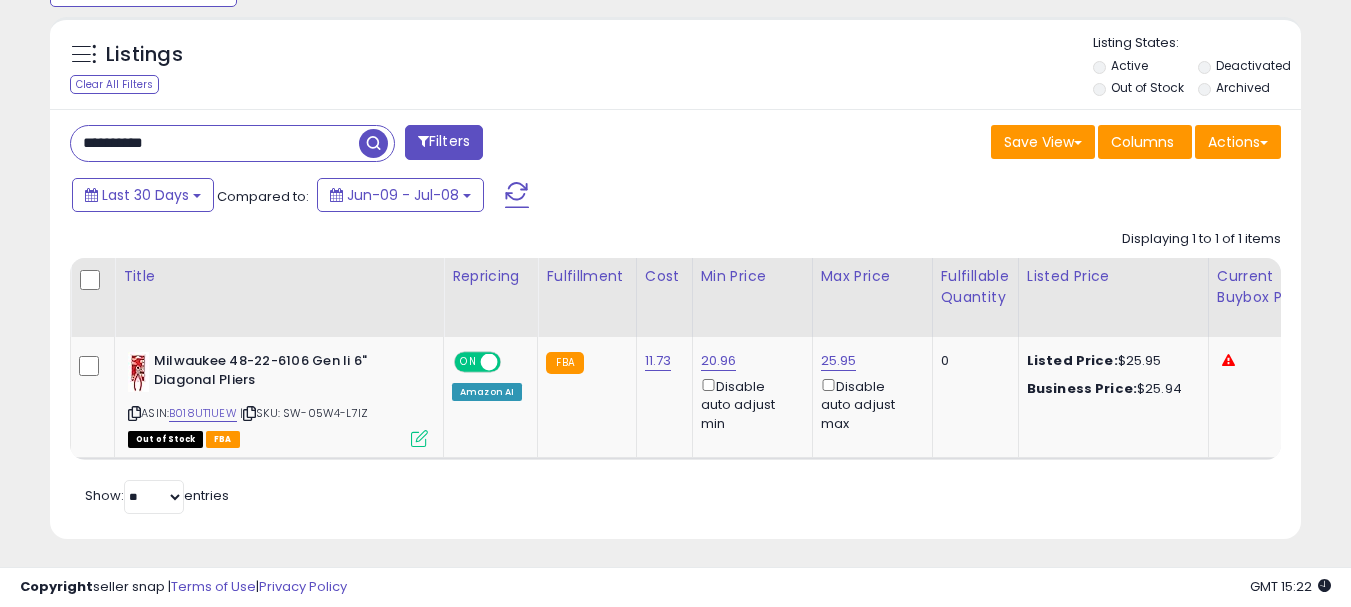 click on "**********" at bounding box center (215, 143) 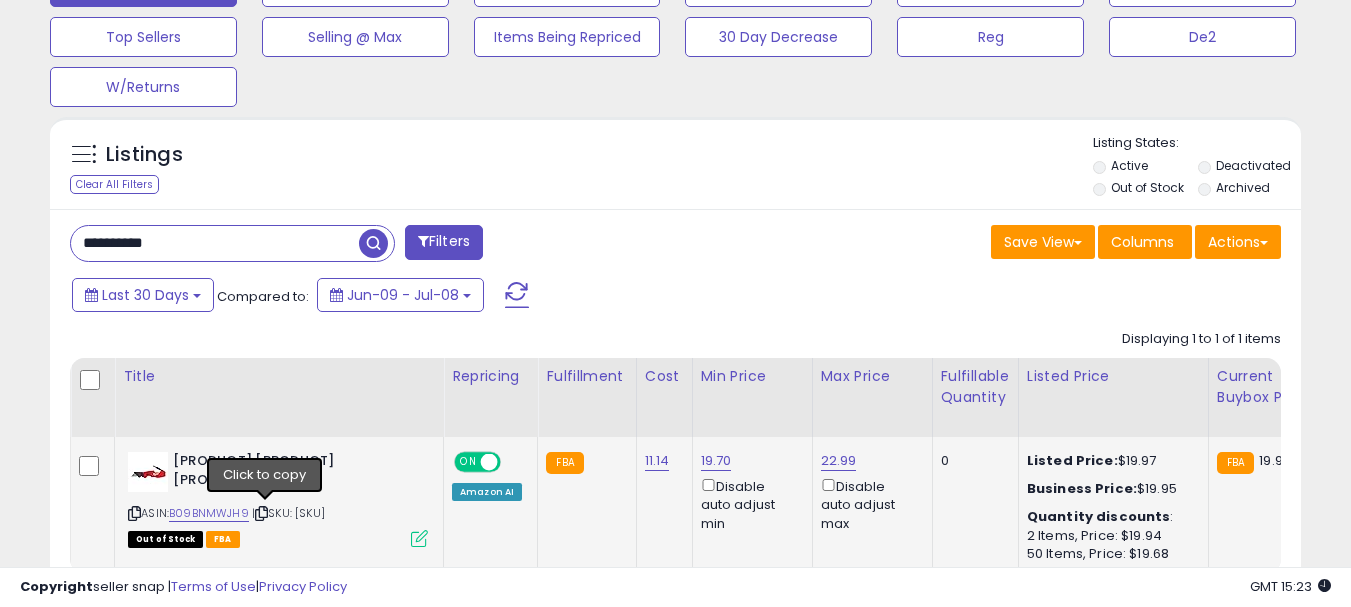 click at bounding box center (261, 513) 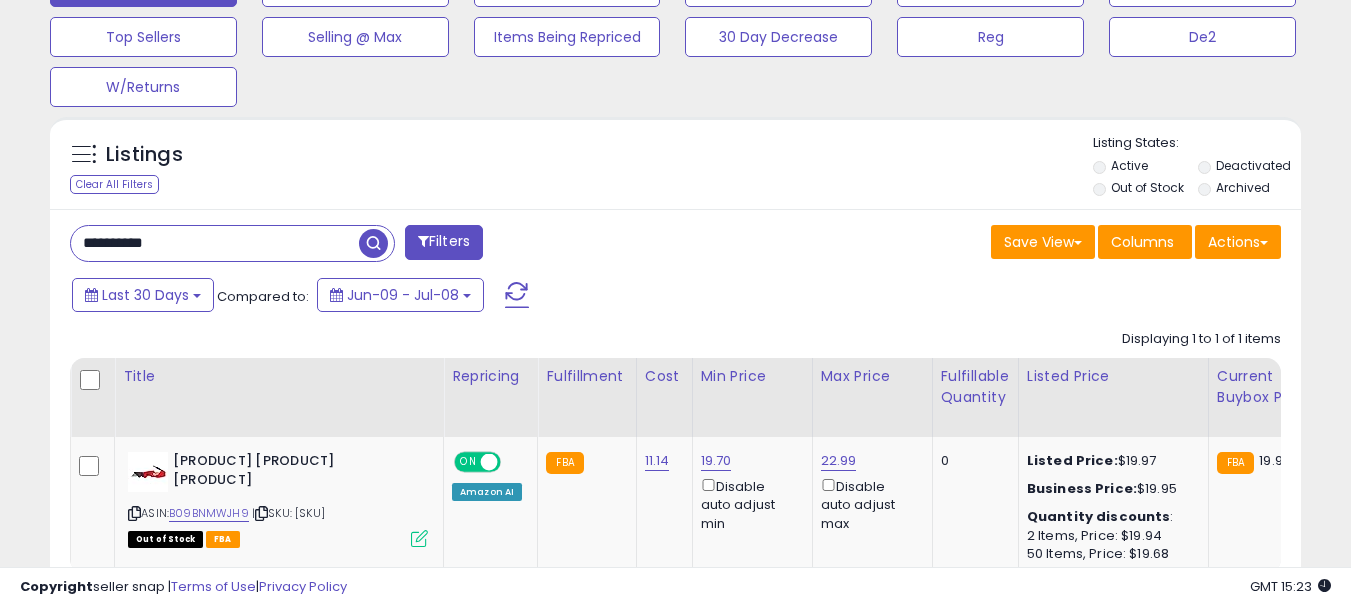 click on "**********" at bounding box center [215, 243] 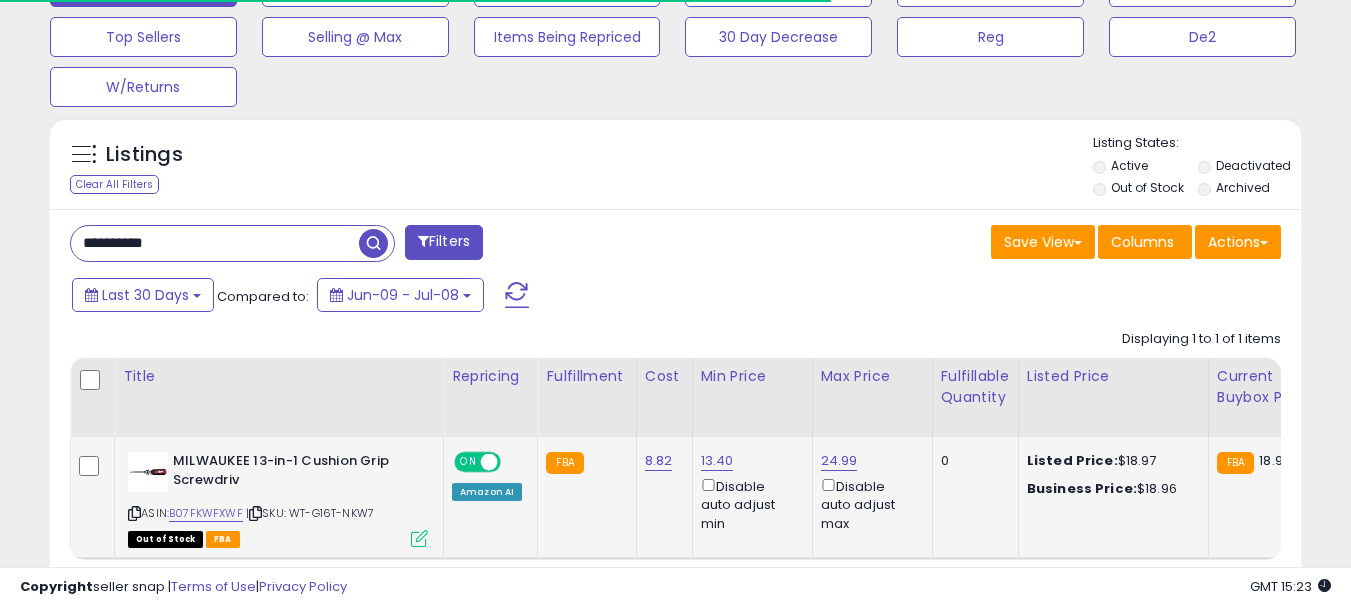 click on "|   SKU: [SKU]" at bounding box center [310, 513] 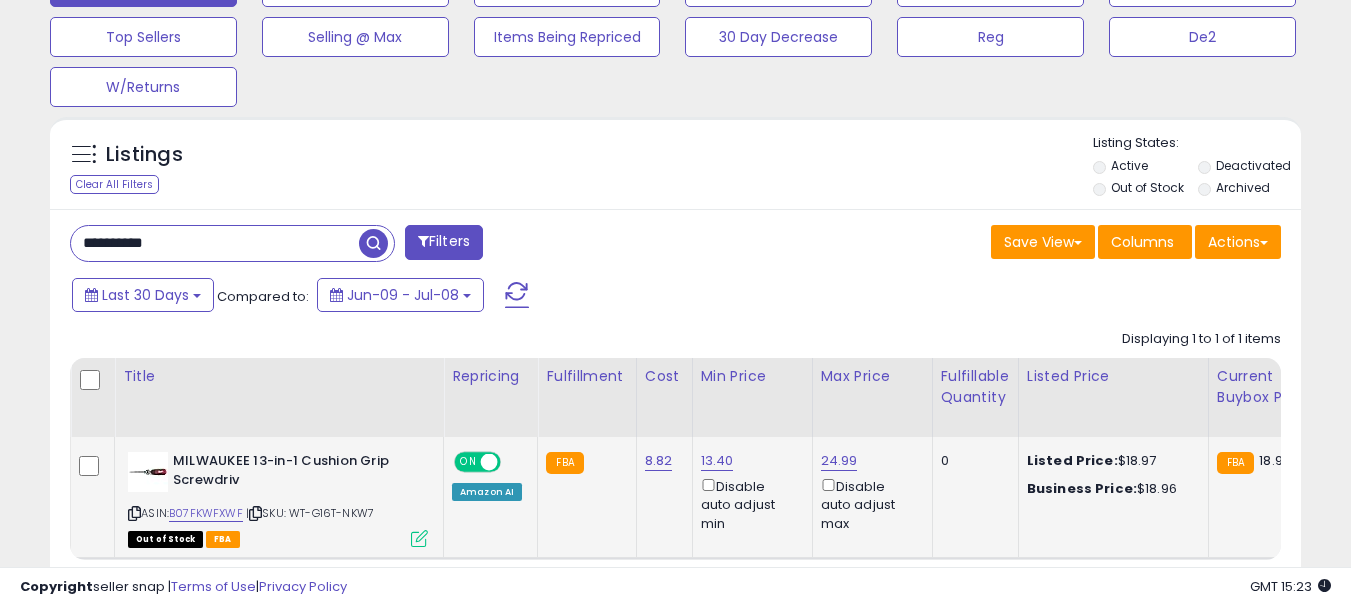 click at bounding box center [255, 513] 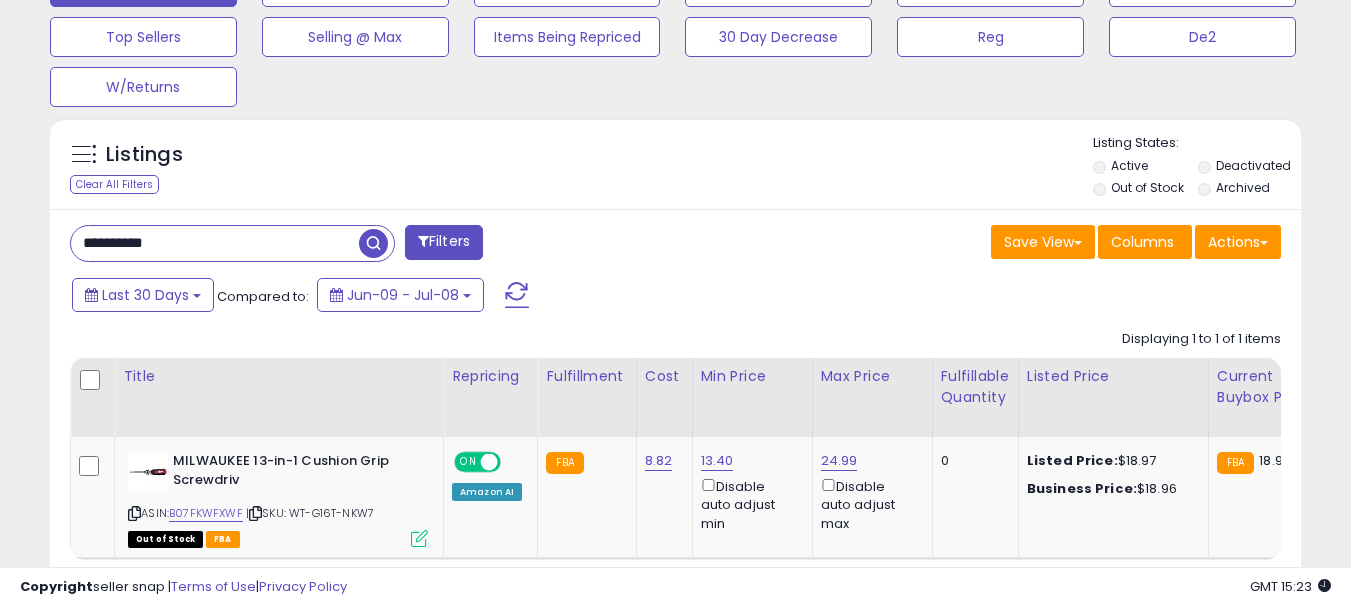 click on "**********" at bounding box center [215, 243] 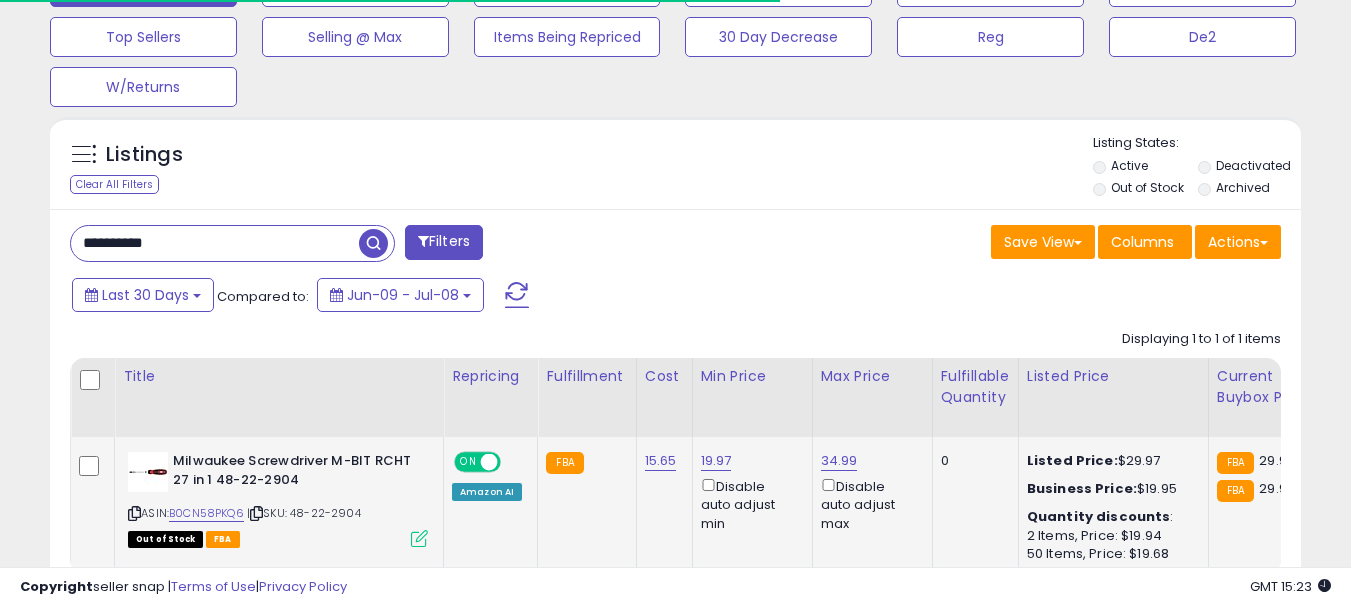 click at bounding box center (256, 513) 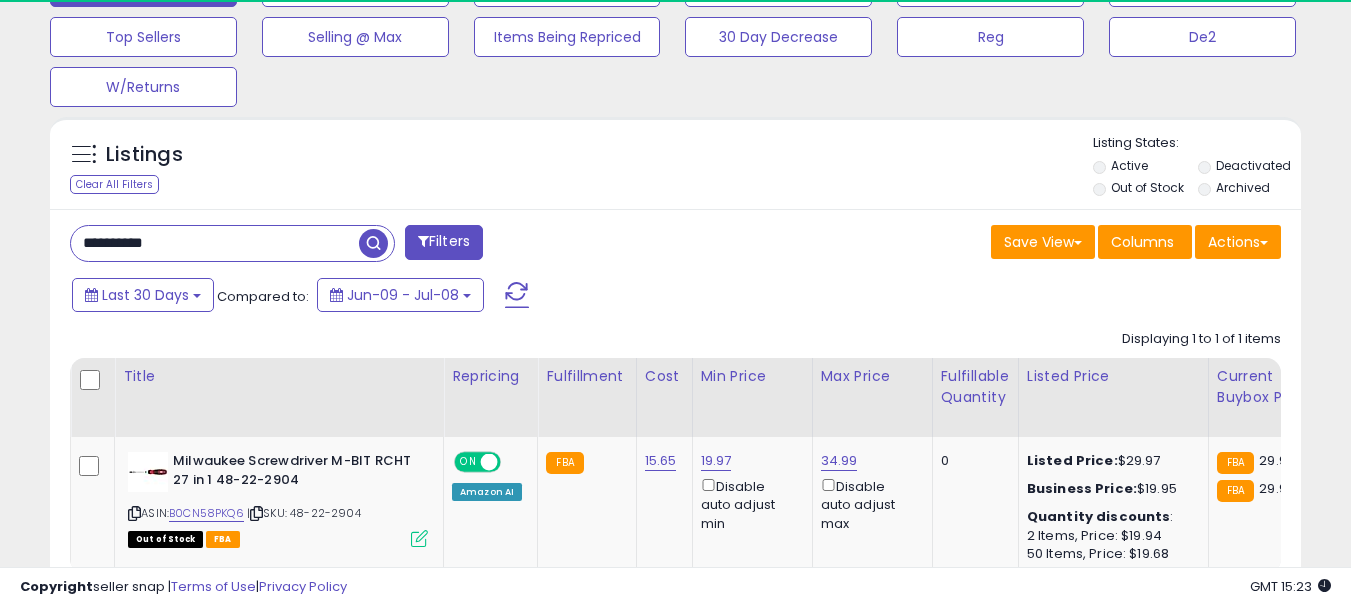scroll, scrollTop: 999590, scrollLeft: 999276, axis: both 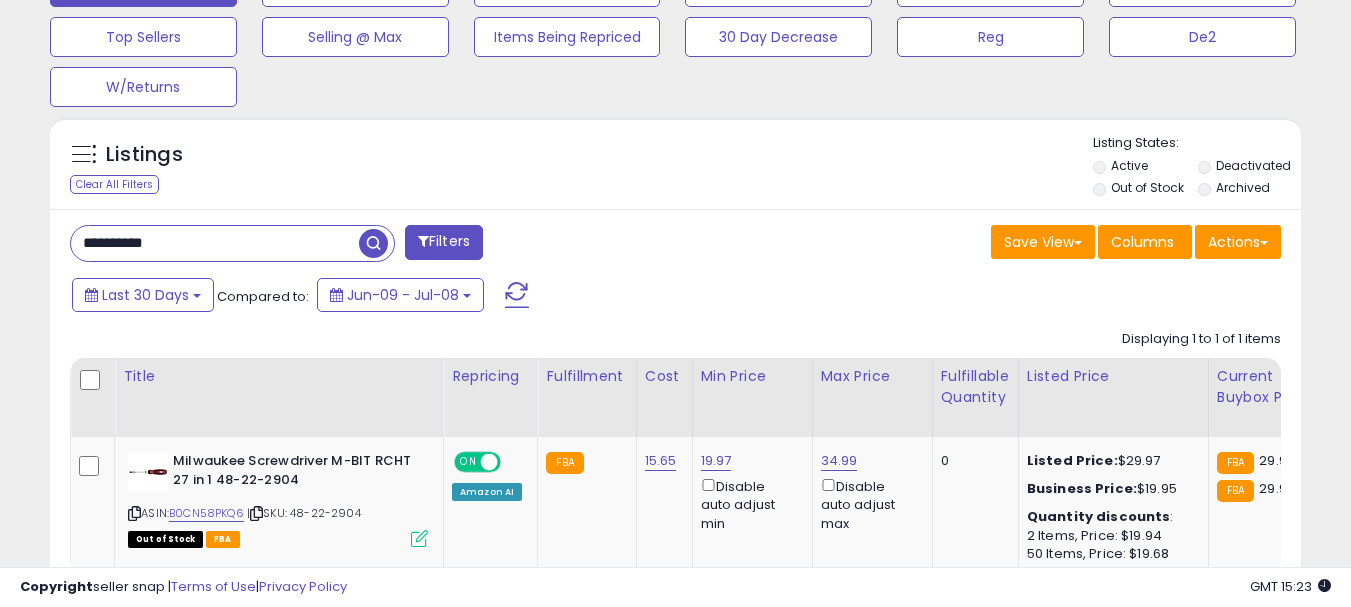 click on "**********" at bounding box center (215, 243) 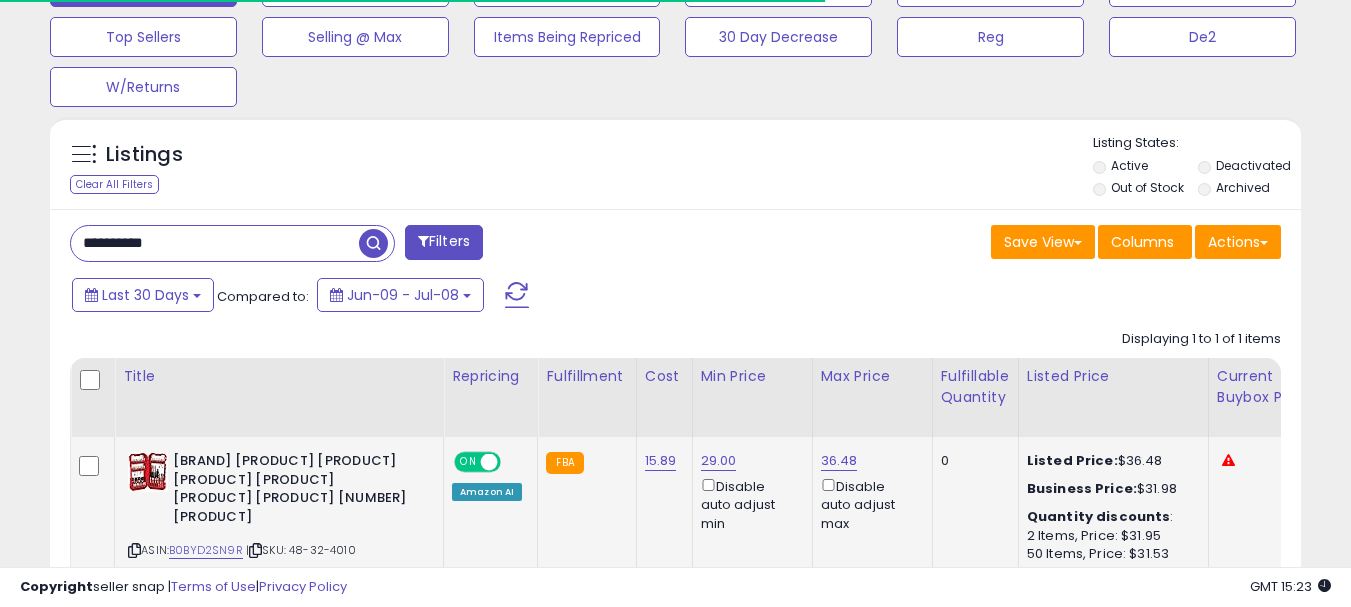 click at bounding box center [255, 550] 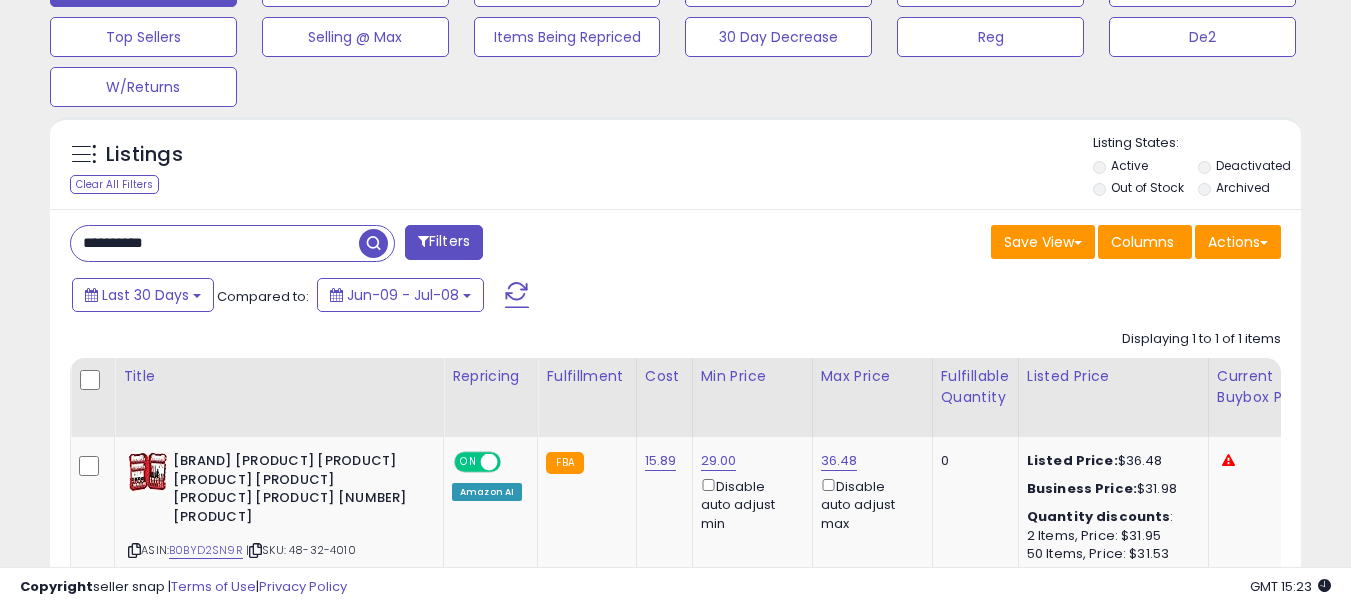 click on "**********" at bounding box center (215, 243) 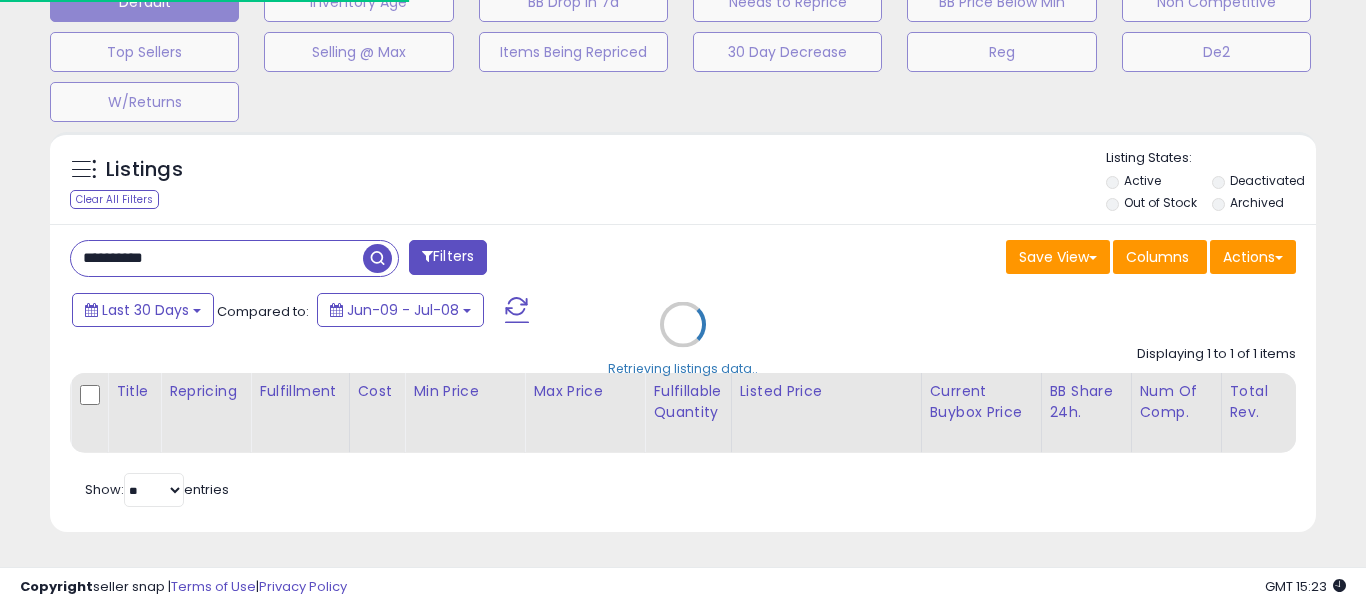 scroll, scrollTop: 999590, scrollLeft: 999267, axis: both 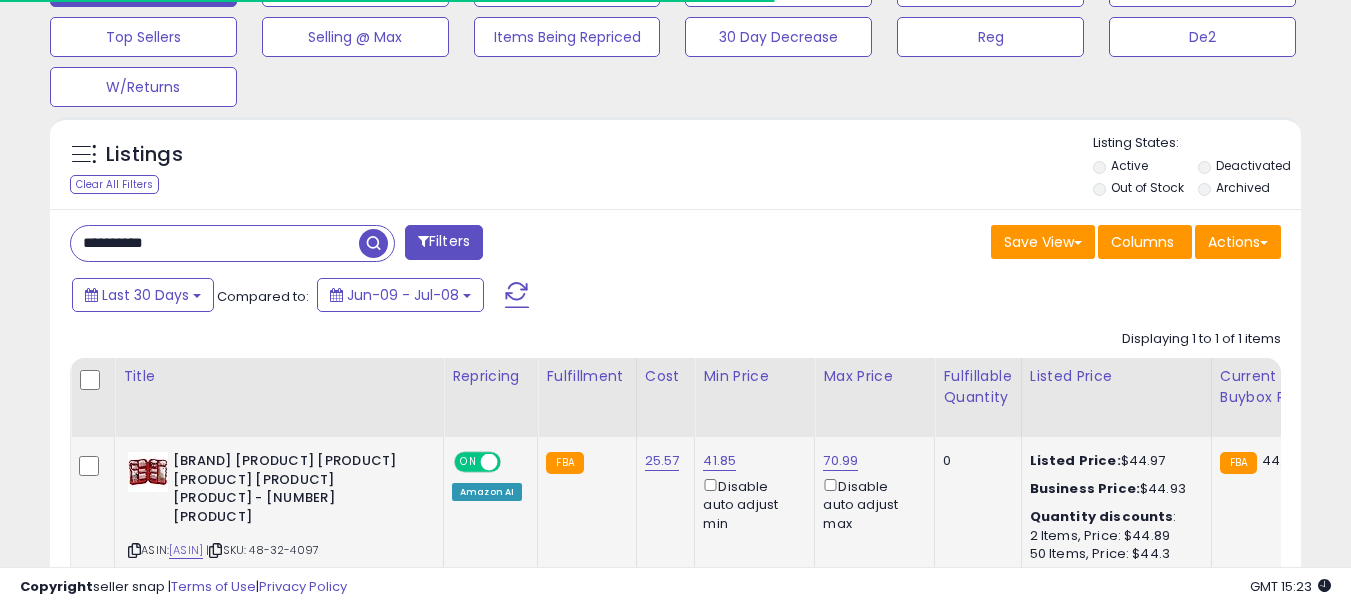click at bounding box center [215, 550] 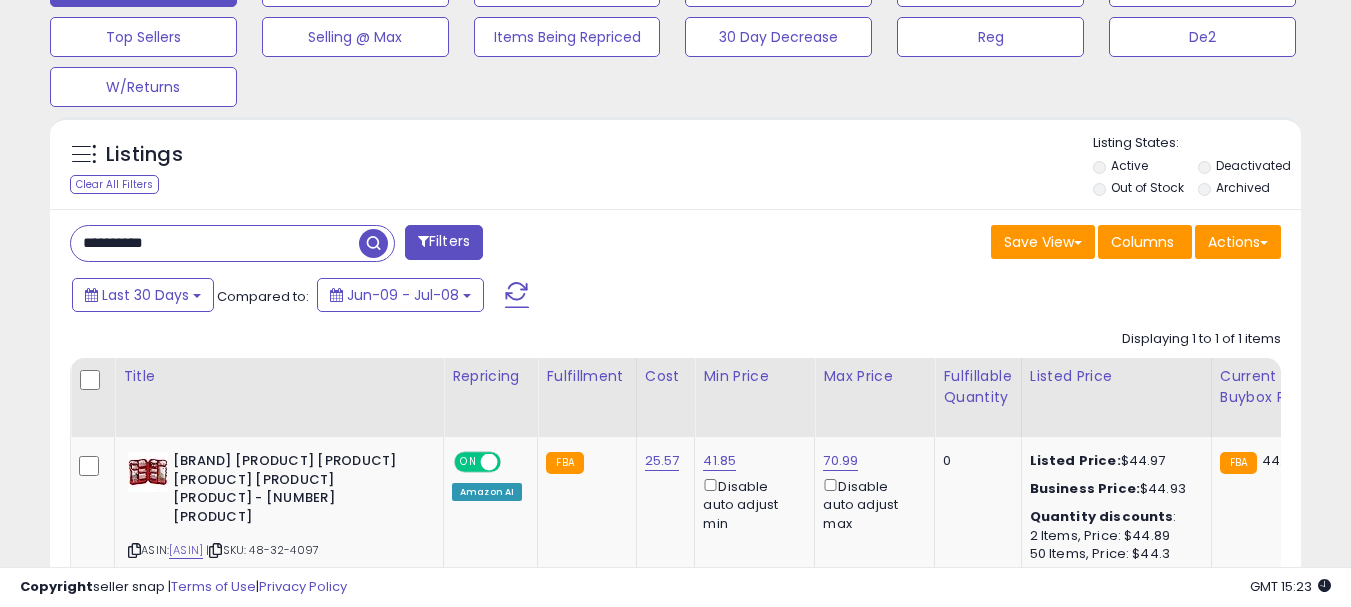 click on "**********" at bounding box center (215, 243) 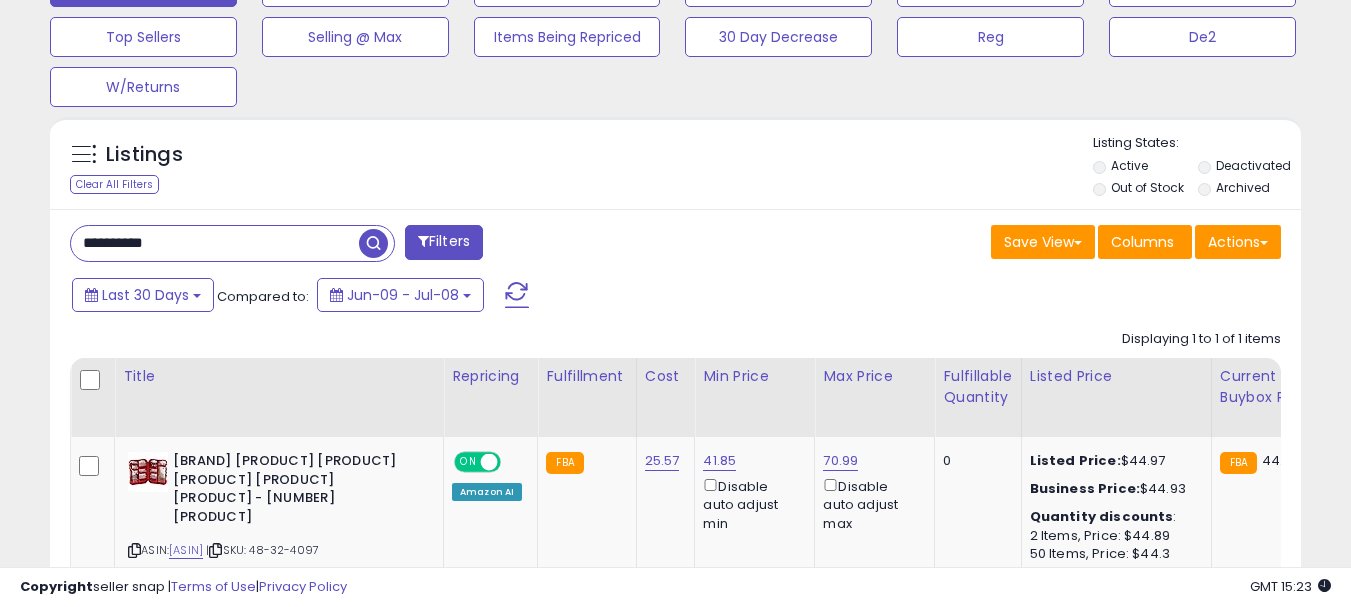 click on "**********" at bounding box center [215, 243] 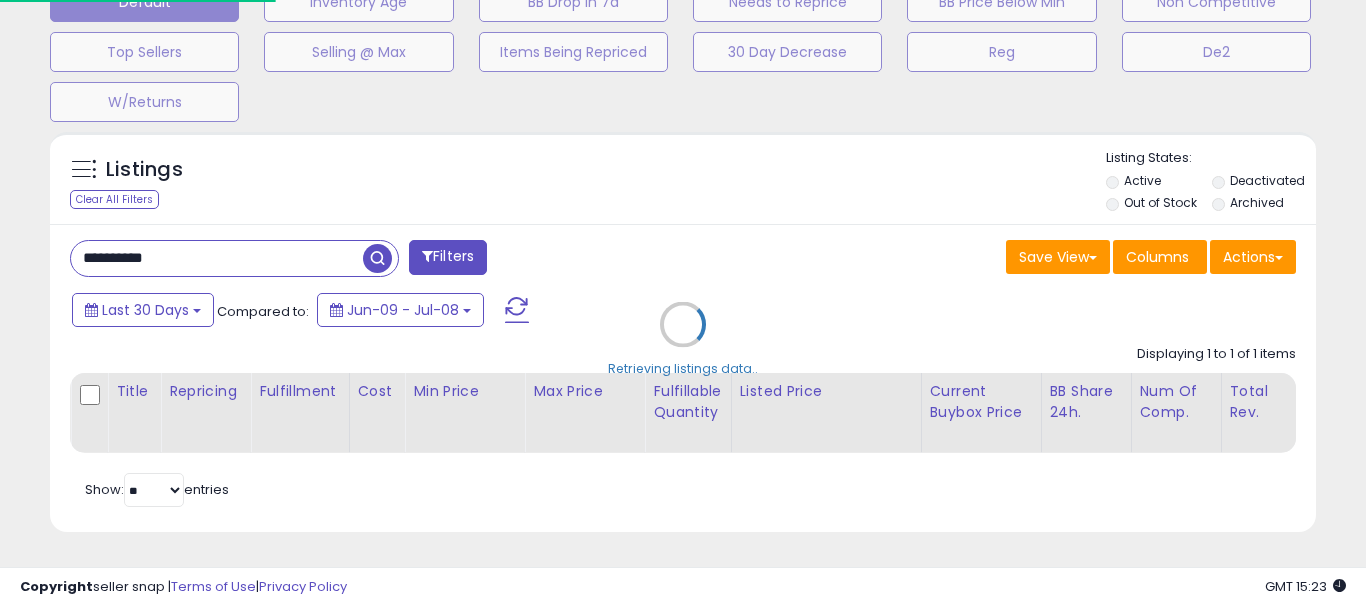 scroll, scrollTop: 999590, scrollLeft: 999267, axis: both 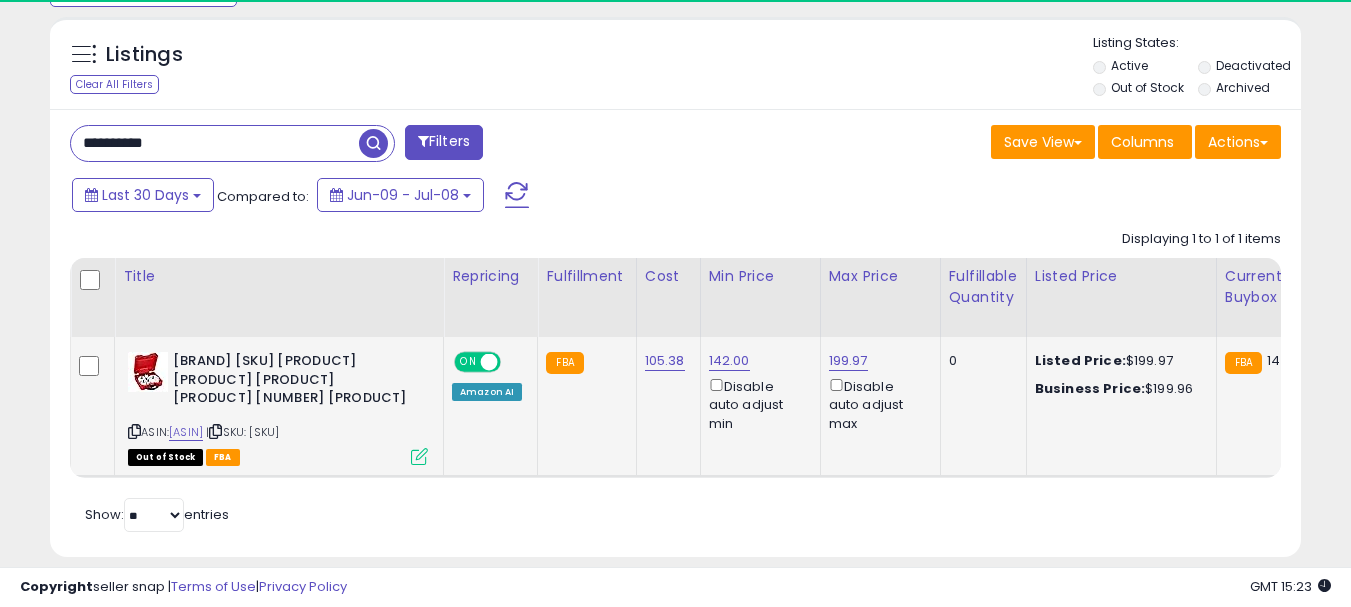 click at bounding box center [215, 431] 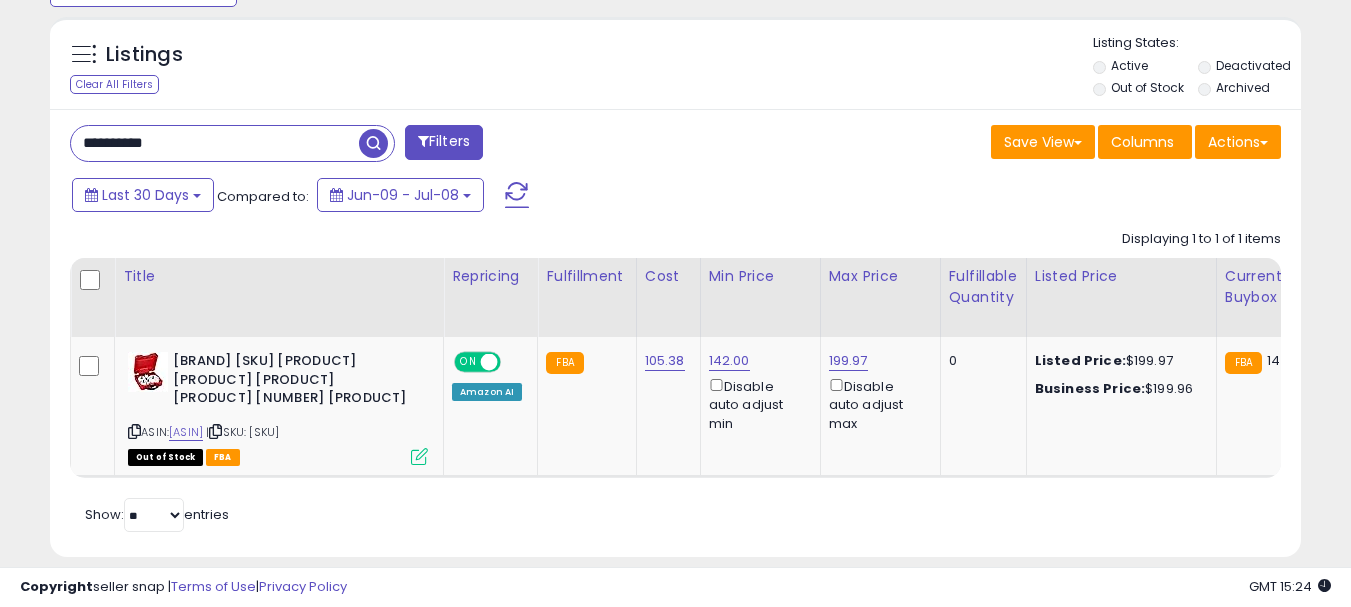 click on "**********" at bounding box center (215, 143) 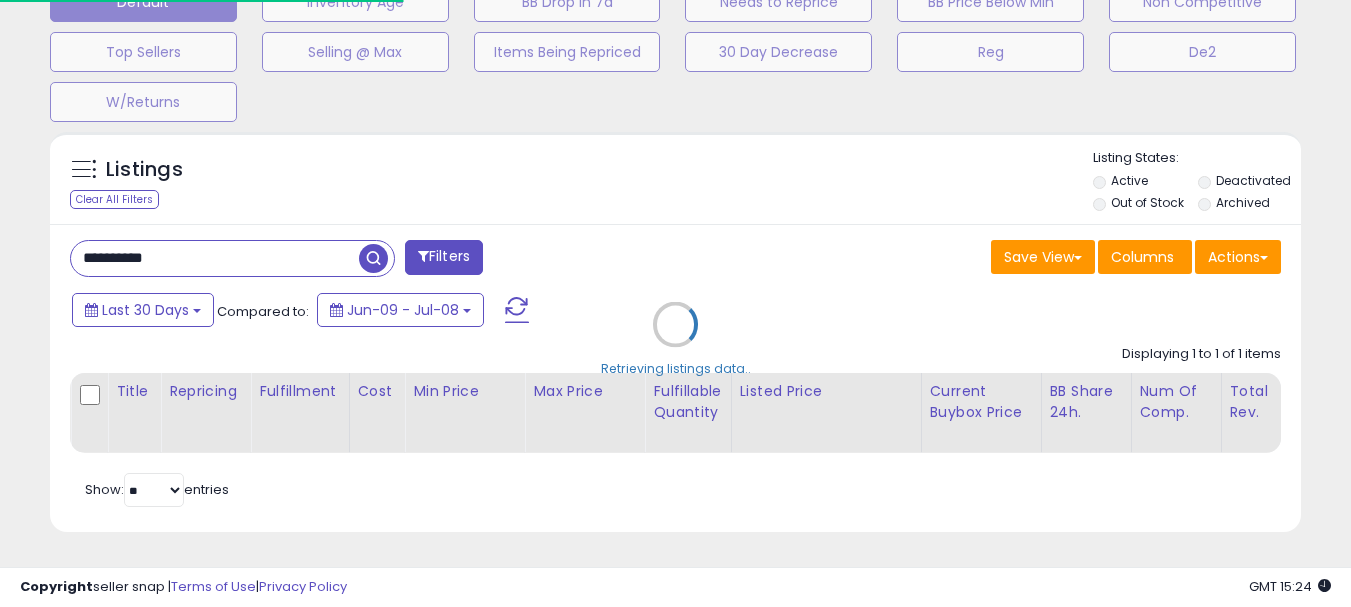 scroll, scrollTop: 999590, scrollLeft: 999267, axis: both 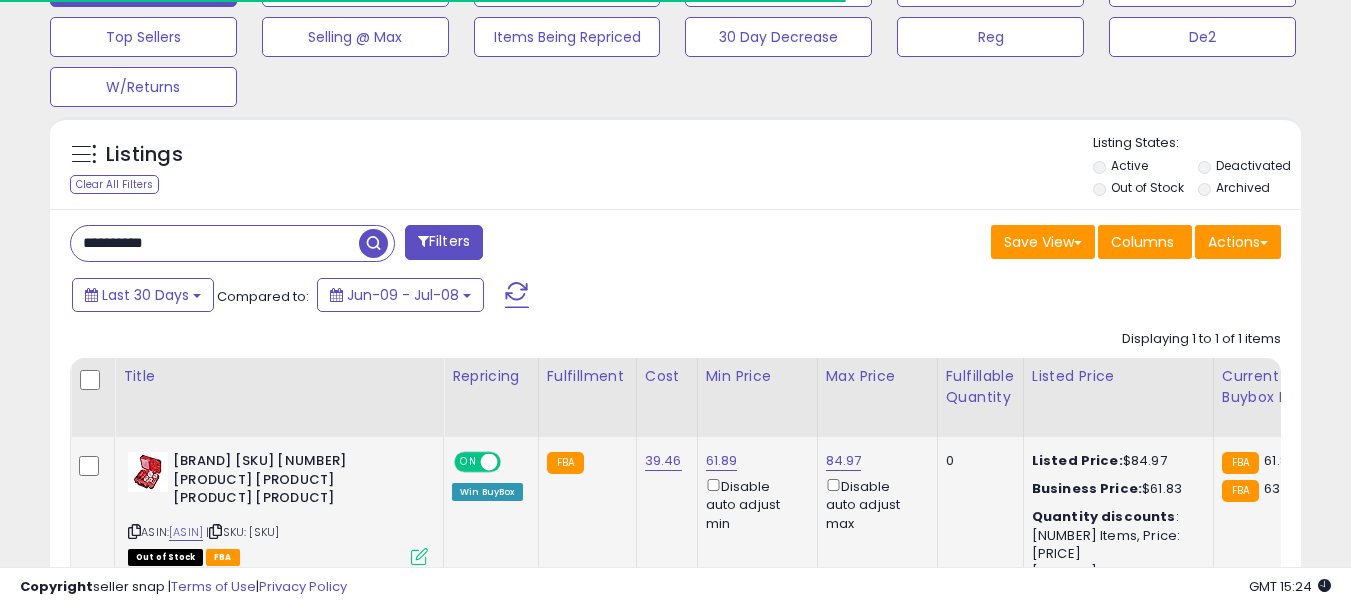 click at bounding box center (215, 531) 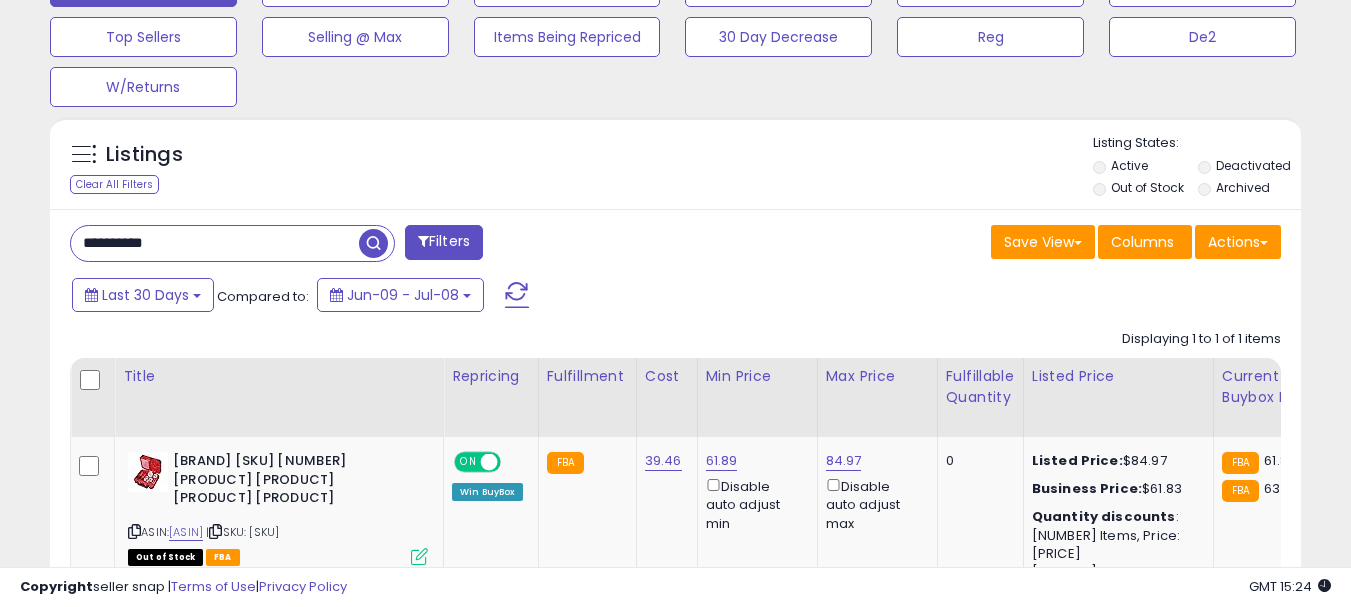 click on "**********" at bounding box center (215, 243) 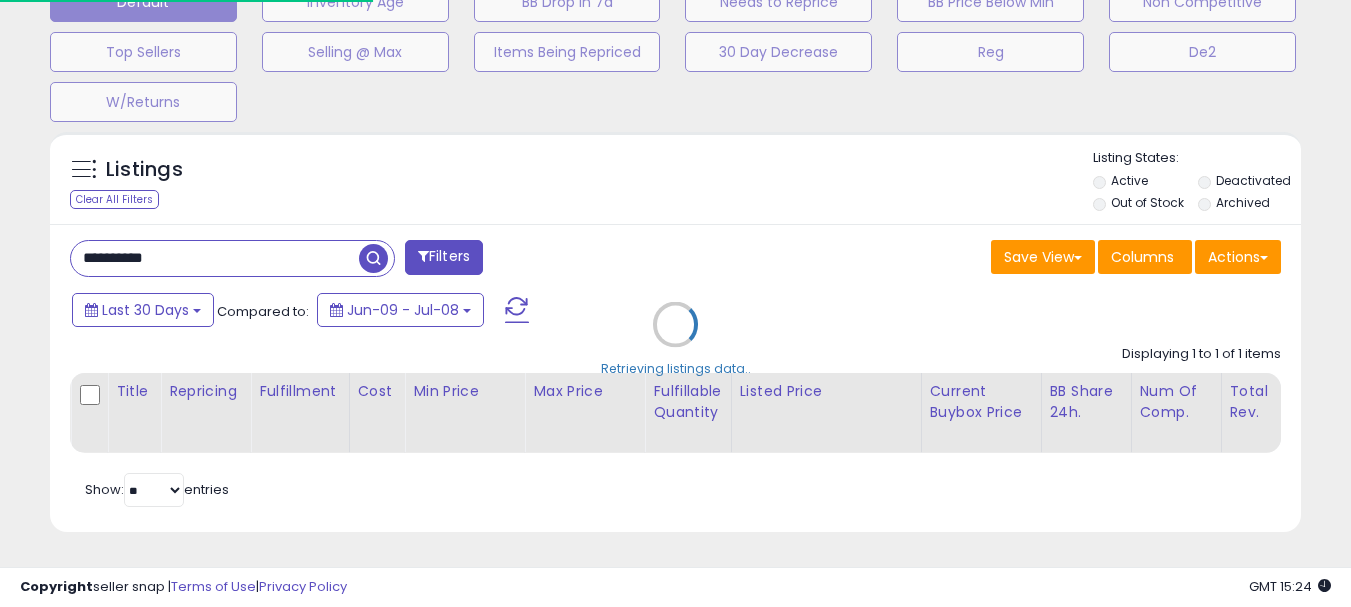 scroll, scrollTop: 999590, scrollLeft: 999267, axis: both 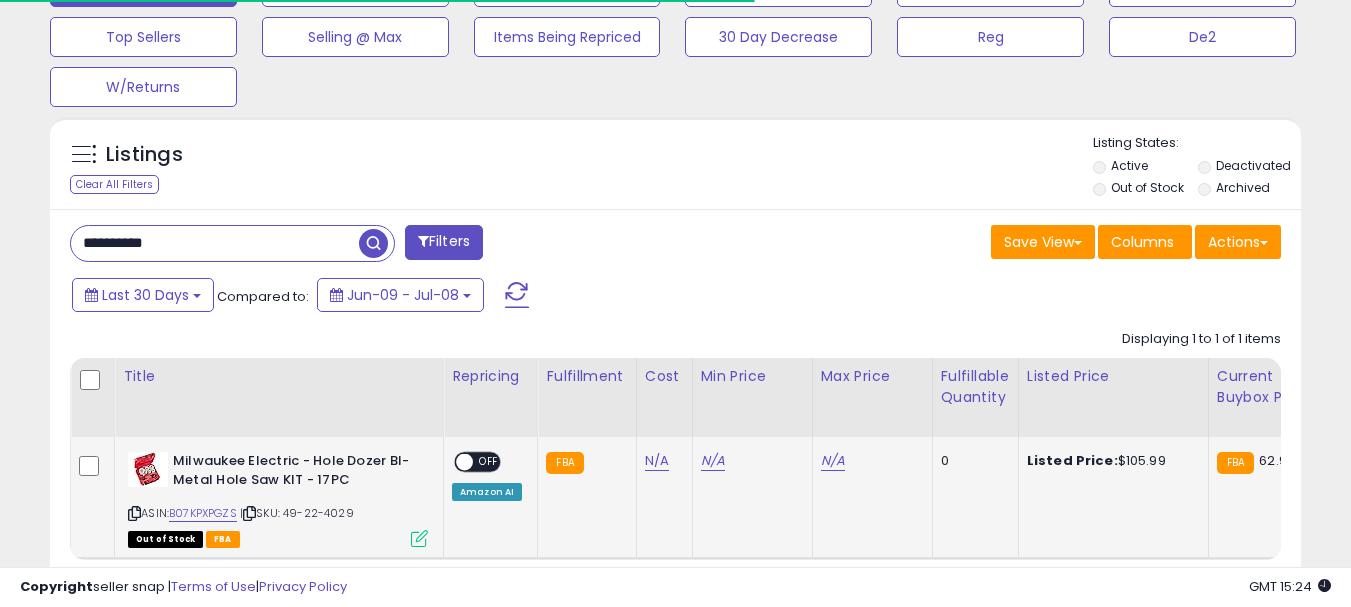 click at bounding box center [249, 513] 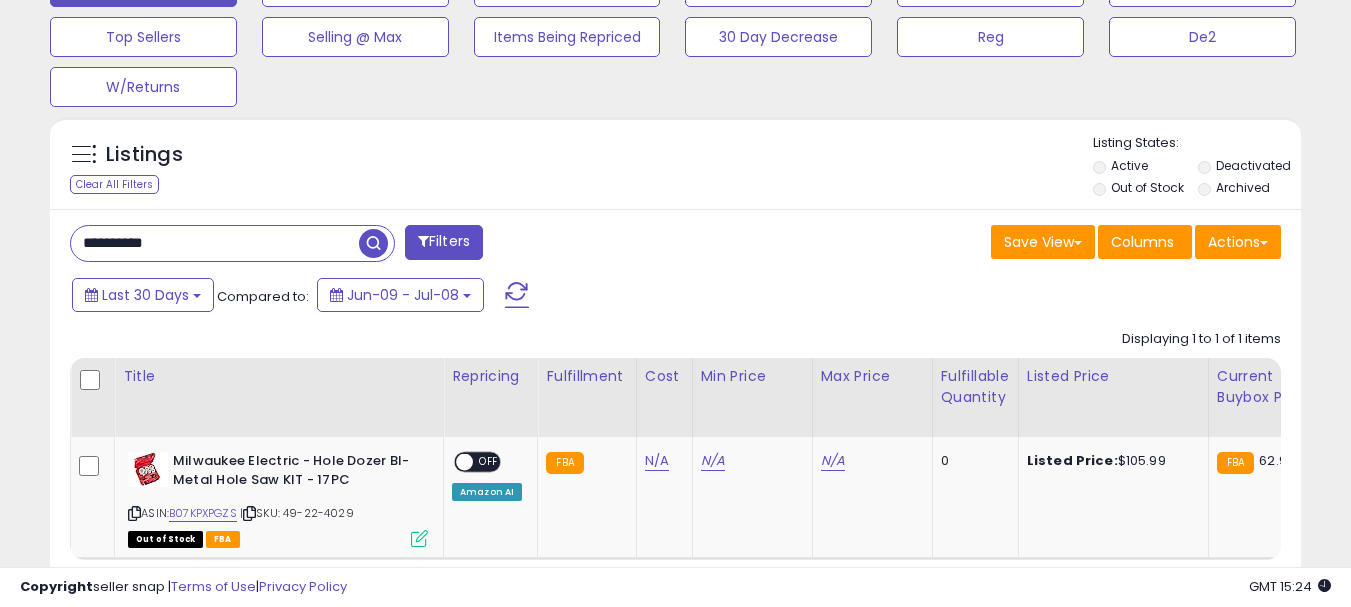click on "**********" at bounding box center (215, 243) 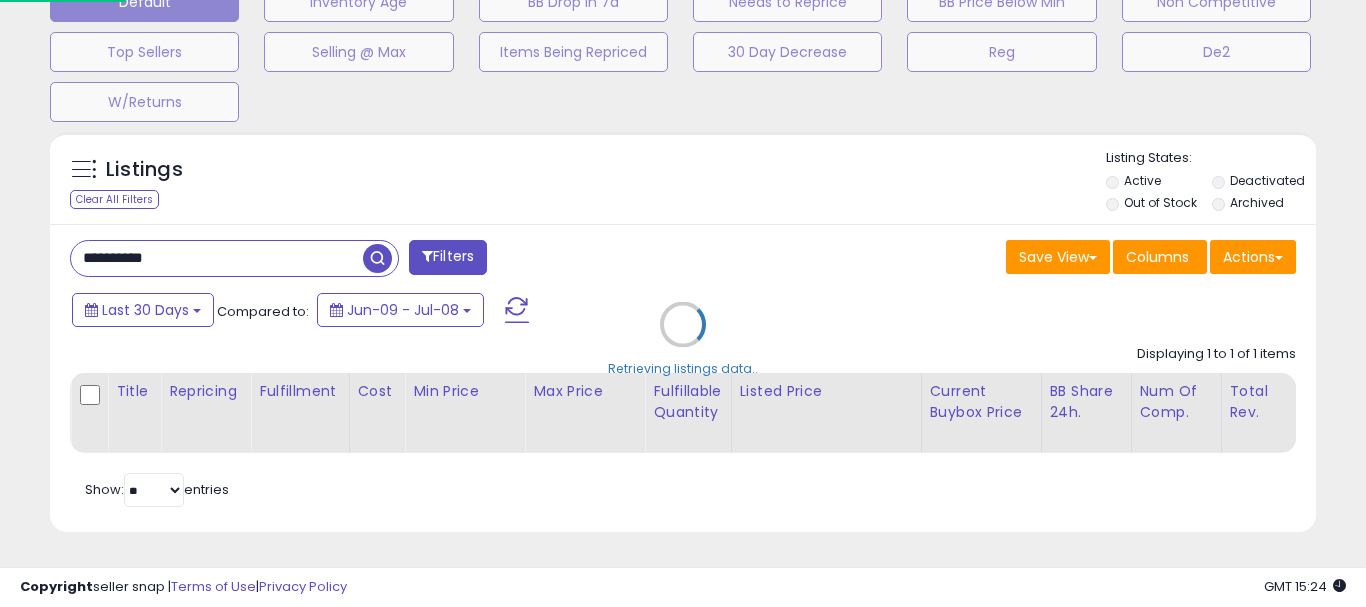 click on "Retrieving listings data.." at bounding box center (683, 339) 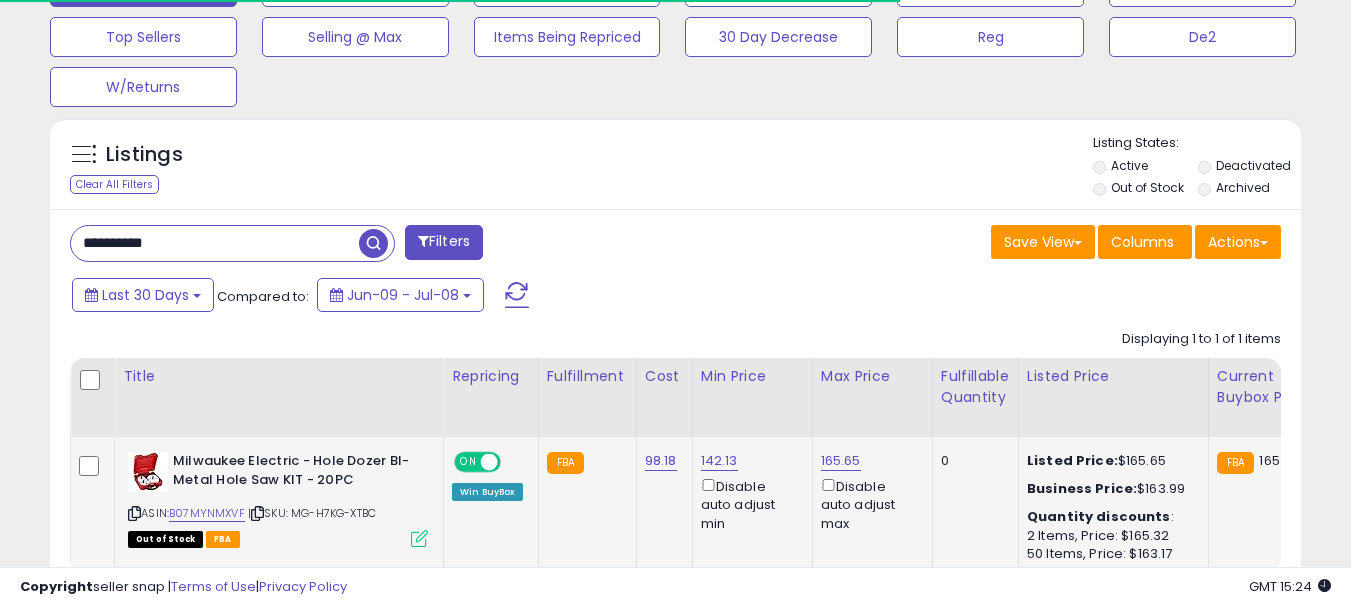click at bounding box center [257, 513] 